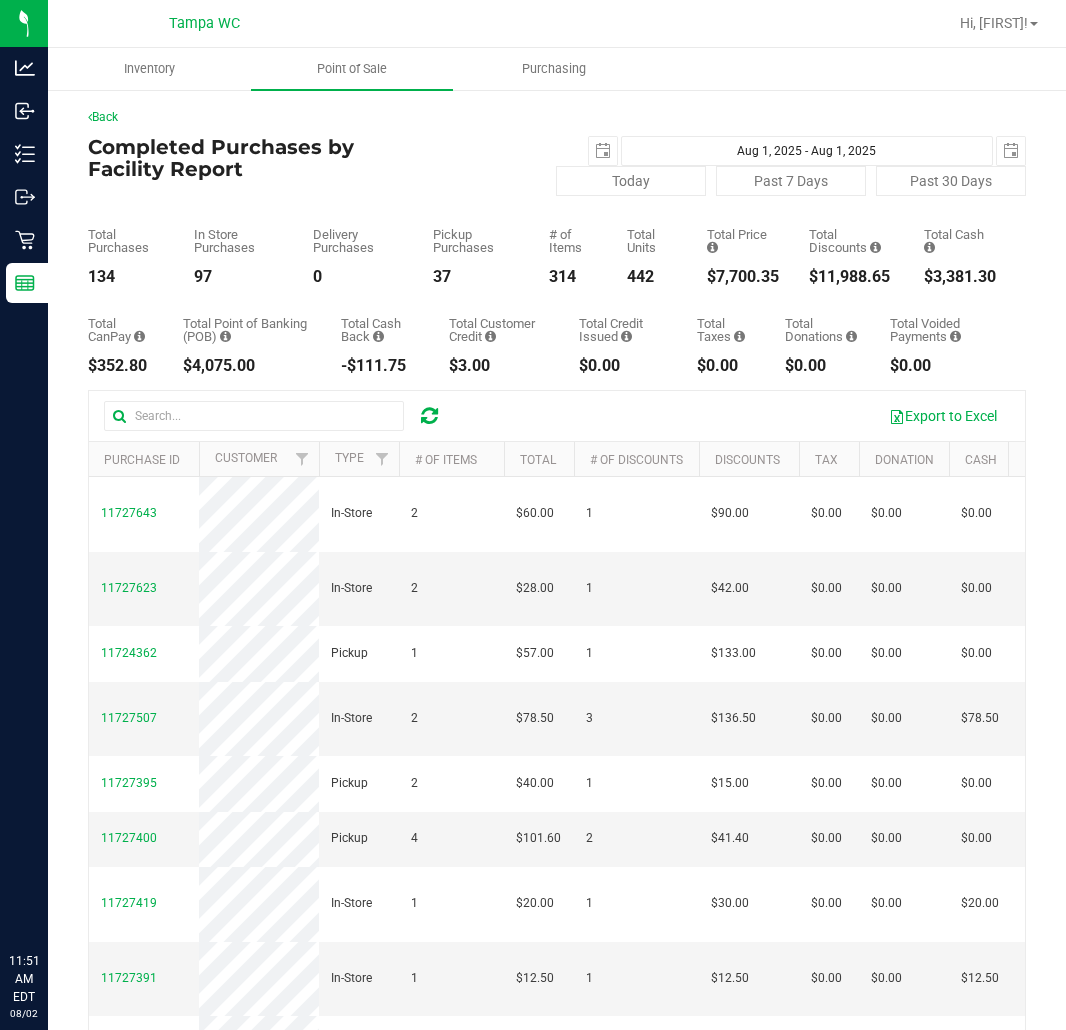 scroll, scrollTop: 0, scrollLeft: 0, axis: both 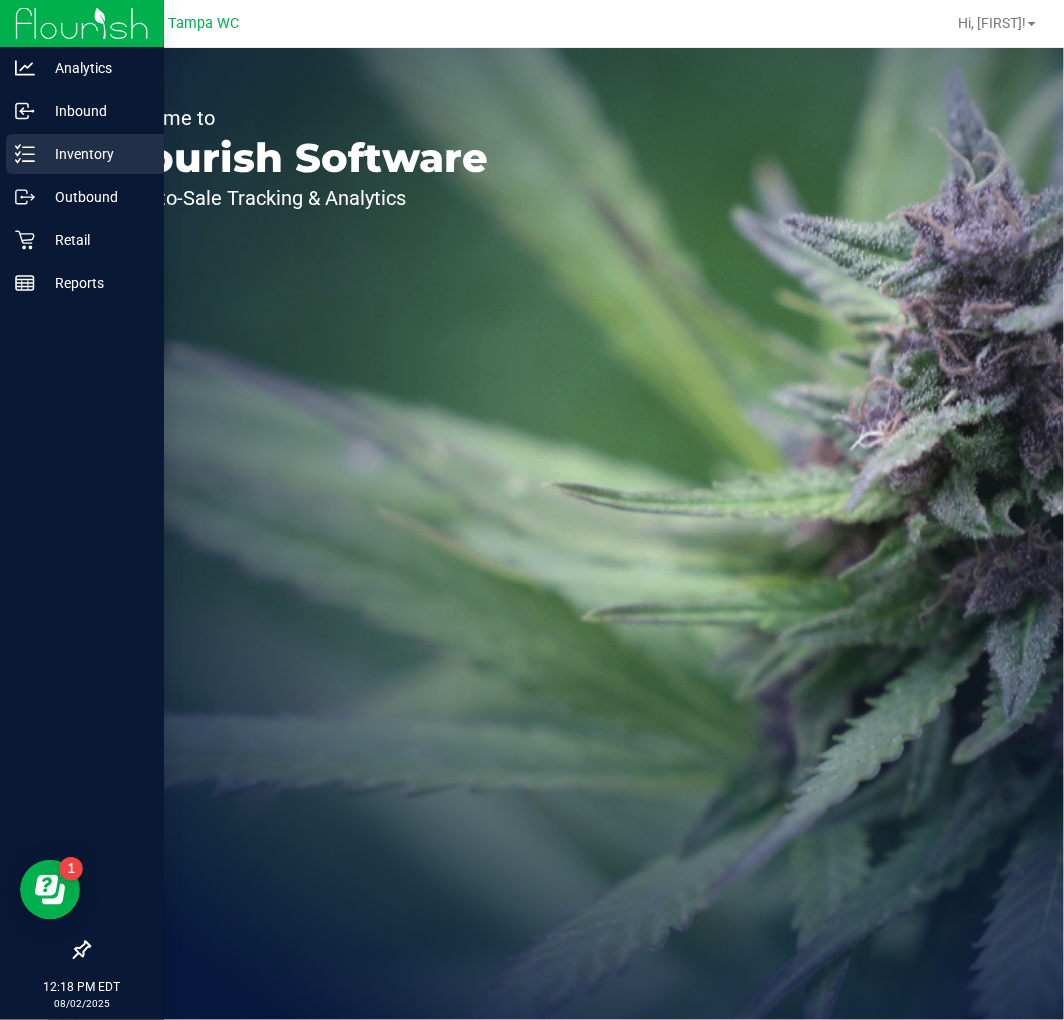 click on "Inventory" at bounding box center (85, 154) 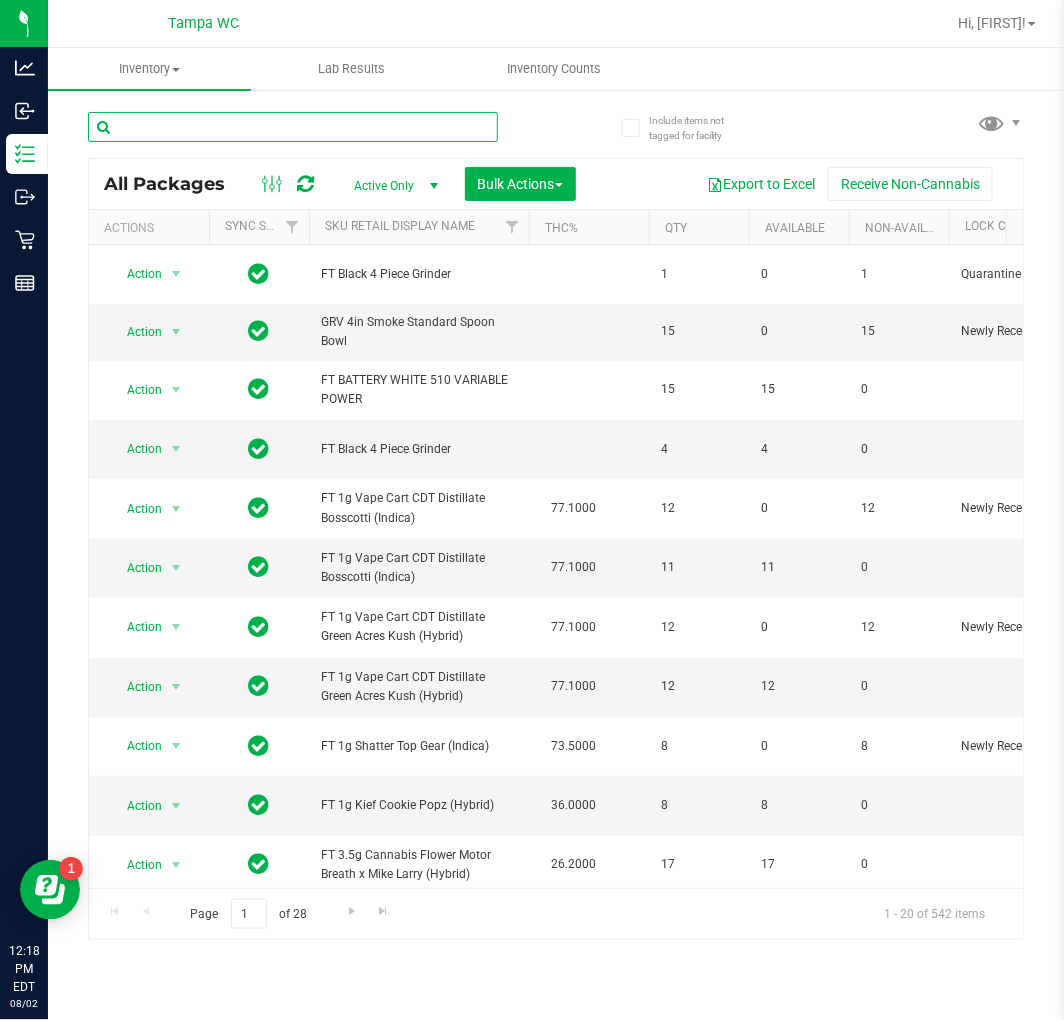 click at bounding box center [293, 127] 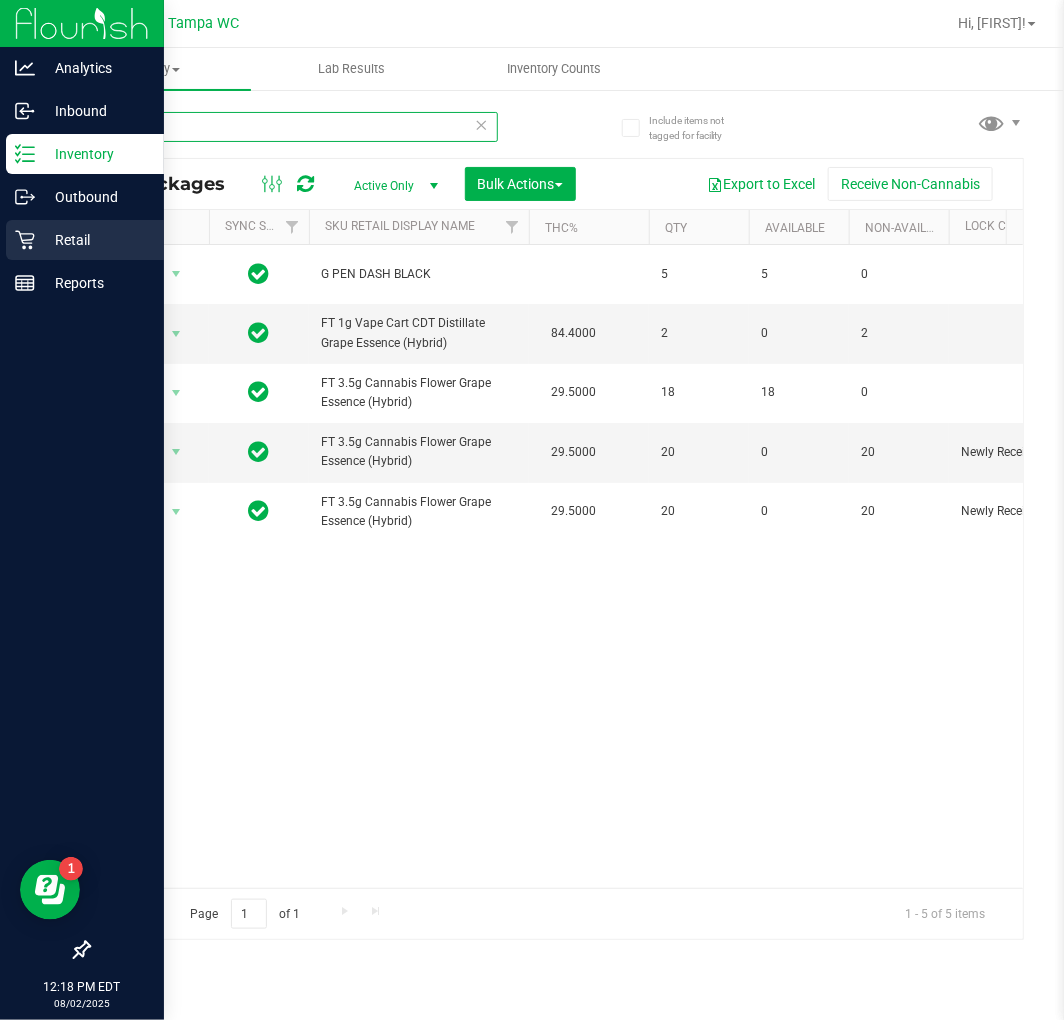 type on "gpe" 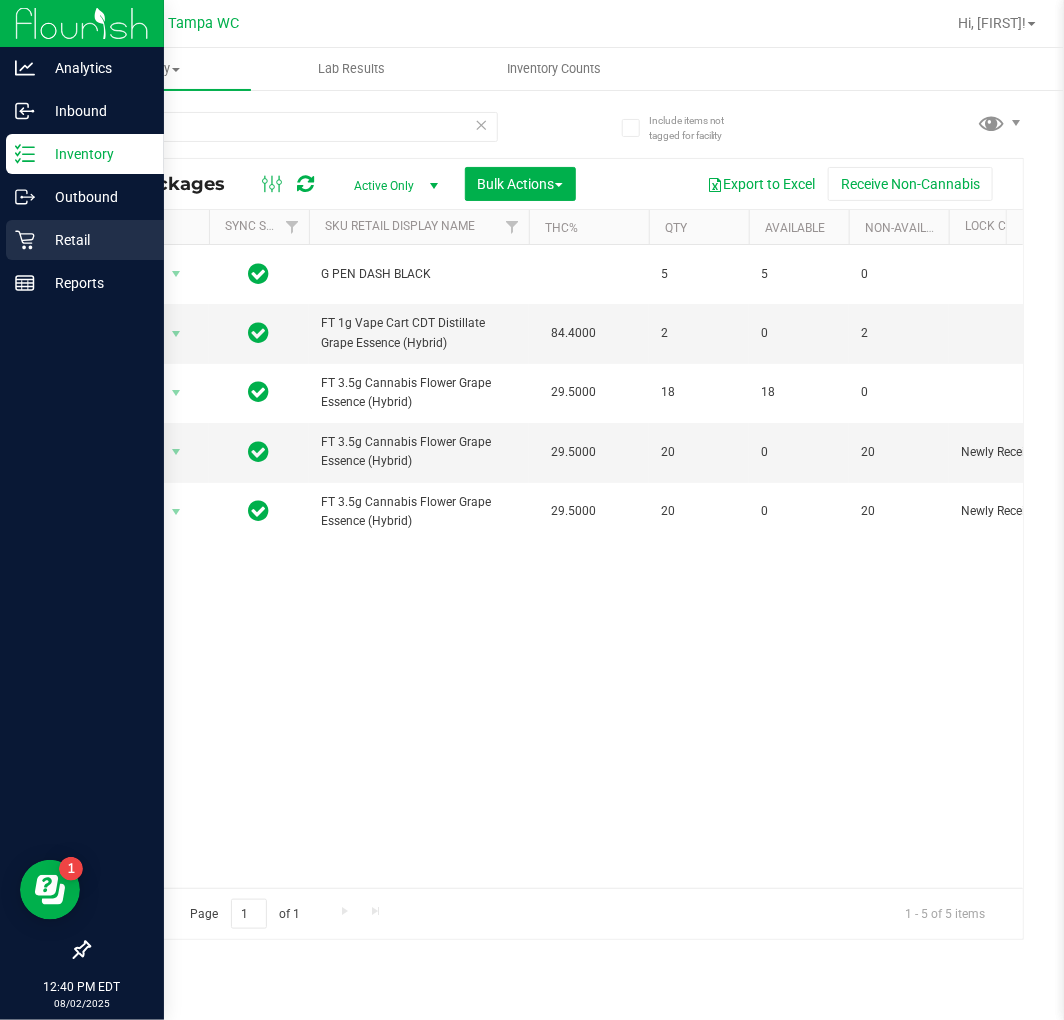 click on "Retail" at bounding box center (95, 240) 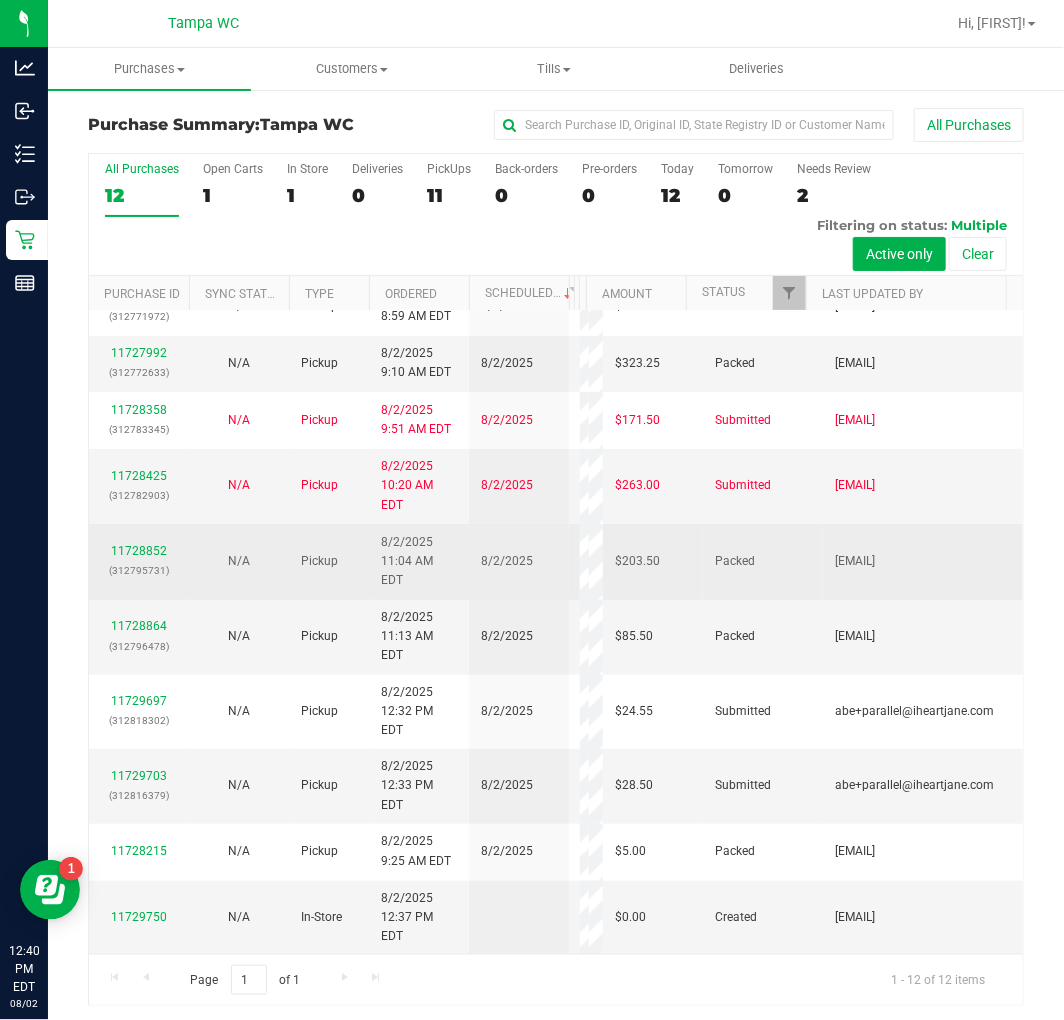 scroll, scrollTop: 214, scrollLeft: 0, axis: vertical 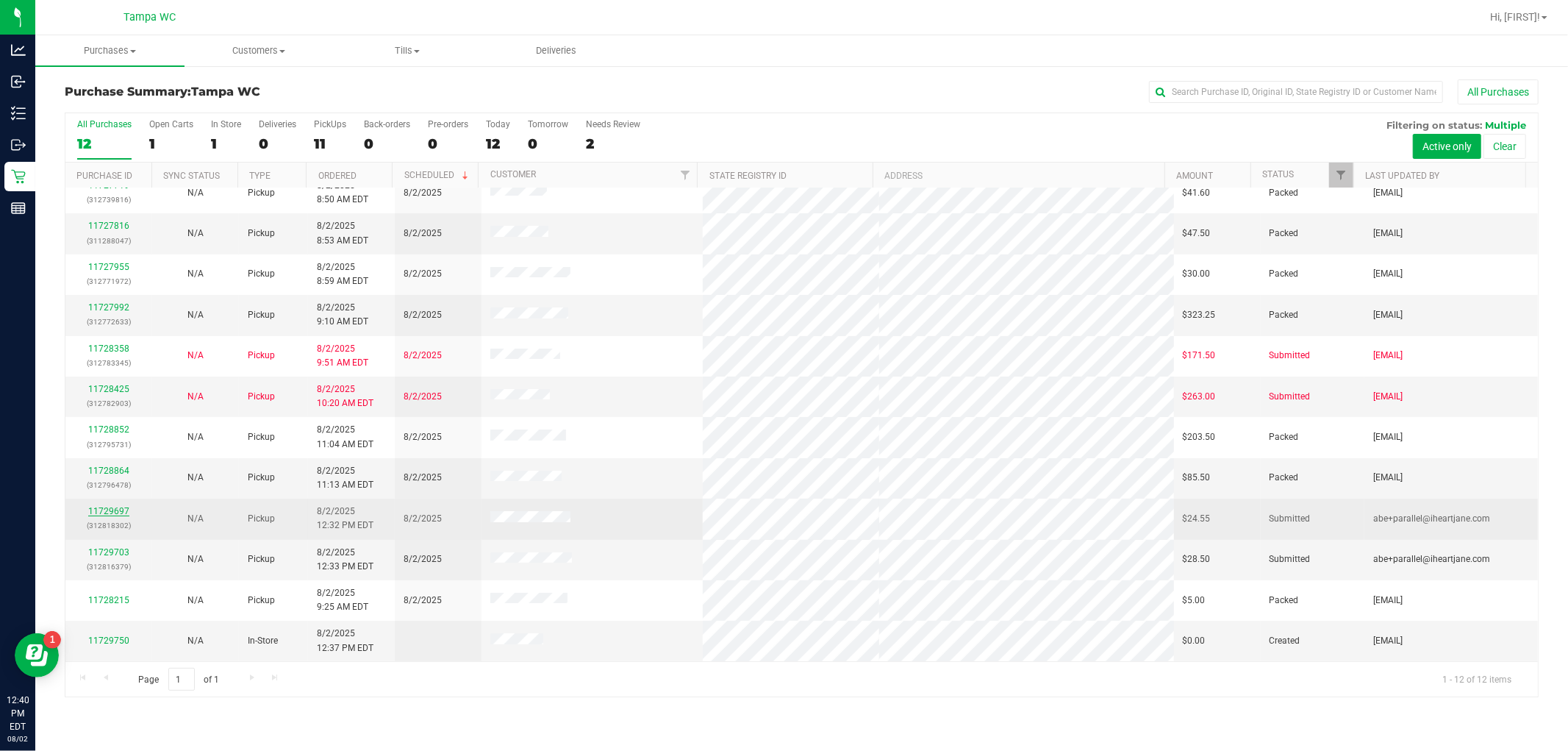 click on "11729697" at bounding box center (109, 511) 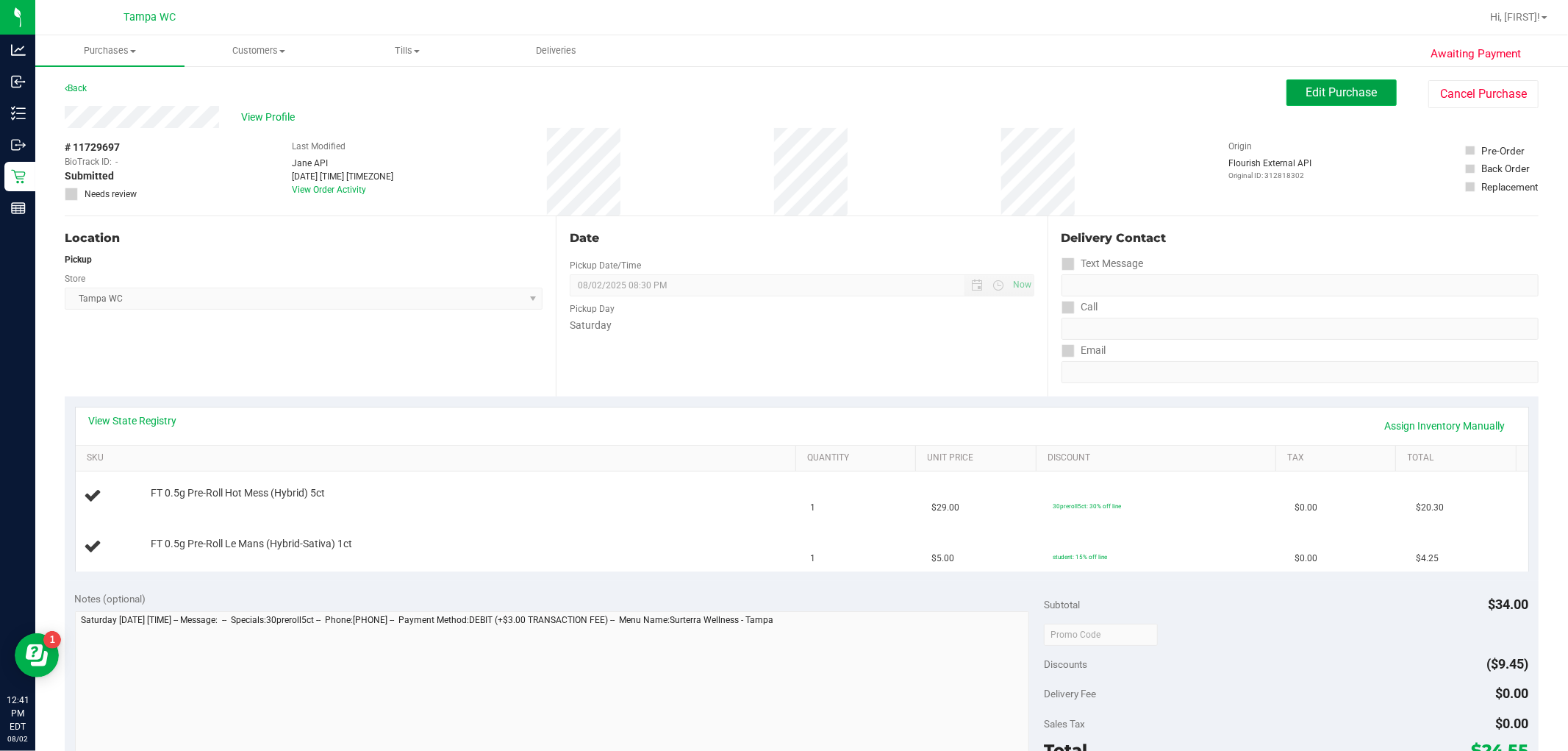 click on "Edit Purchase" at bounding box center [1342, 92] 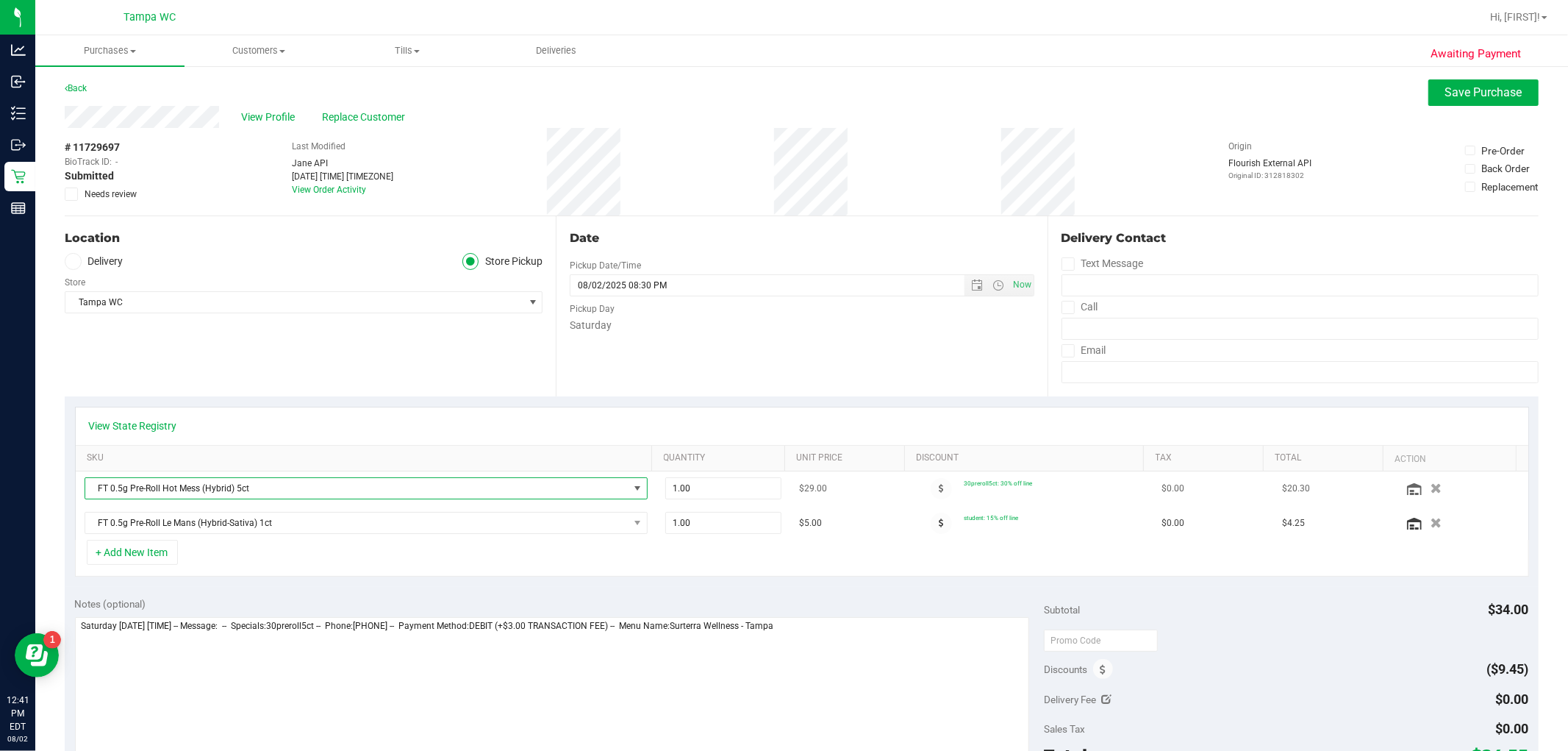 click on "FT 0.5g Pre-Roll Hot Mess (Hybrid) 5ct" at bounding box center [357, 488] 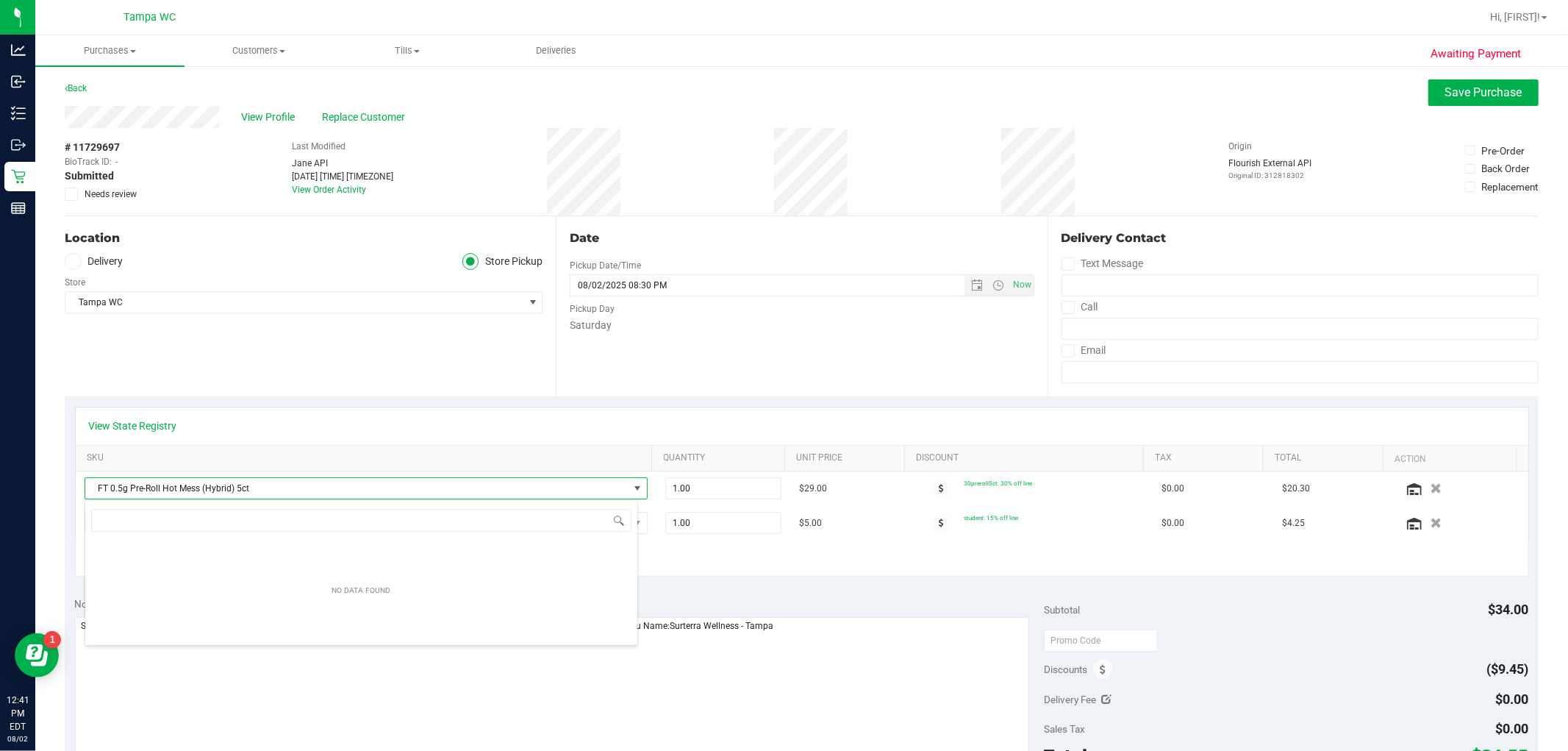 scroll, scrollTop: 73533, scrollLeft: 72957, axis: both 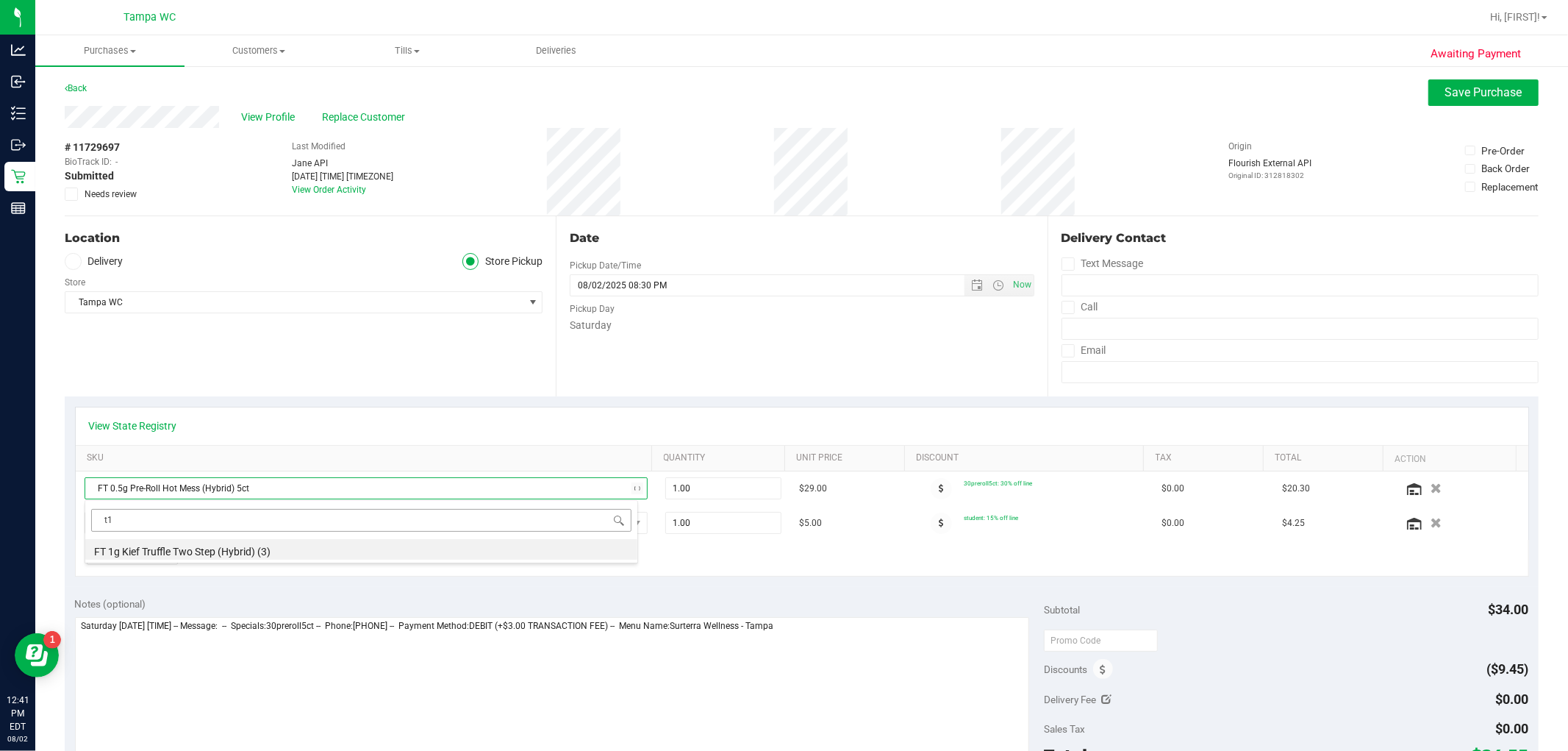 type on "t17" 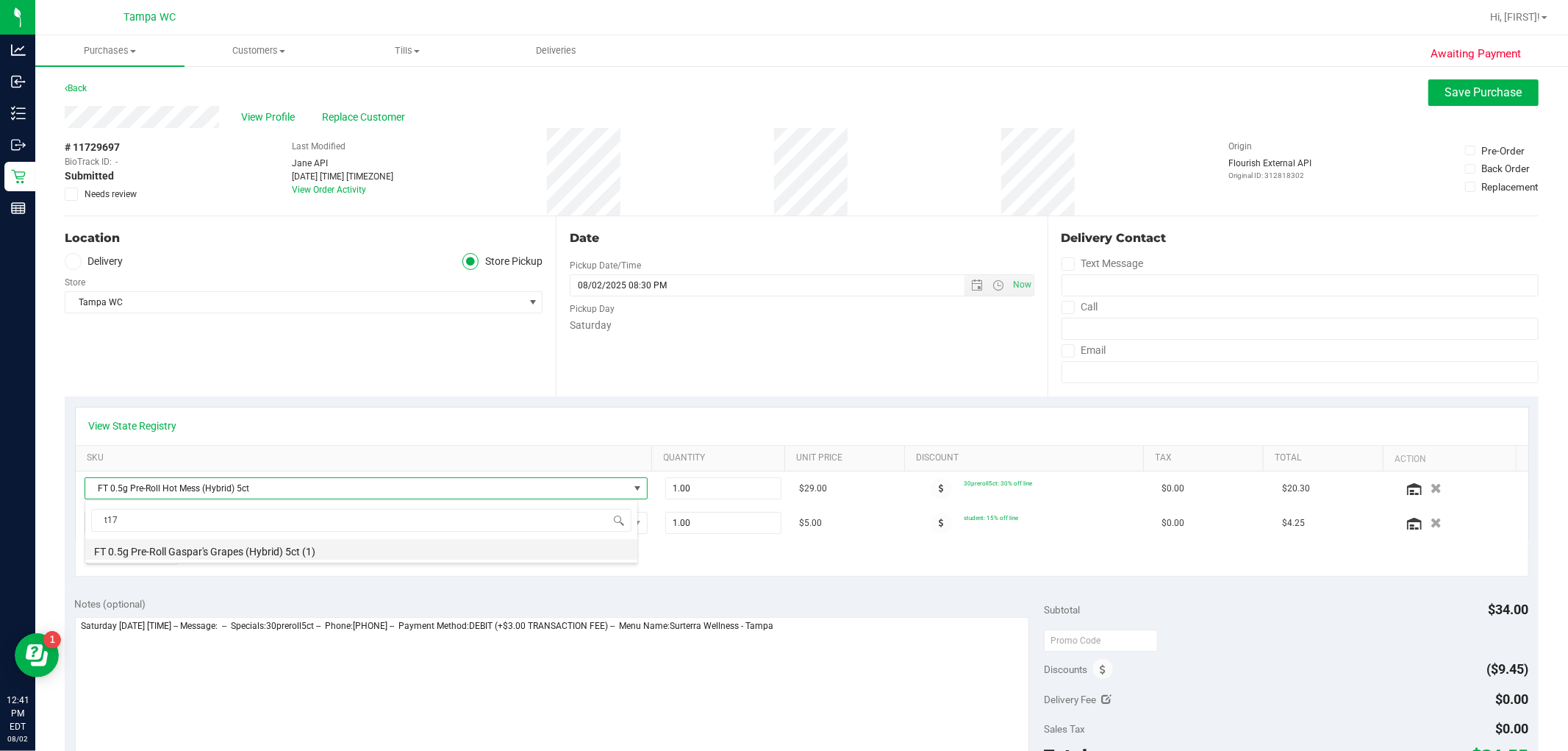 click on "FT 0.5g Pre-Roll Gaspar's Grapes (Hybrid) 5ct (1)" at bounding box center [361, 549] 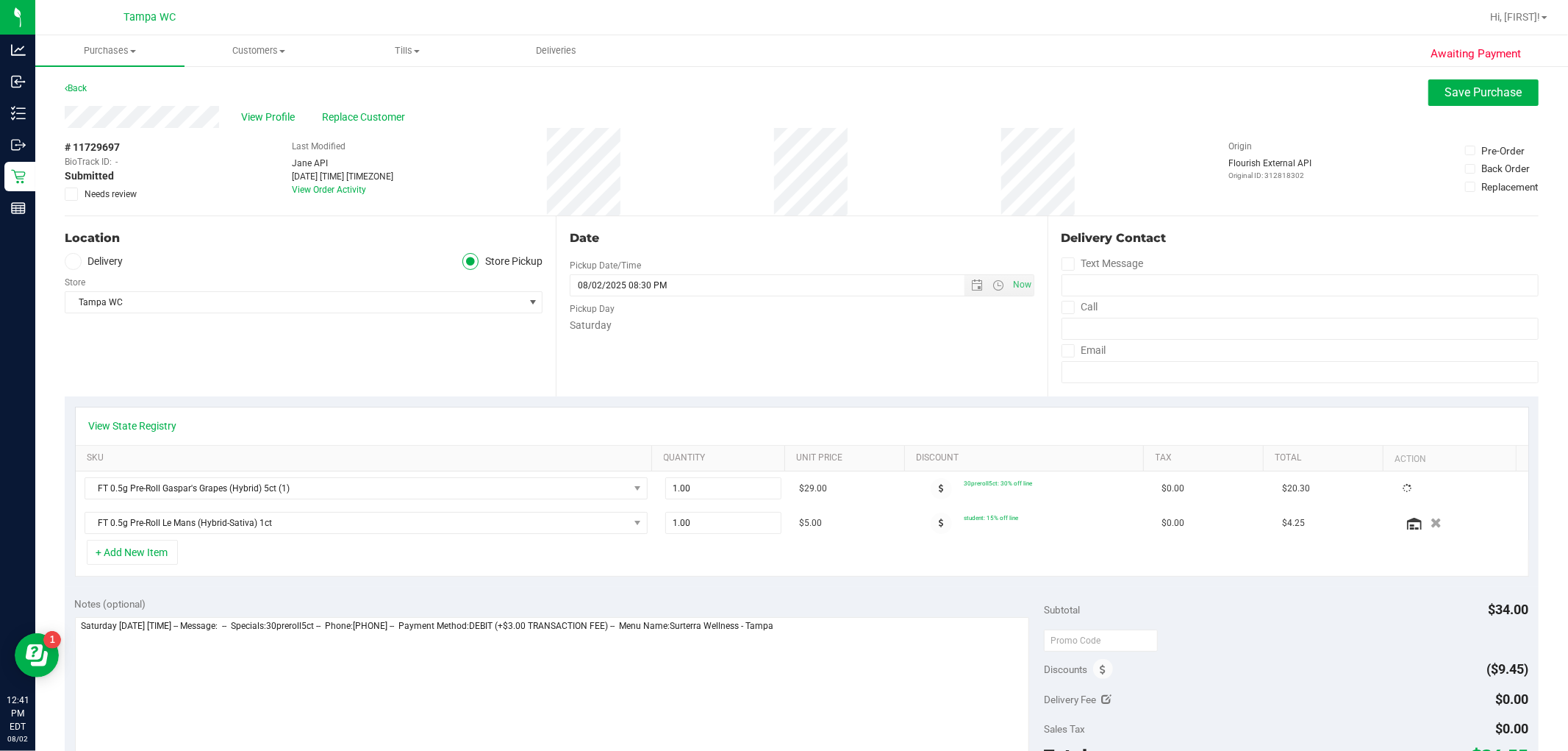 click on "Notes (optional)
Subtotal
$34.00
Discounts
($9.45)
Delivery Fee
$0.00
Sales Tax
$0.00
Total" at bounding box center (801, 719) 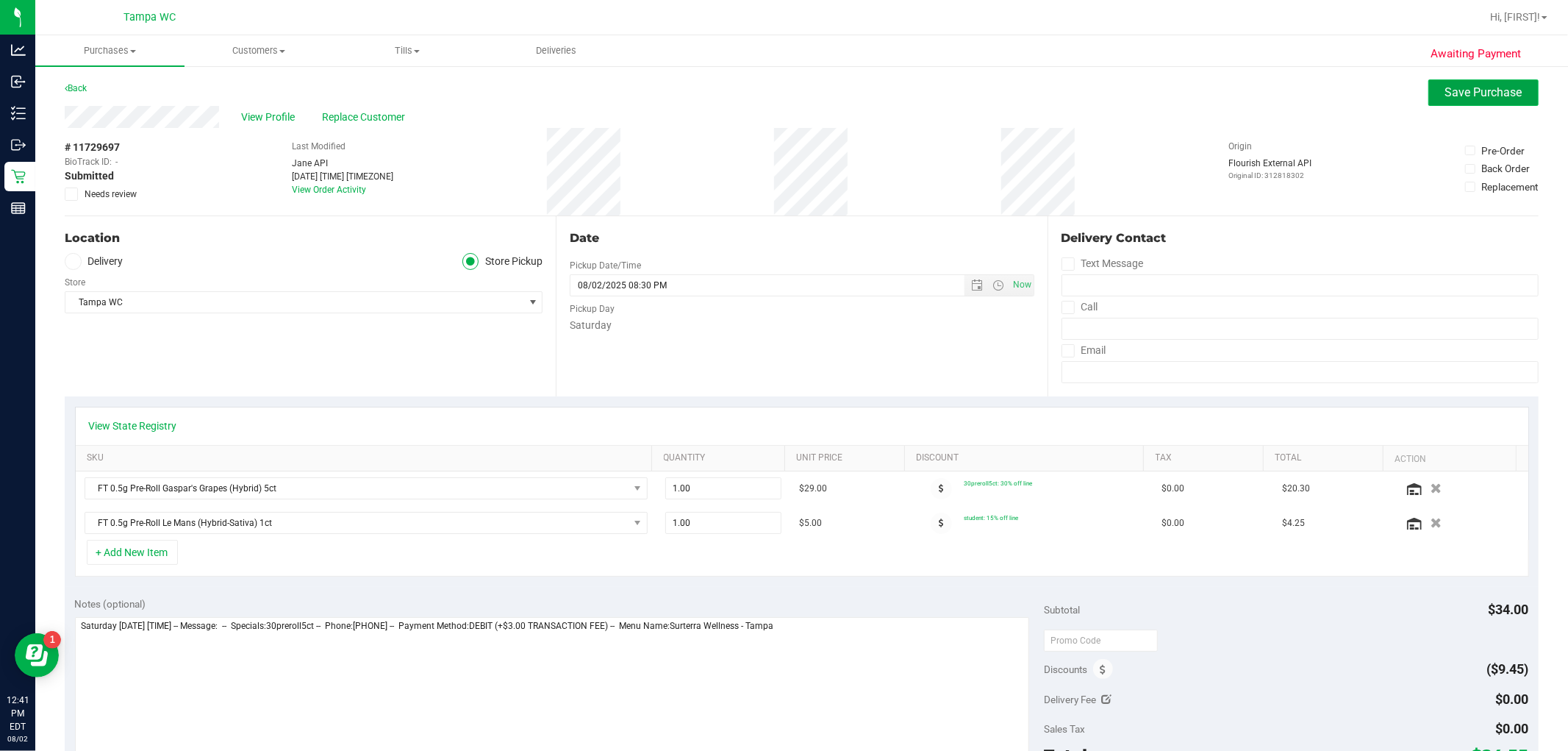 click on "Save Purchase" at bounding box center [1483, 93] 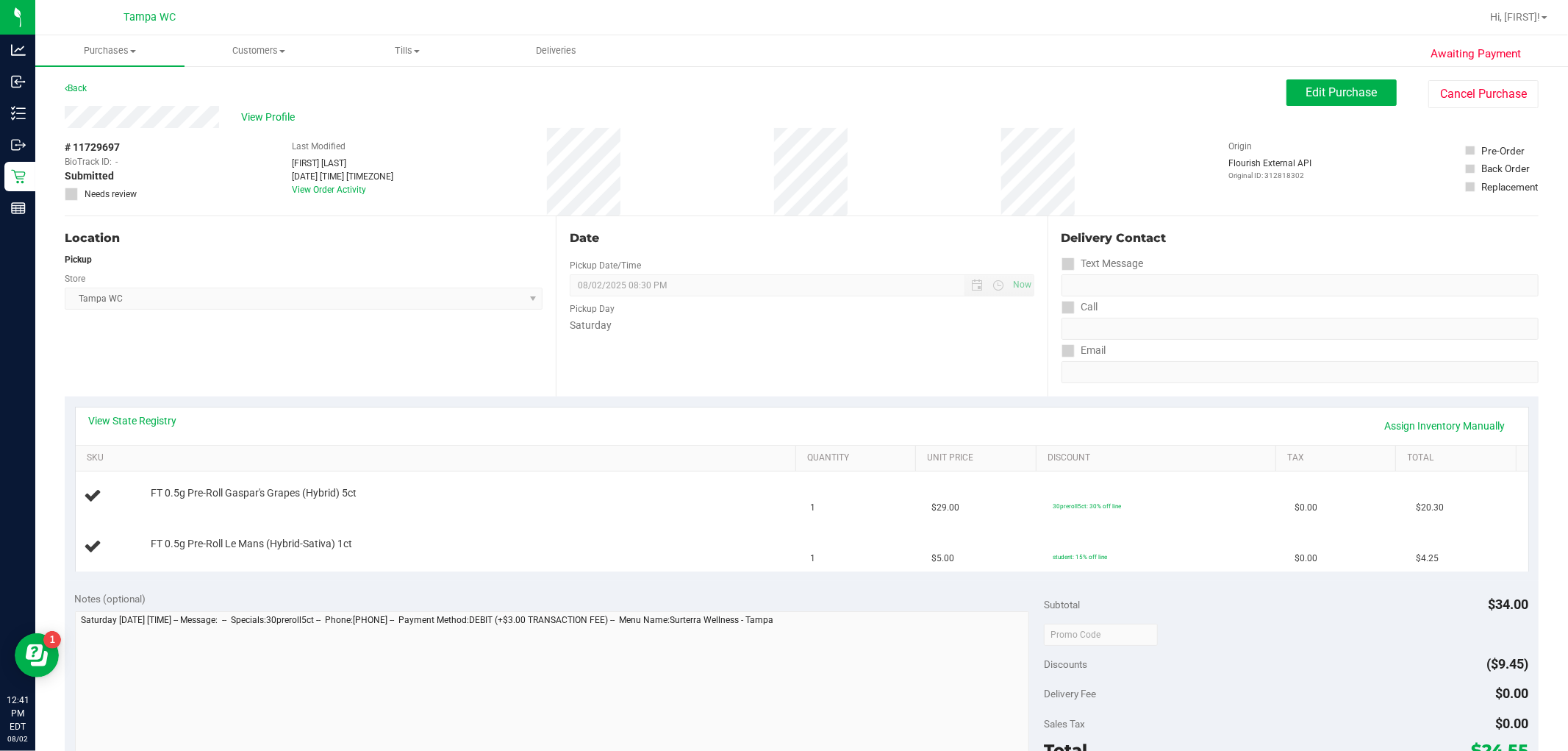 click on "Date
Pickup Date/Time
08/02/2025
Now
08/02/2025 08:30 PM
Now
Pickup Day
Saturday" at bounding box center (801, 306) 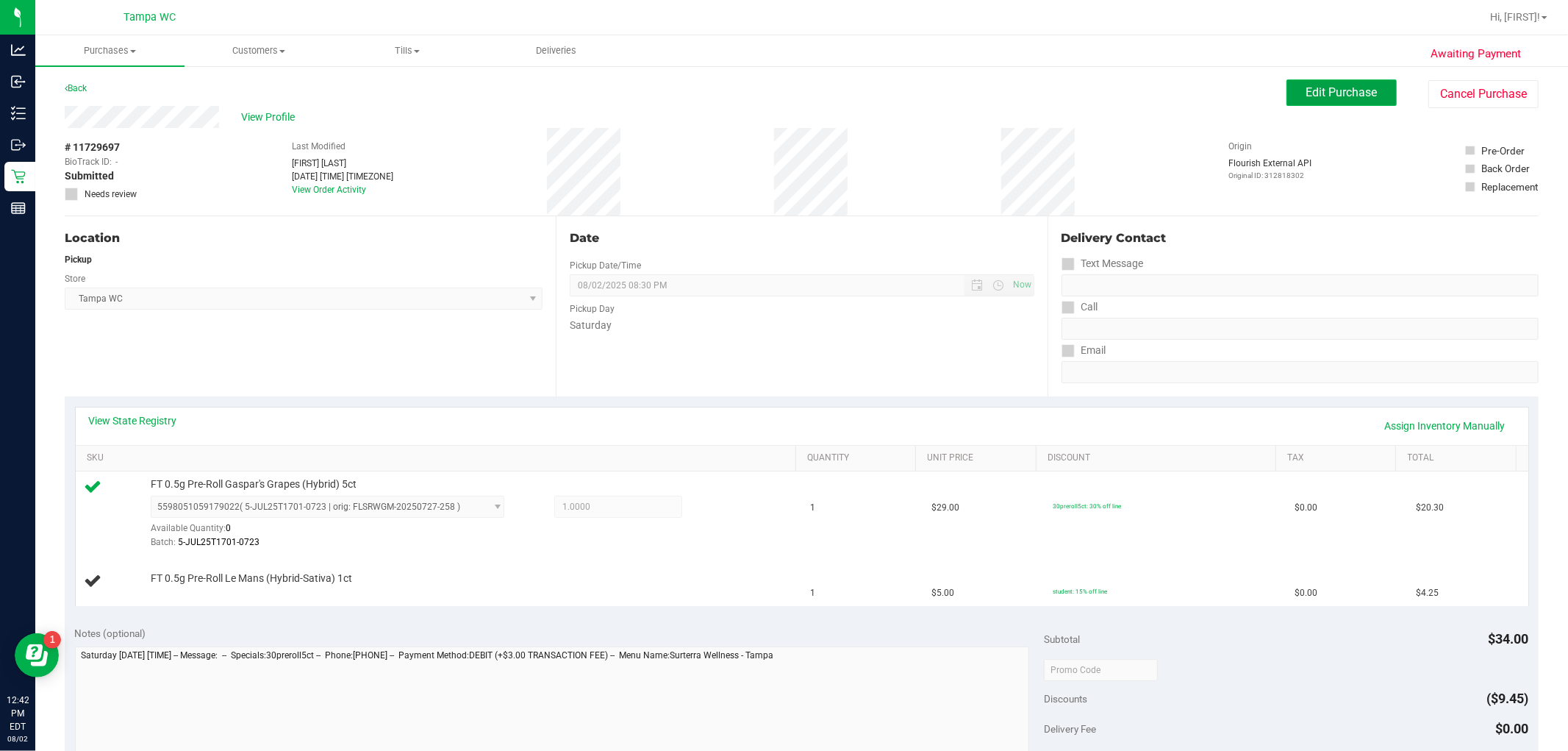 click on "Edit Purchase" at bounding box center (1342, 92) 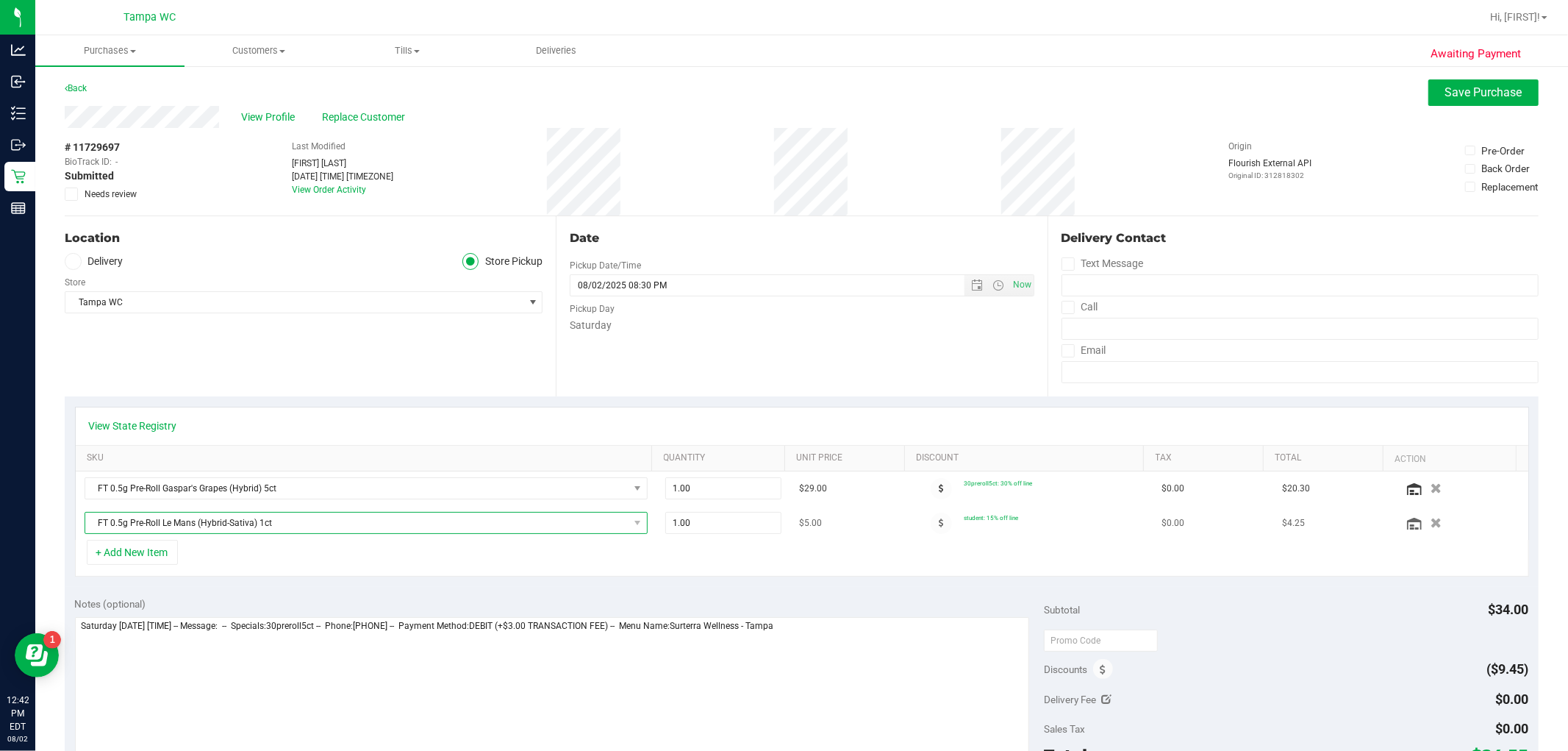 click on "FT 0.5g Pre-Roll Le Mans (Hybrid-Sativa) 1ct" at bounding box center [357, 523] 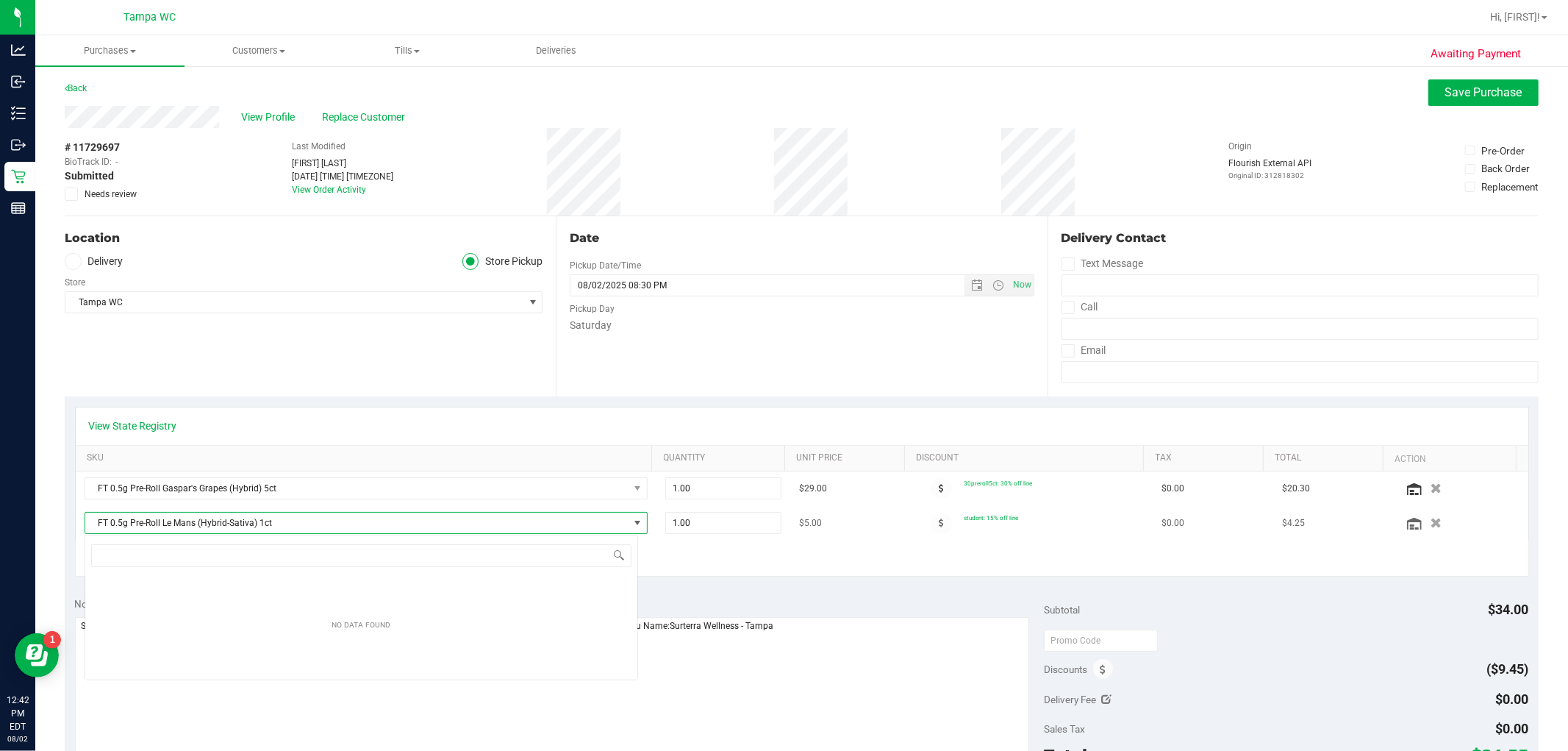 scroll, scrollTop: 73533, scrollLeft: 72957, axis: both 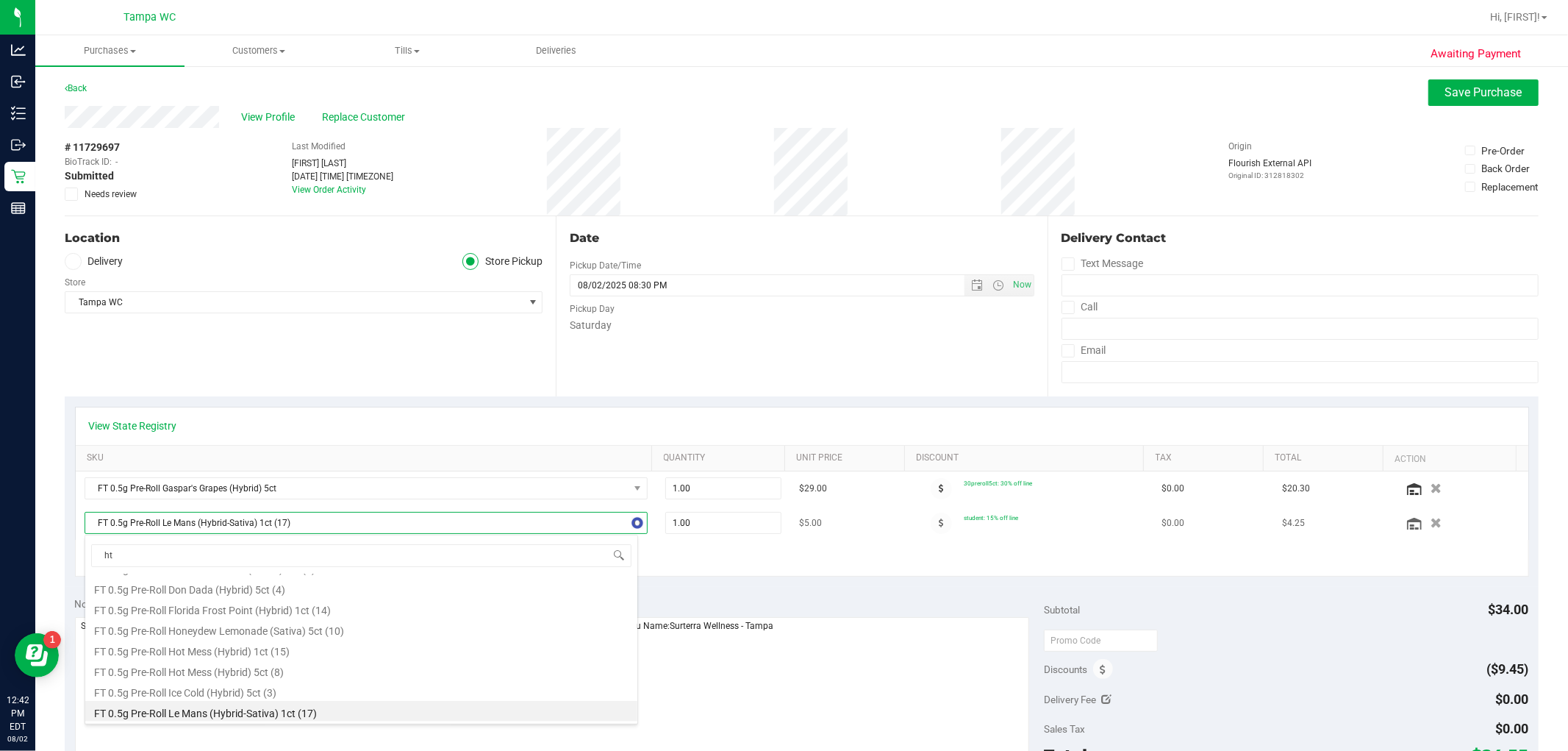 type on "htm" 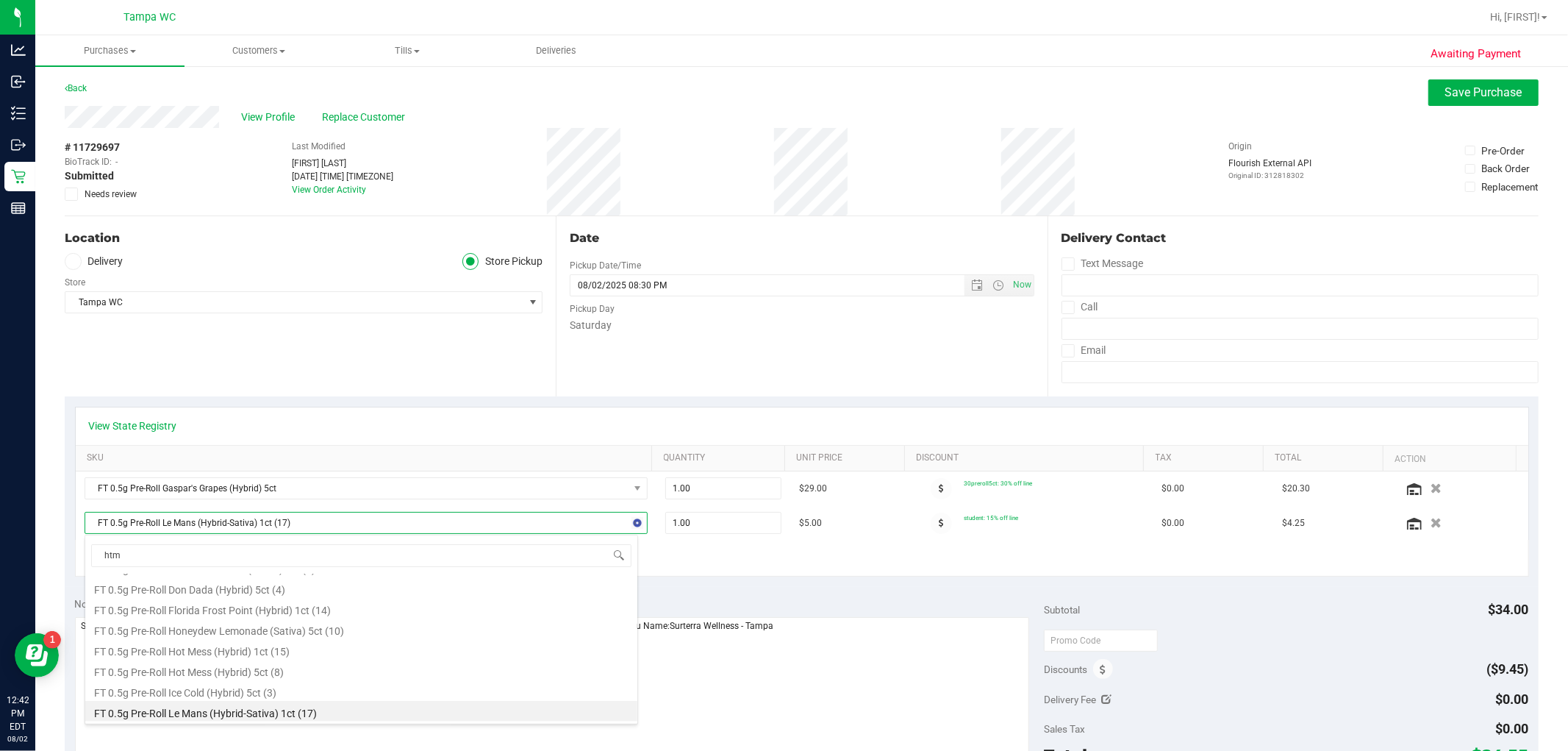 scroll, scrollTop: 0, scrollLeft: 0, axis: both 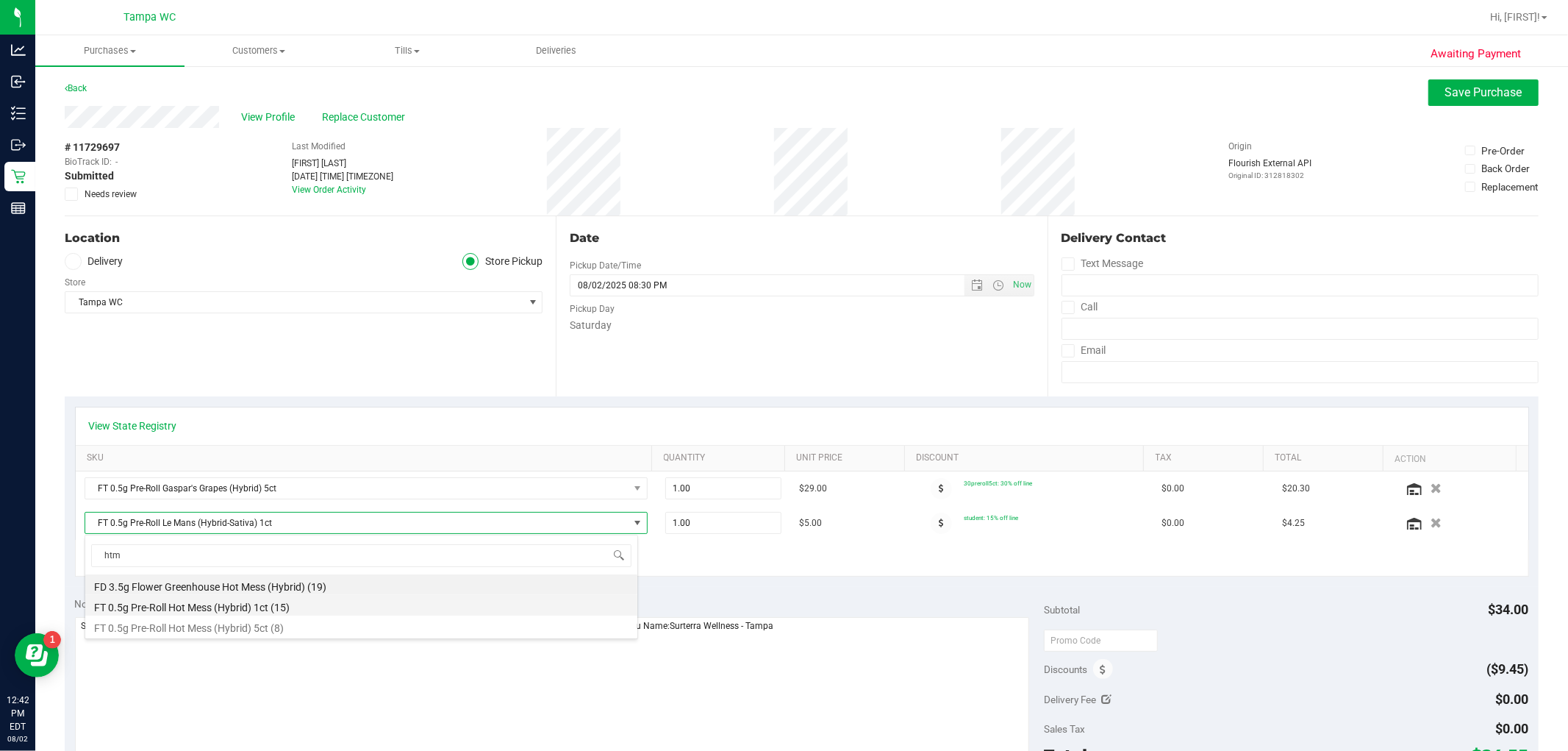 click on "FT 0.5g Pre-Roll Hot Mess (Hybrid) 1ct (15)" at bounding box center (361, 605) 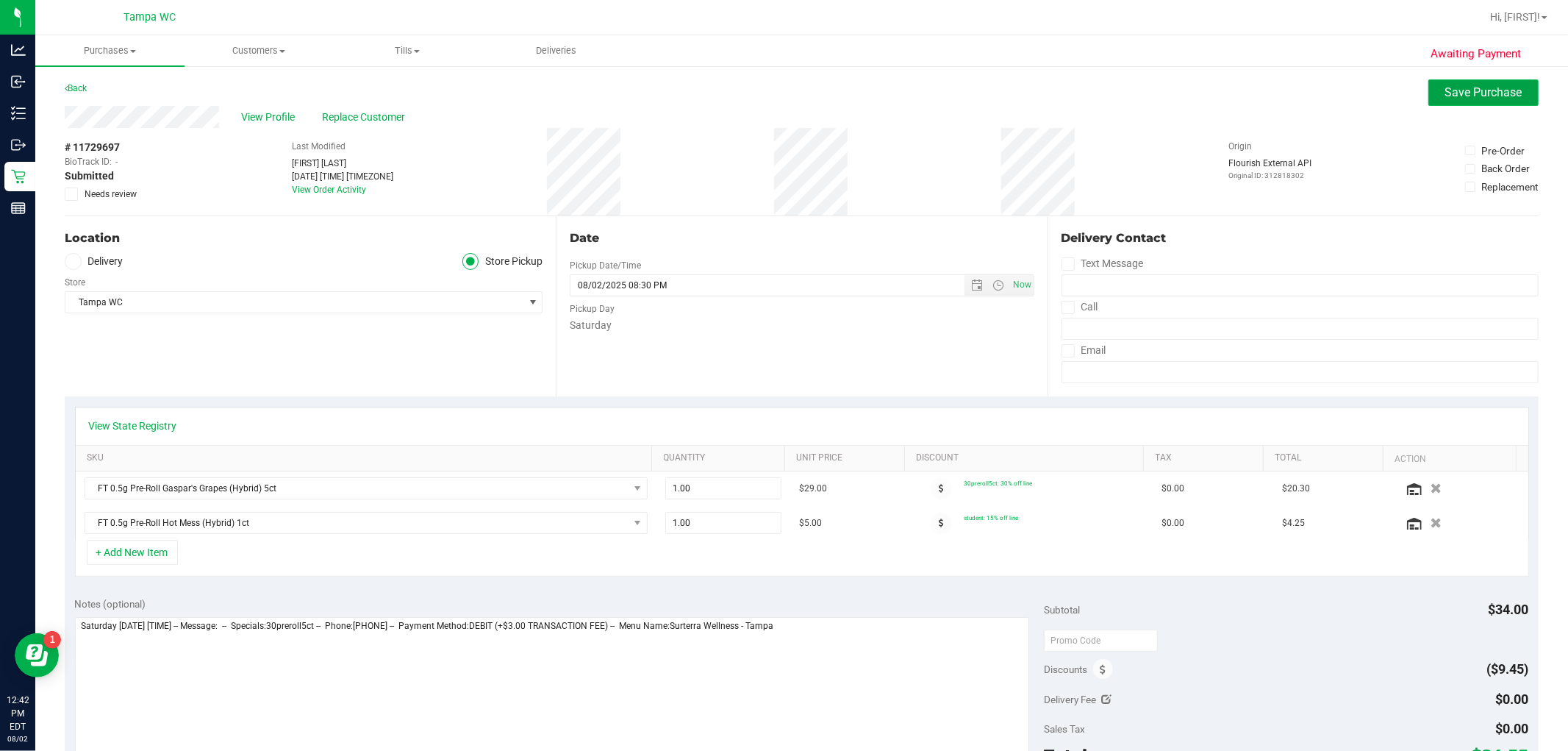 click on "Save Purchase" at bounding box center [1483, 92] 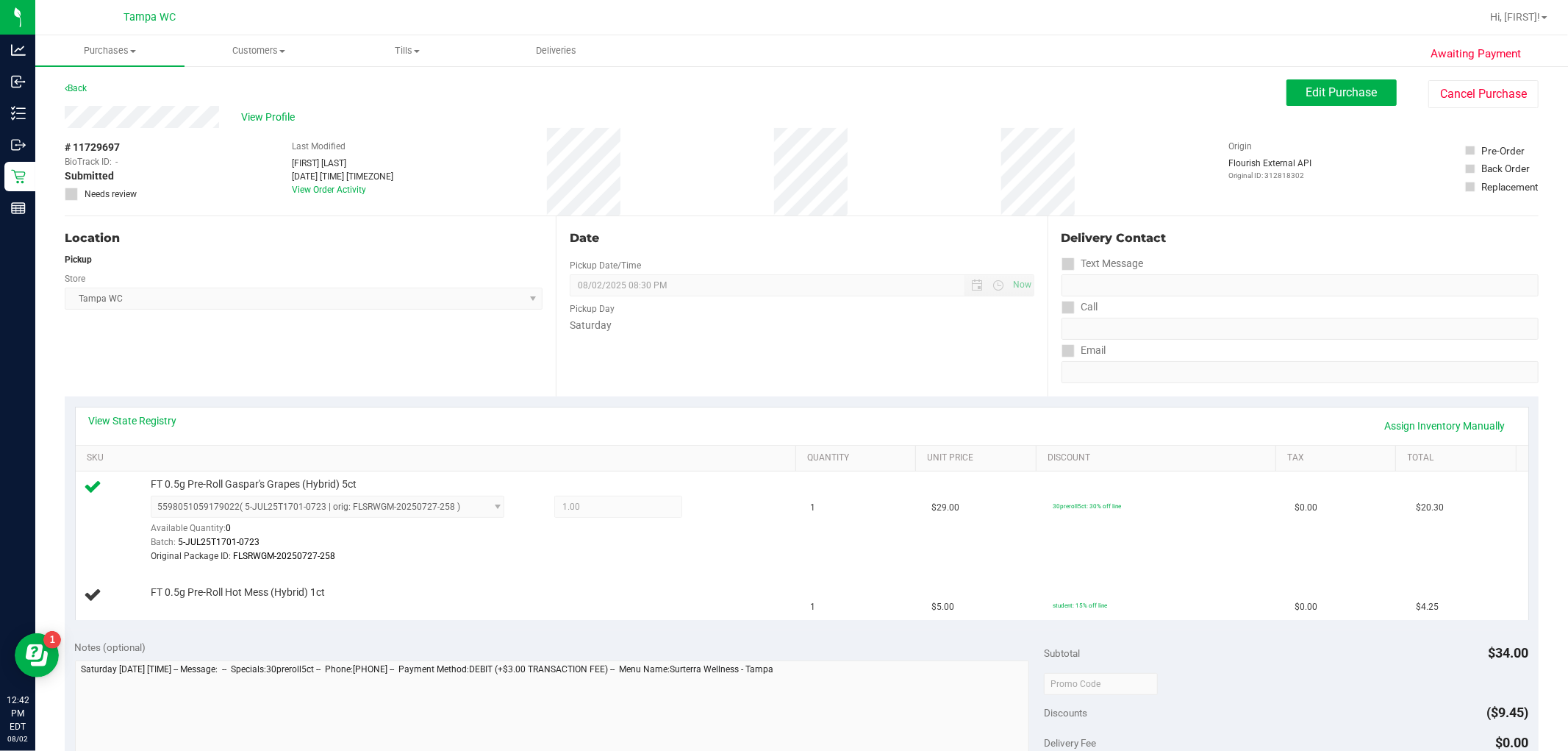 click on "Location
Pickup
Store
Tampa WC Select Store Bonita Springs WC Boynton Beach WC Bradenton WC Brandon WC Brooksville WC Call Center Clermont WC Crestview WC Deerfield Beach WC Delray Beach WC Deltona WC Ft Walton Beach WC Ft. Lauderdale WC Ft. Myers WC Gainesville WC Jax Atlantic WC JAX DC REP Jax WC Key West WC Lakeland WC Largo WC Lehigh Acres DC REP Merritt Island WC Miami 72nd WC Miami Beach WC Miami Dadeland WC Miramar DC REP New Port Richey WC North Palm Beach WC North Port WC Ocala WC Orange Park WC Orlando Colonial WC Orlando DC REP Orlando WC Oviedo WC Palm Bay WC Palm Coast WC Panama City WC Pensacola WC Port Orange WC Port St. Lucie WC Sebring WC South Tampa WC St. Pete WC Summerfield WC Tallahassee DC REP Tallahassee WC Tampa DC Testing Tampa Warehouse Tampa WC TX Austin DC TX Plano Retail Winter Haven WC" at bounding box center [310, 306] 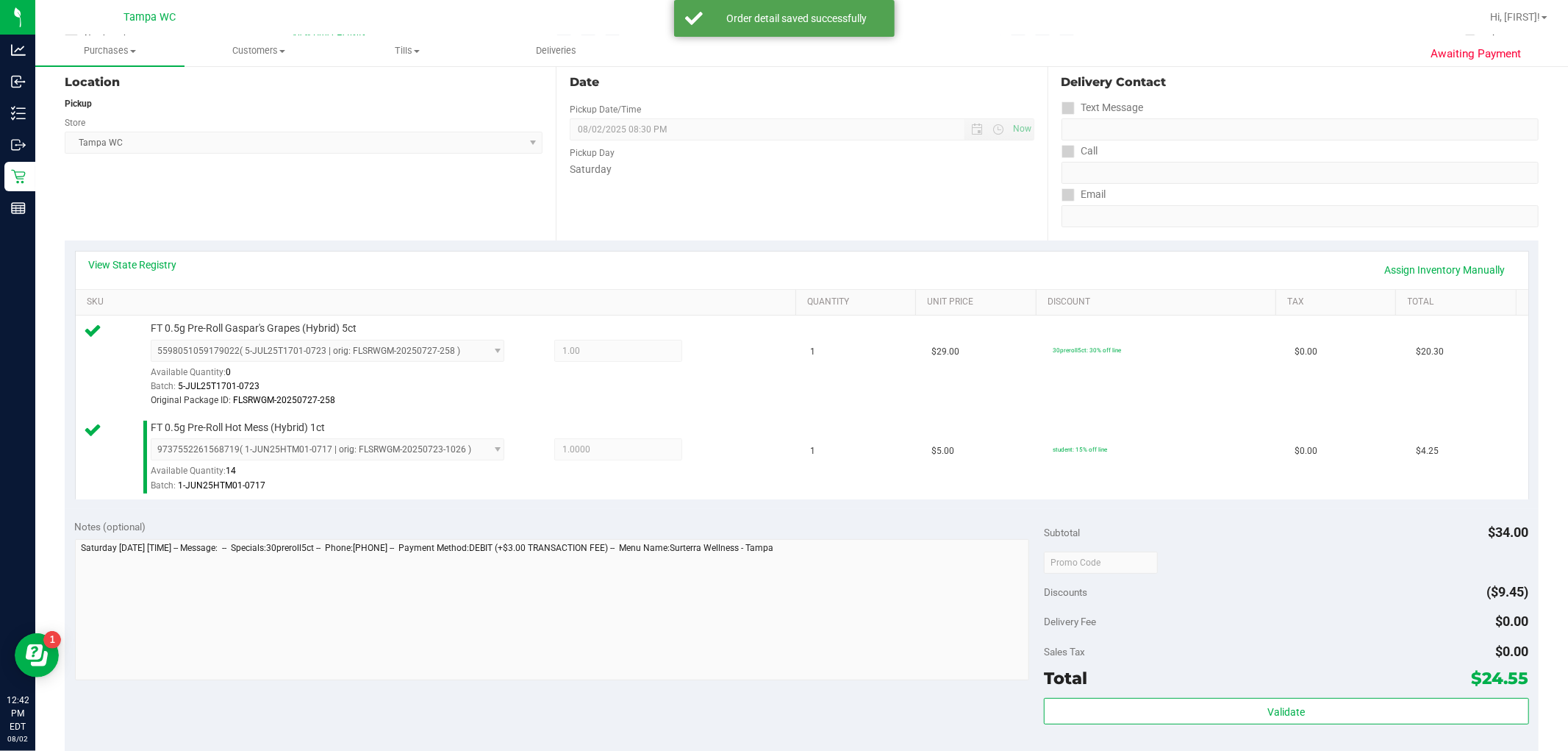 scroll, scrollTop: 408, scrollLeft: 0, axis: vertical 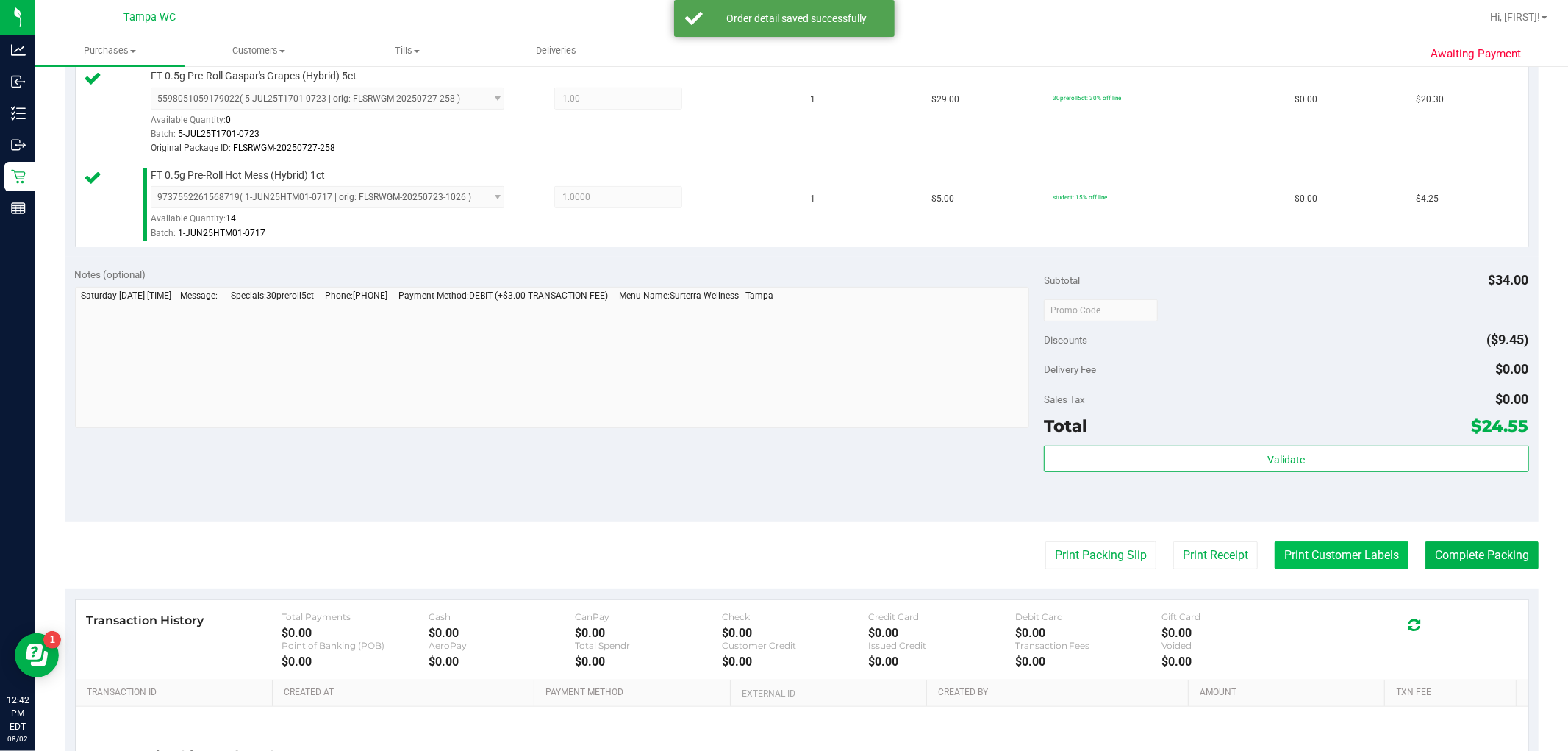 click on "Print Customer Labels" at bounding box center [1342, 555] 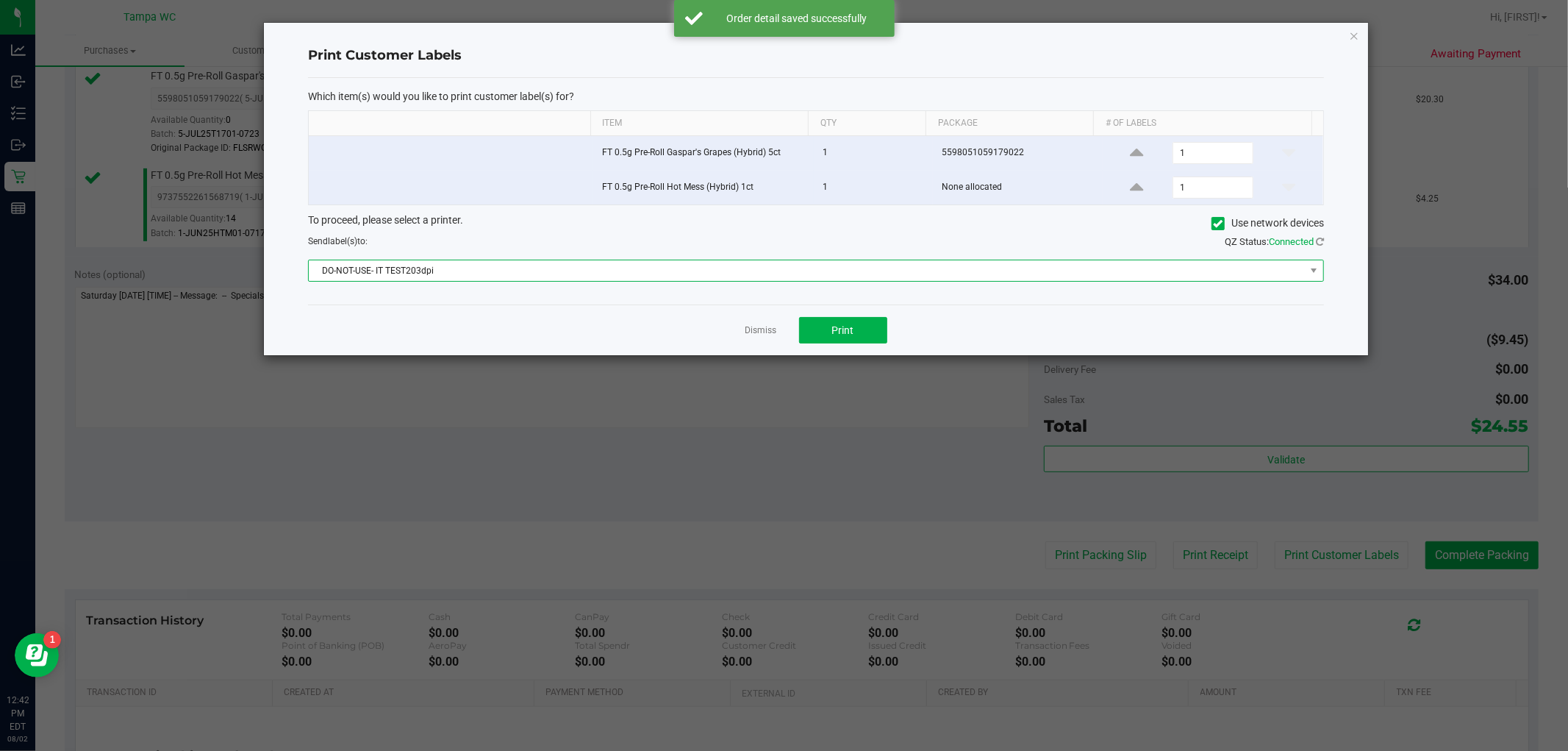 click on "DO-NOT-USE- IT TEST203dpi" at bounding box center (806, 271) 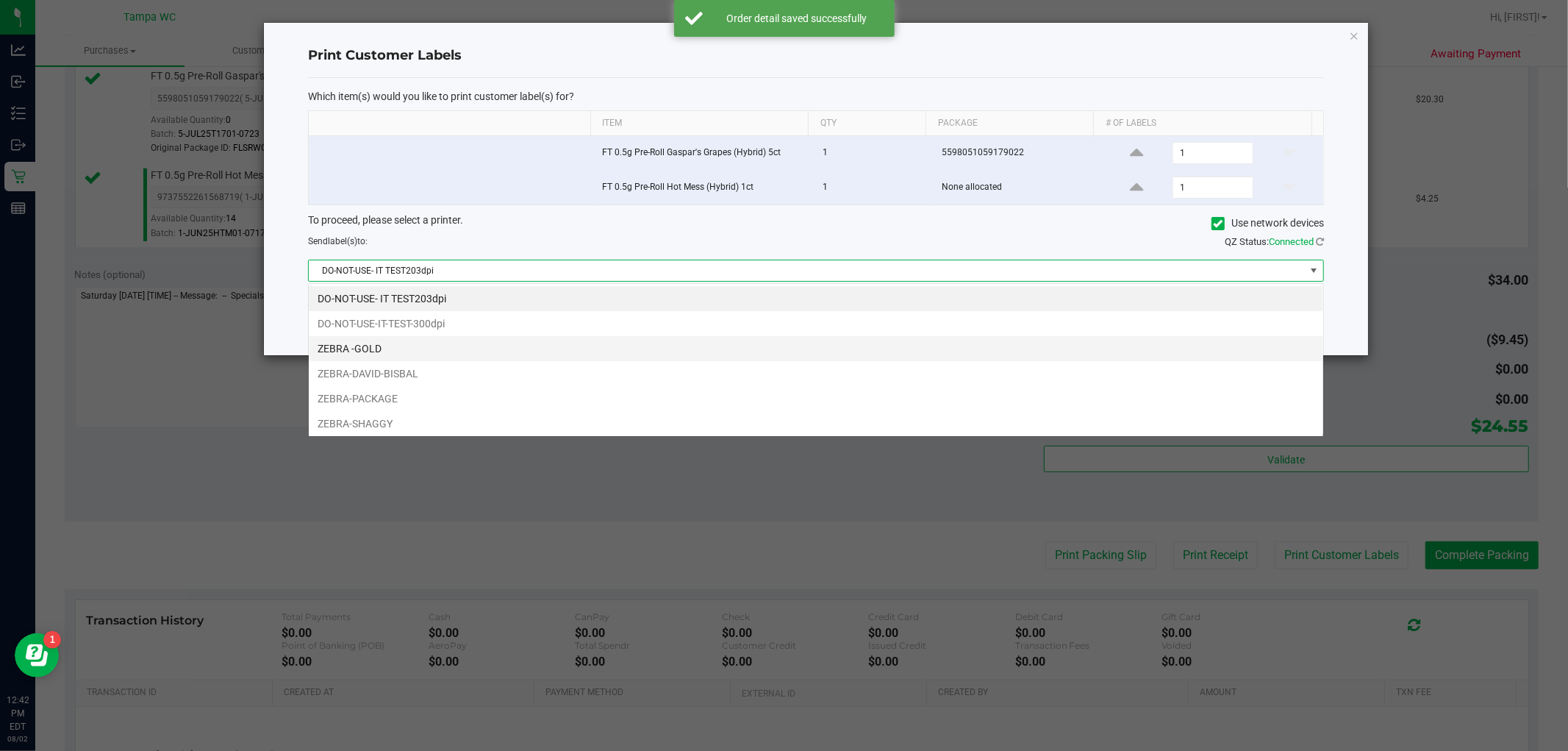 scroll, scrollTop: 73533, scrollLeft: 72496, axis: both 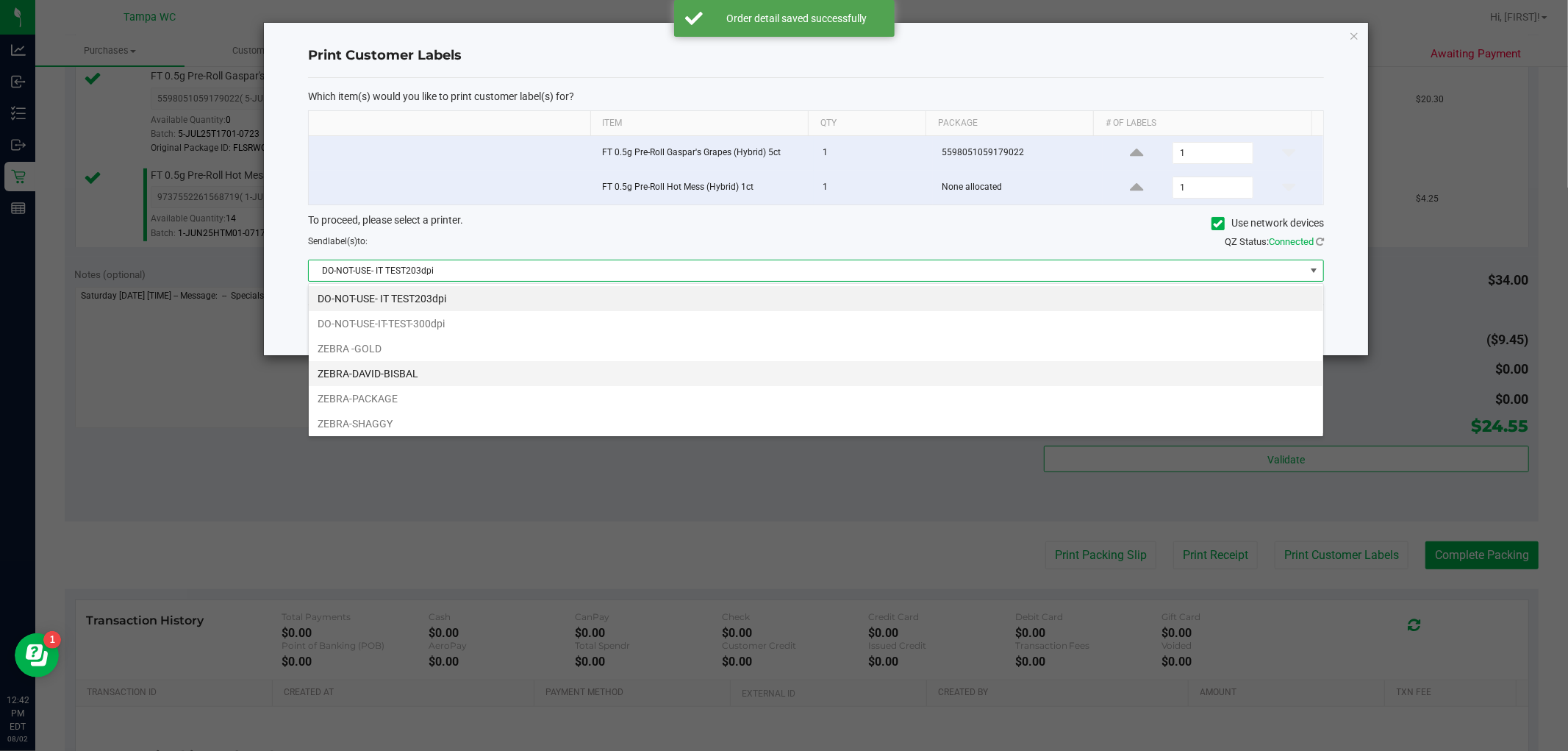 click on "ZEBRA-DAVID-BISBAL" at bounding box center [816, 374] 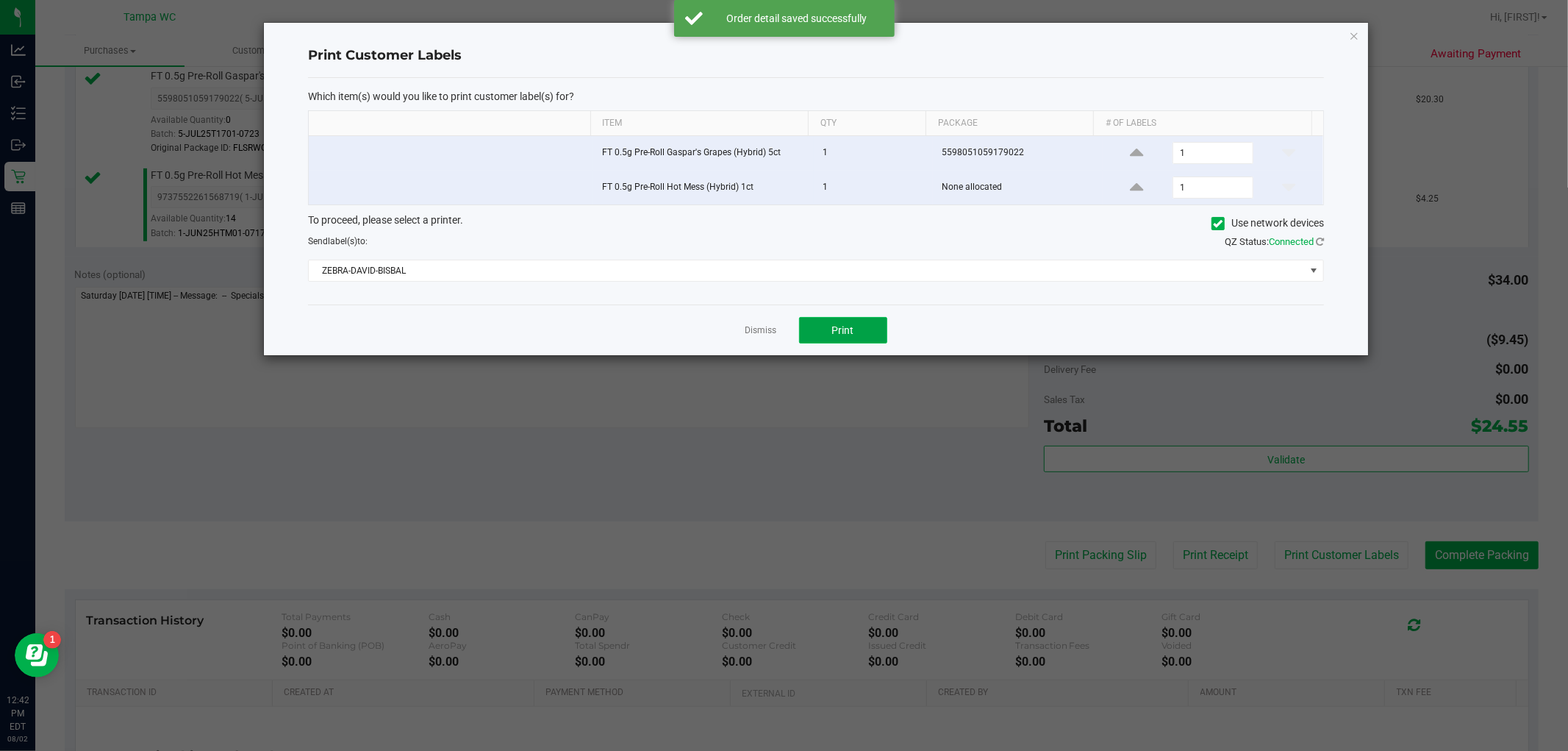 click on "Print" 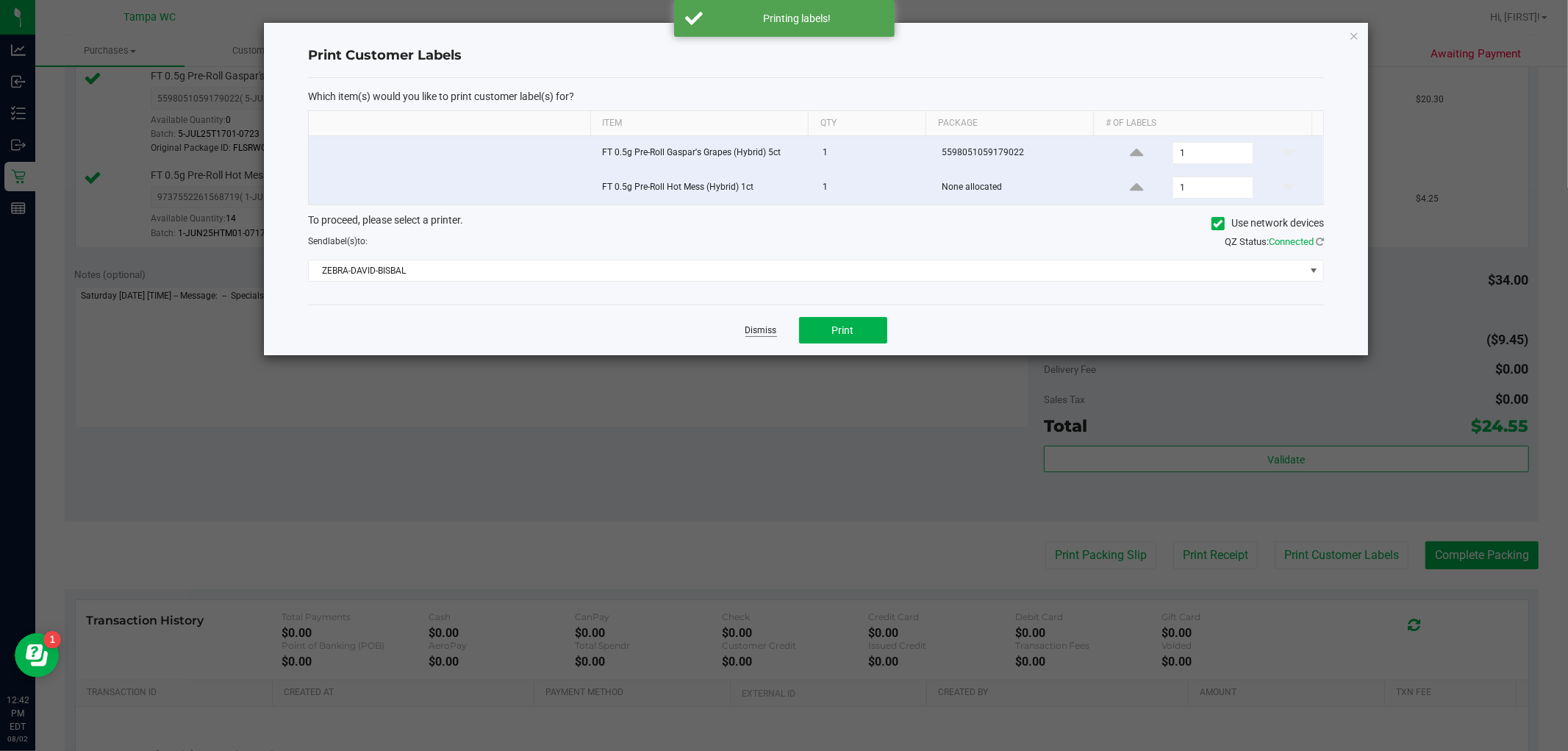 click on "Dismiss" 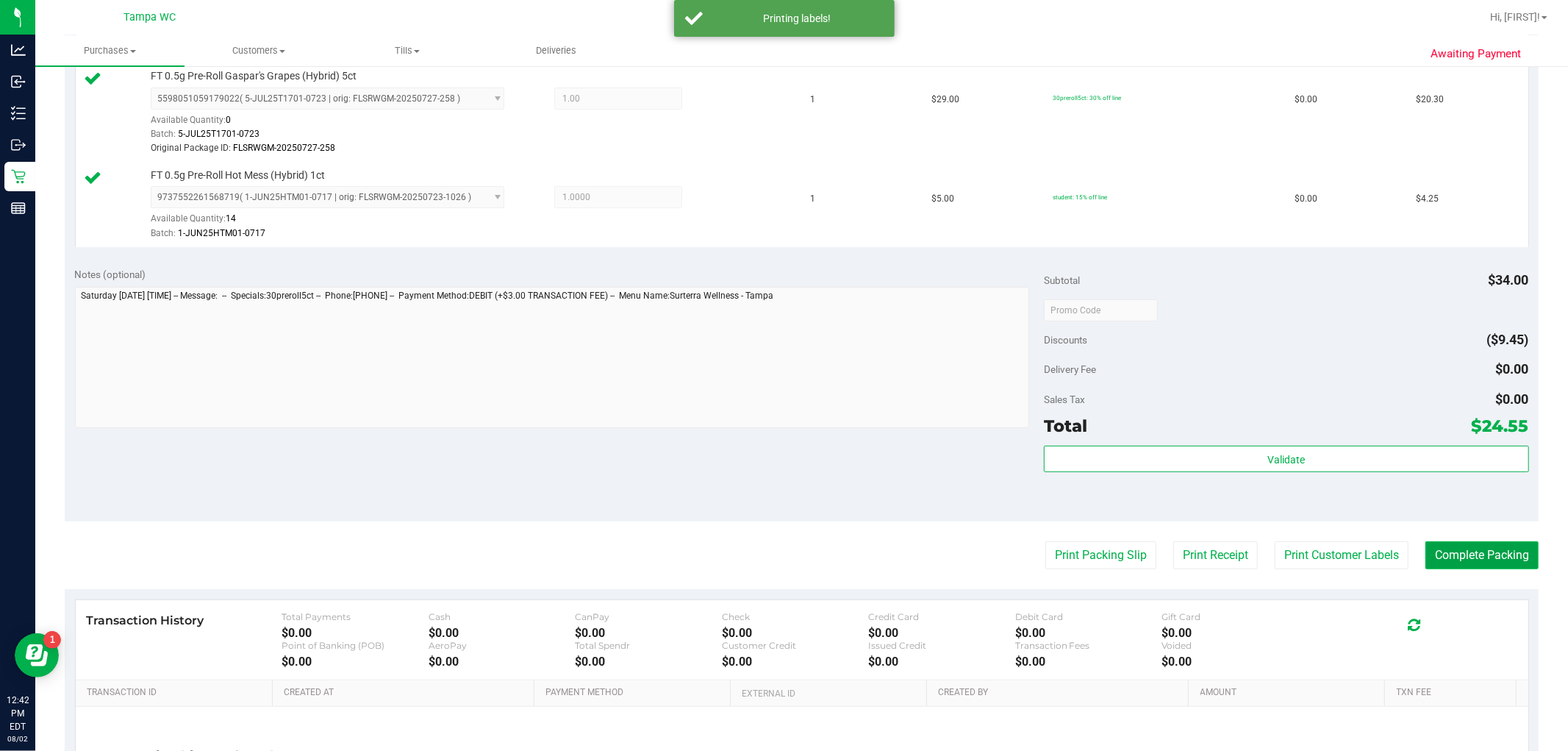 click on "Complete Packing" at bounding box center (1482, 555) 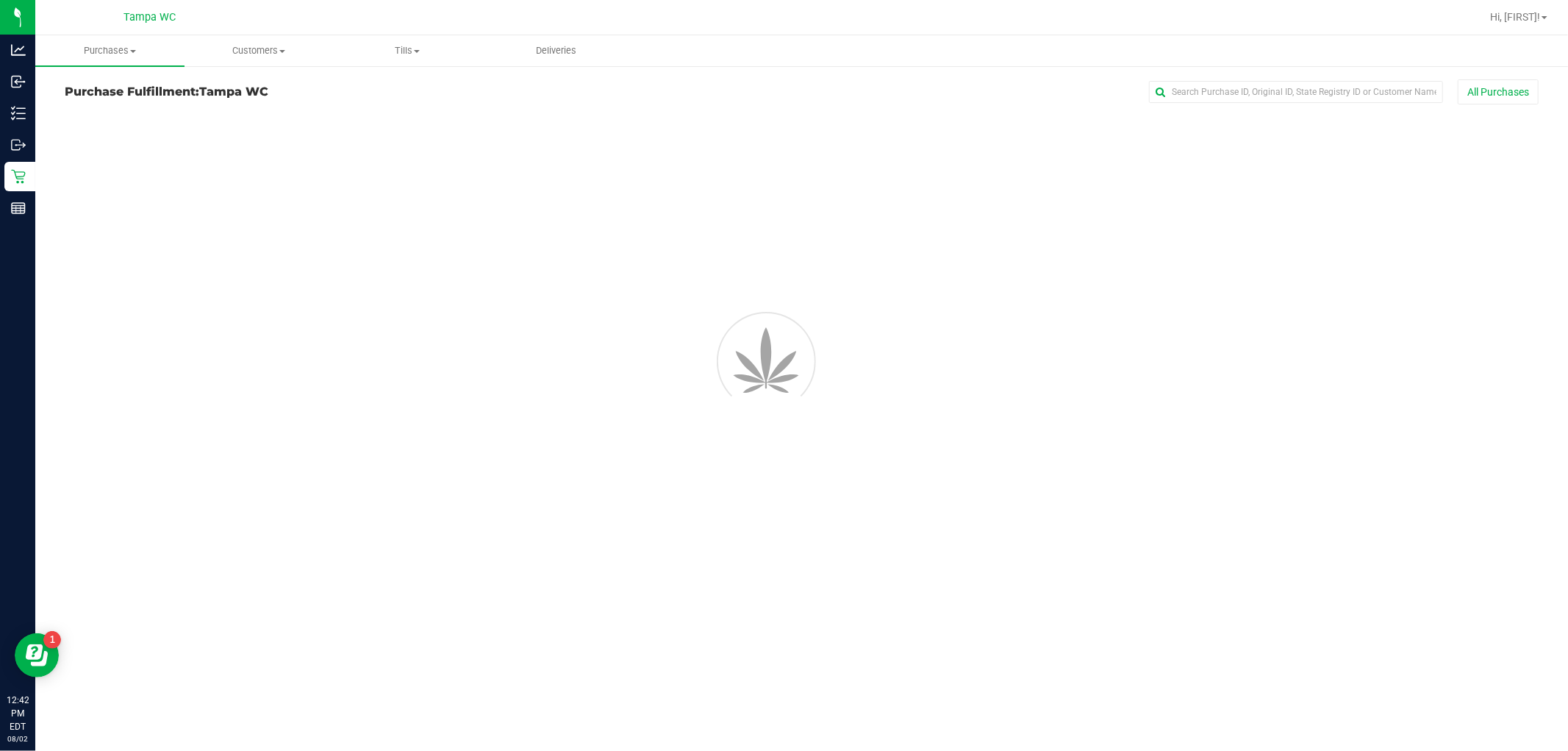 scroll, scrollTop: 0, scrollLeft: 0, axis: both 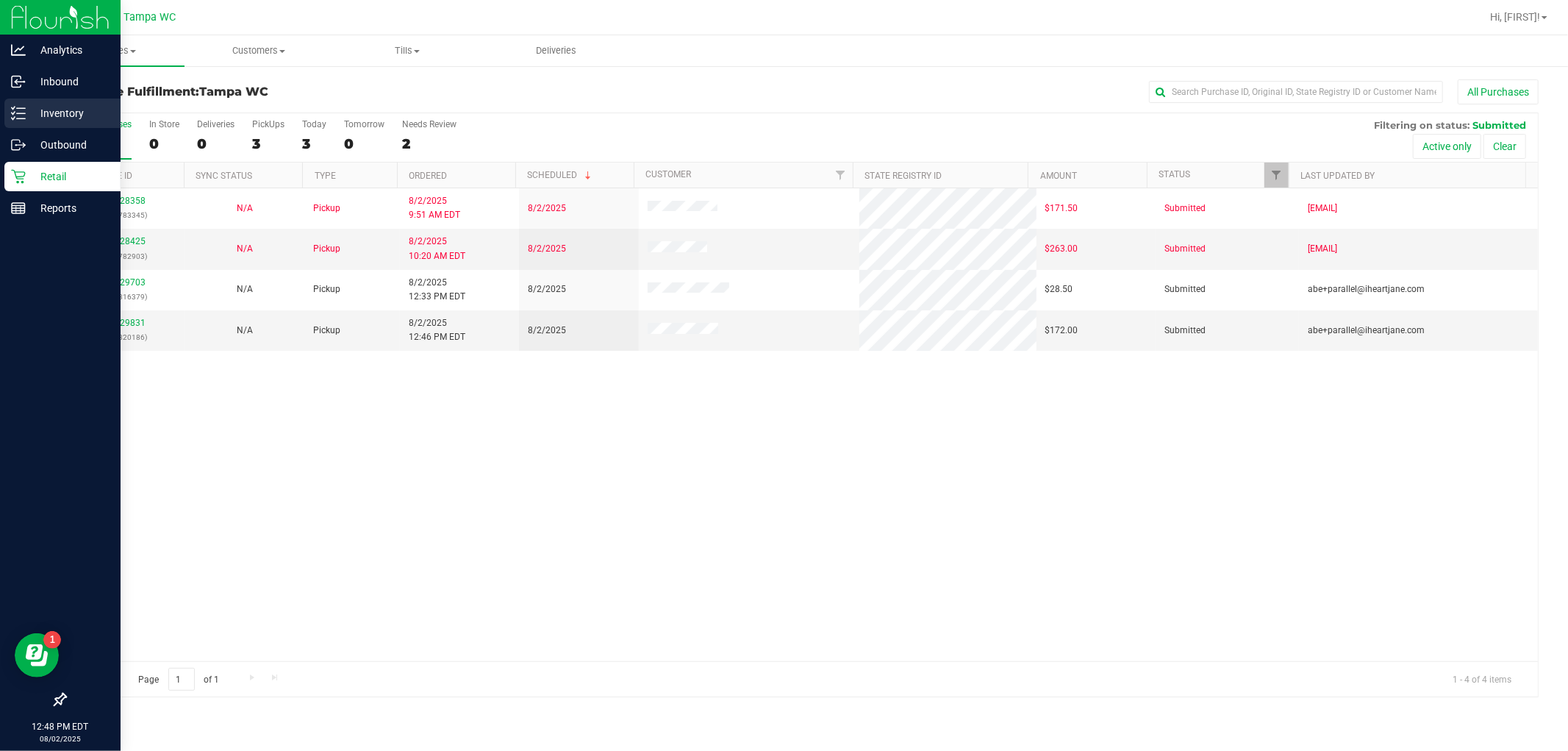 click on "Inventory" at bounding box center (62, 113) 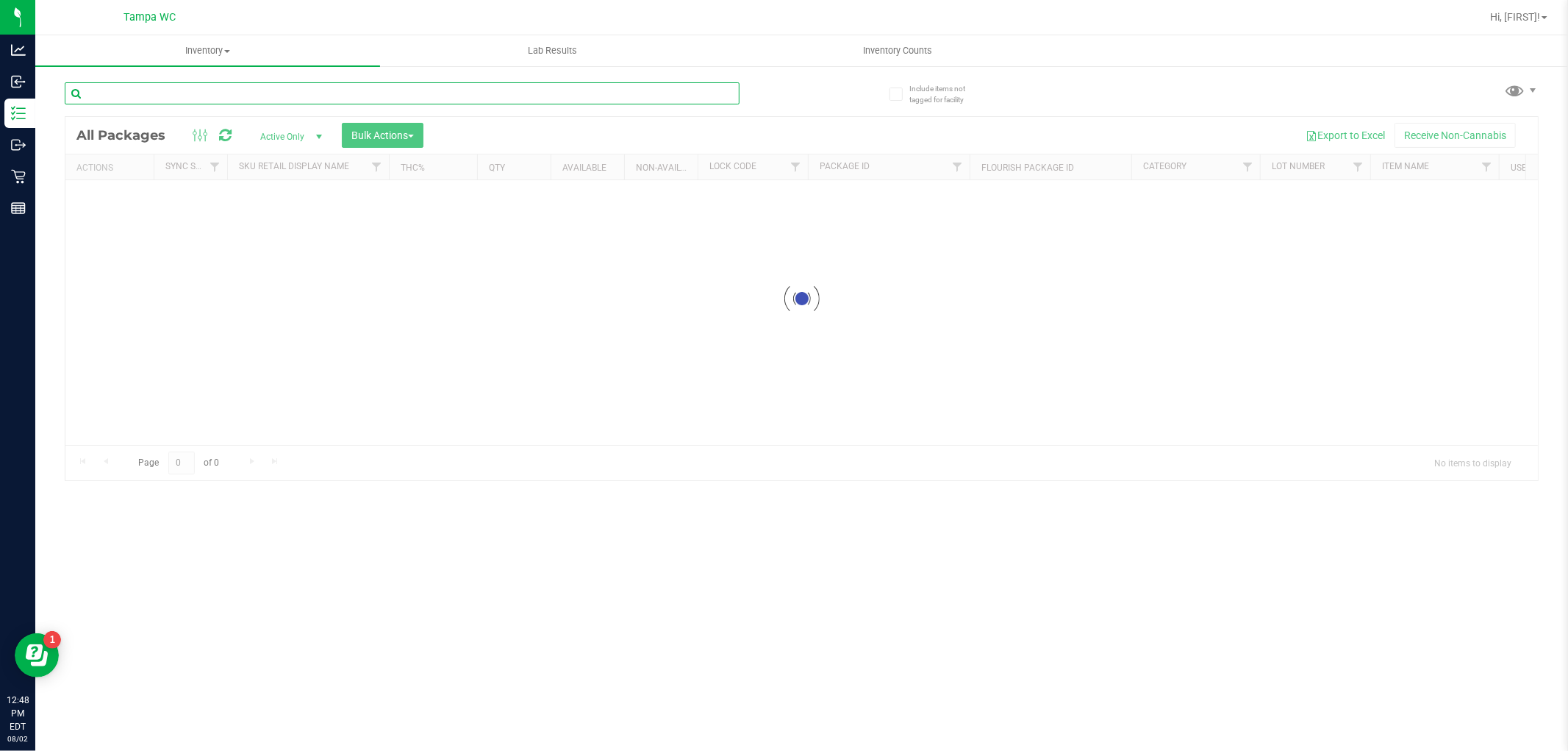 click on "Inventory
All packages
All inventory
Waste log
Create inventory
Lab Results
Inventory Counts" at bounding box center [801, 393] 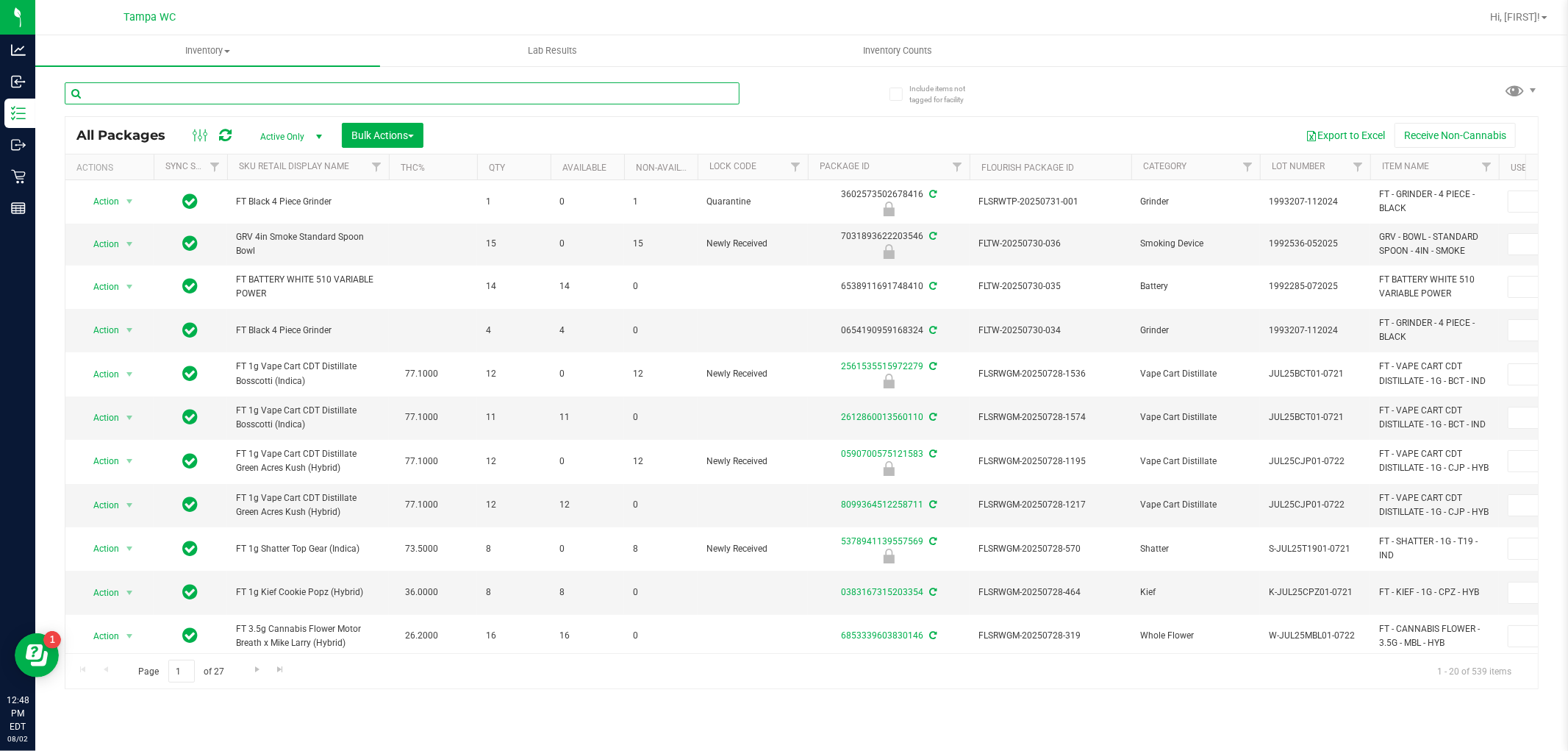 click at bounding box center (402, 93) 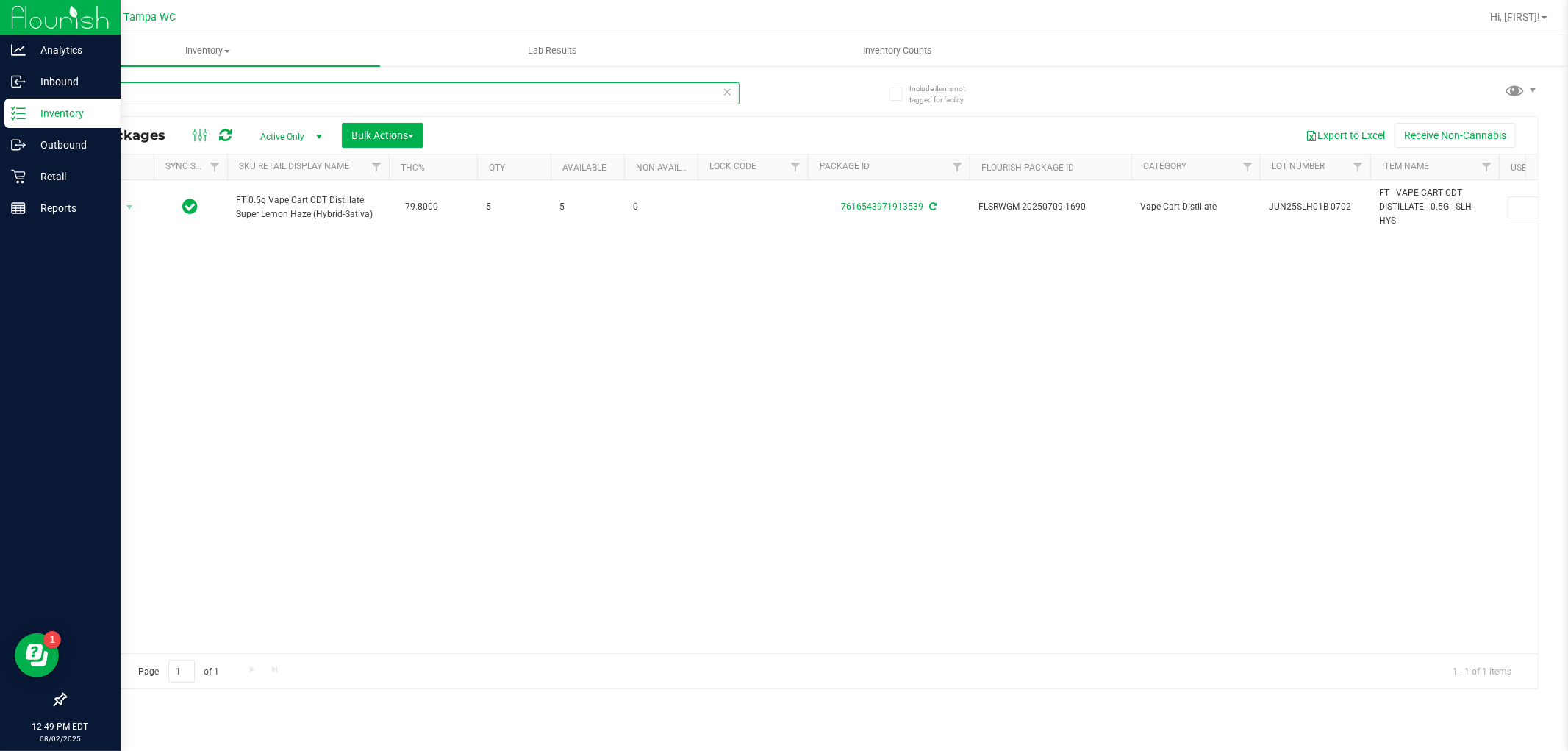 type on "slh" 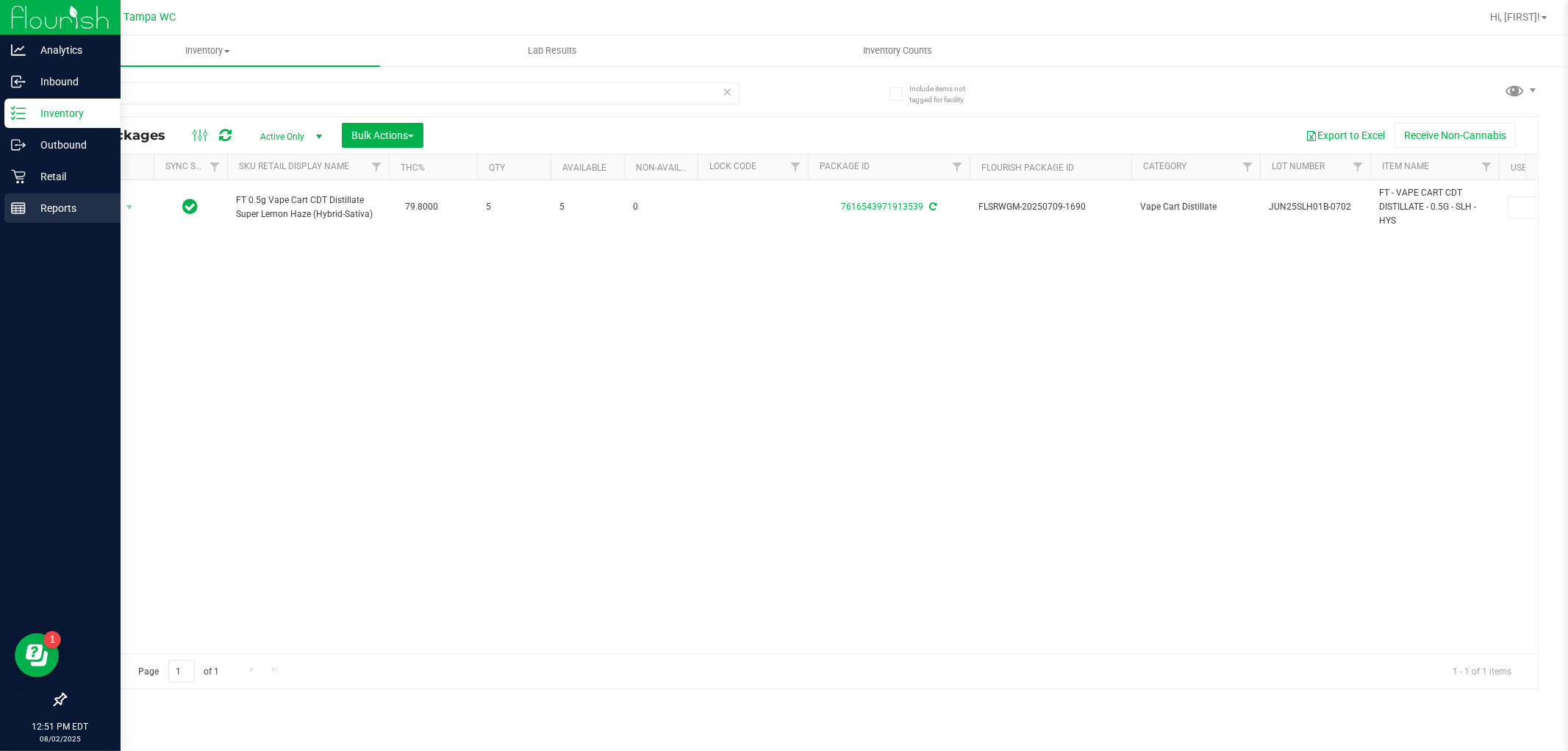 click 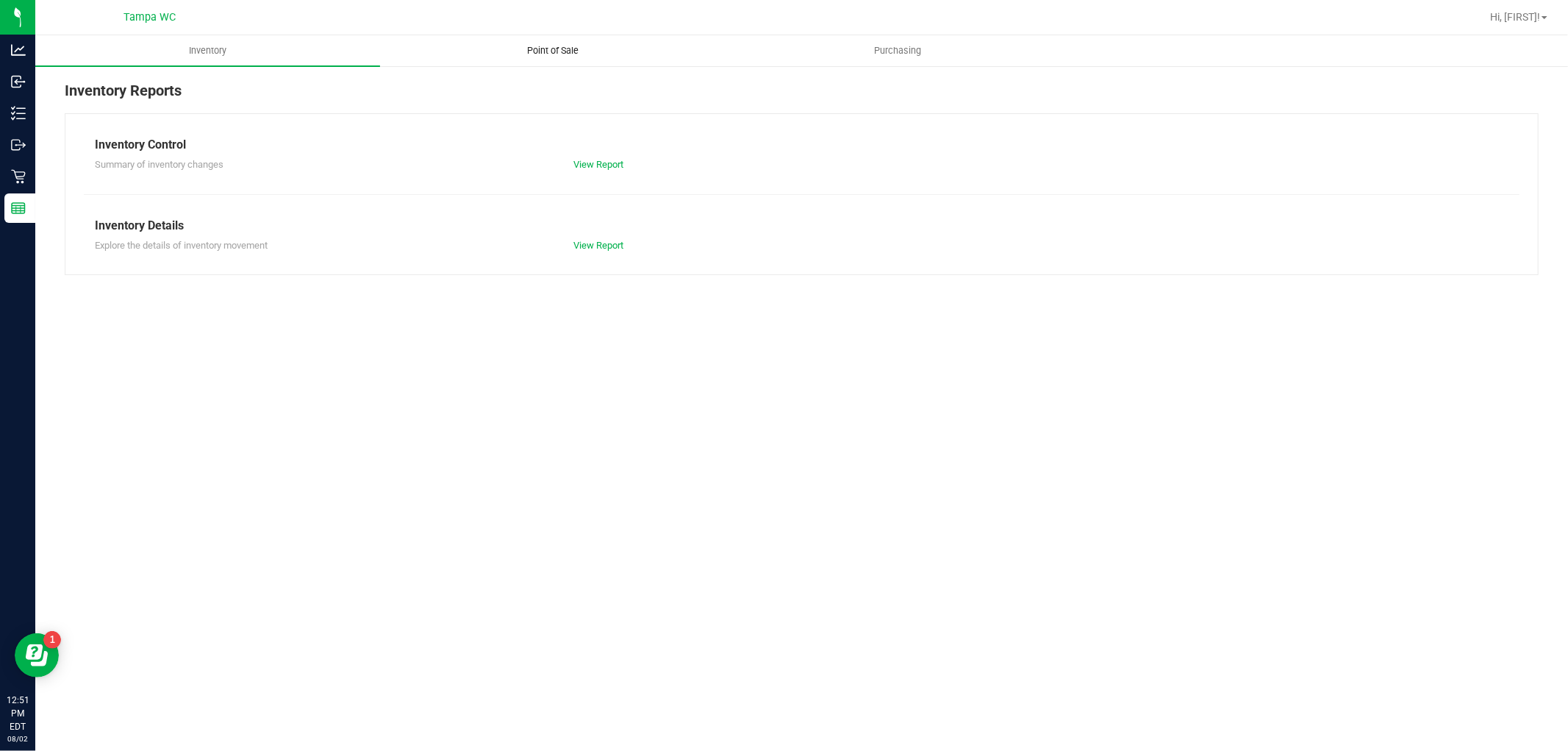click on "Point of Sale" at bounding box center [552, 51] 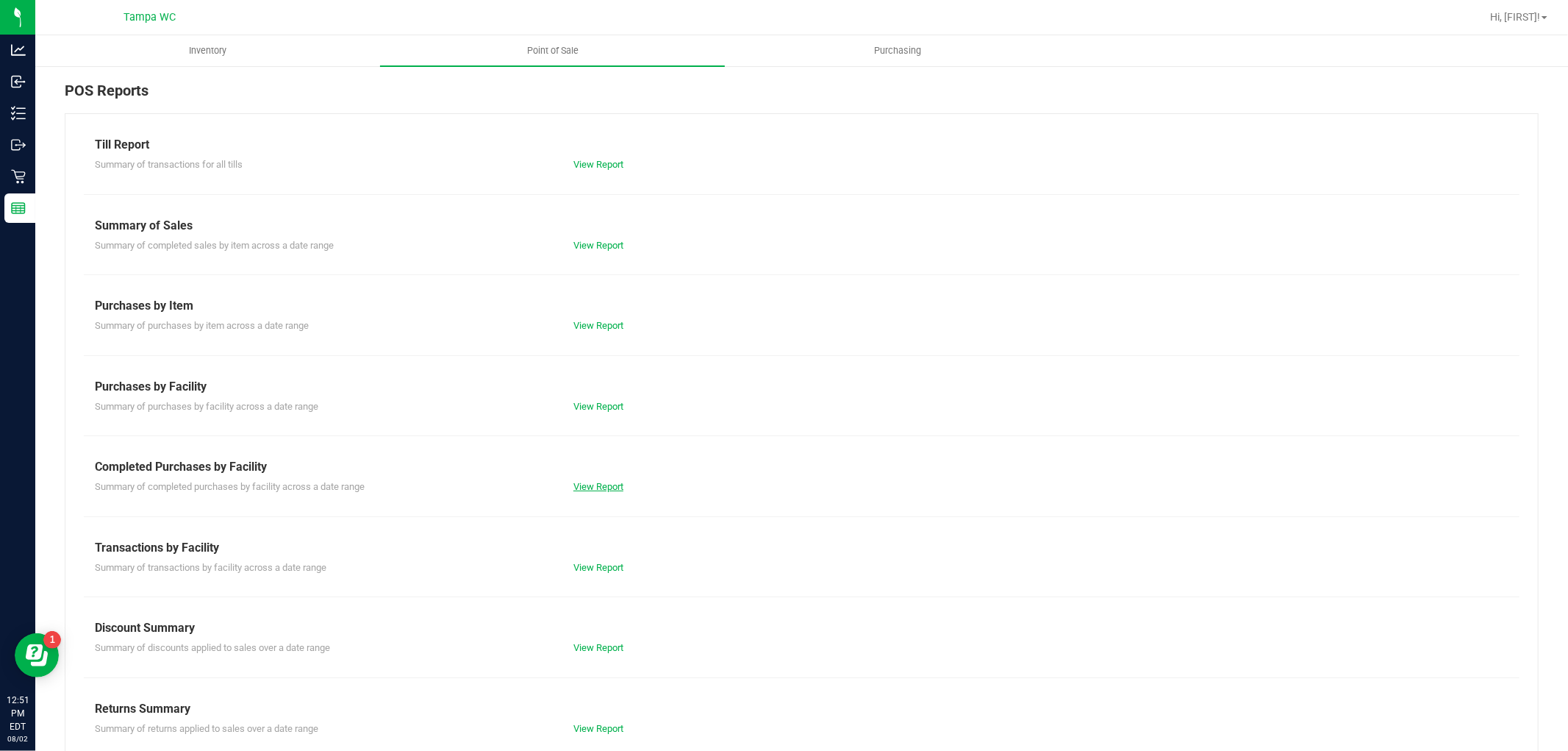 click on "View Report" at bounding box center [598, 486] 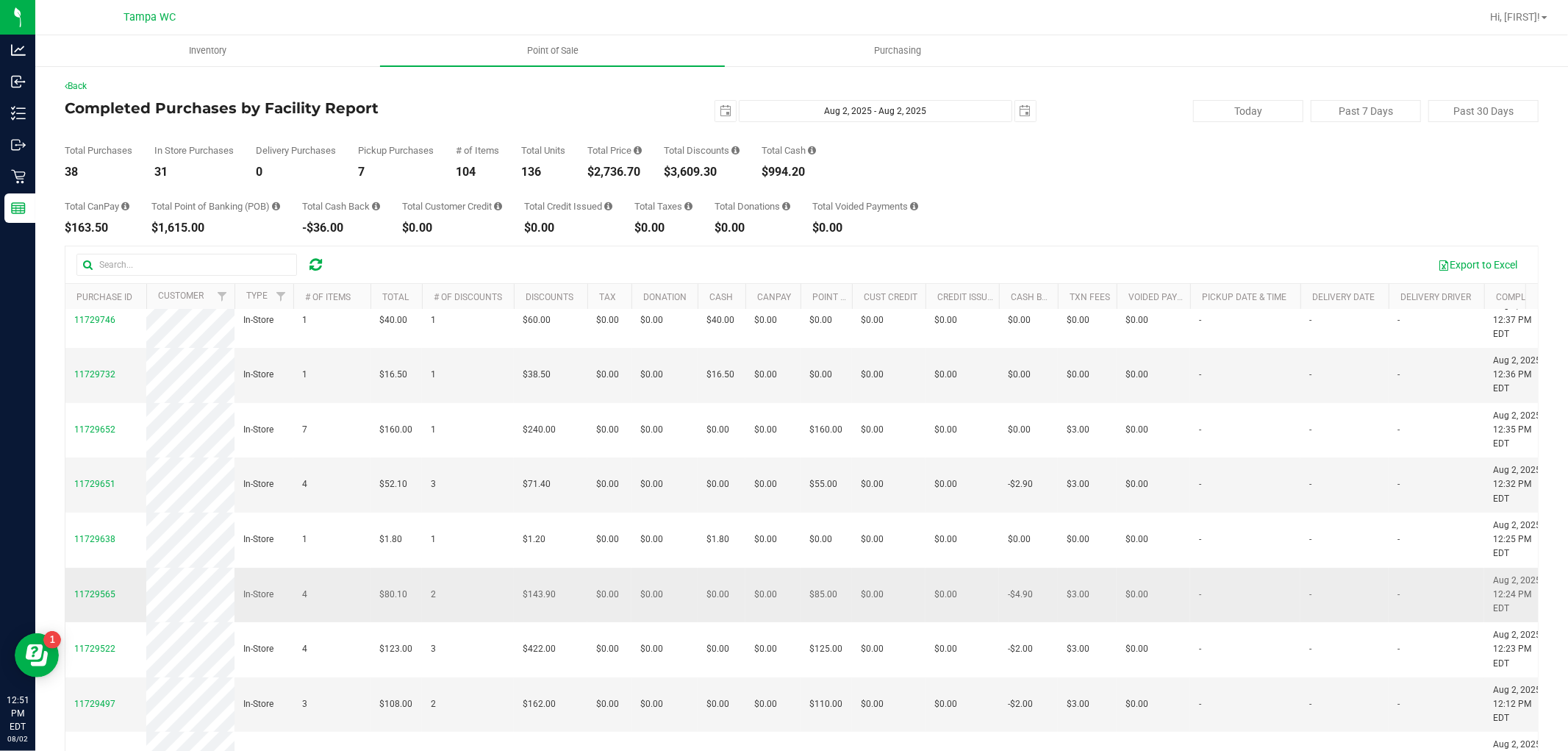 scroll, scrollTop: 245, scrollLeft: 0, axis: vertical 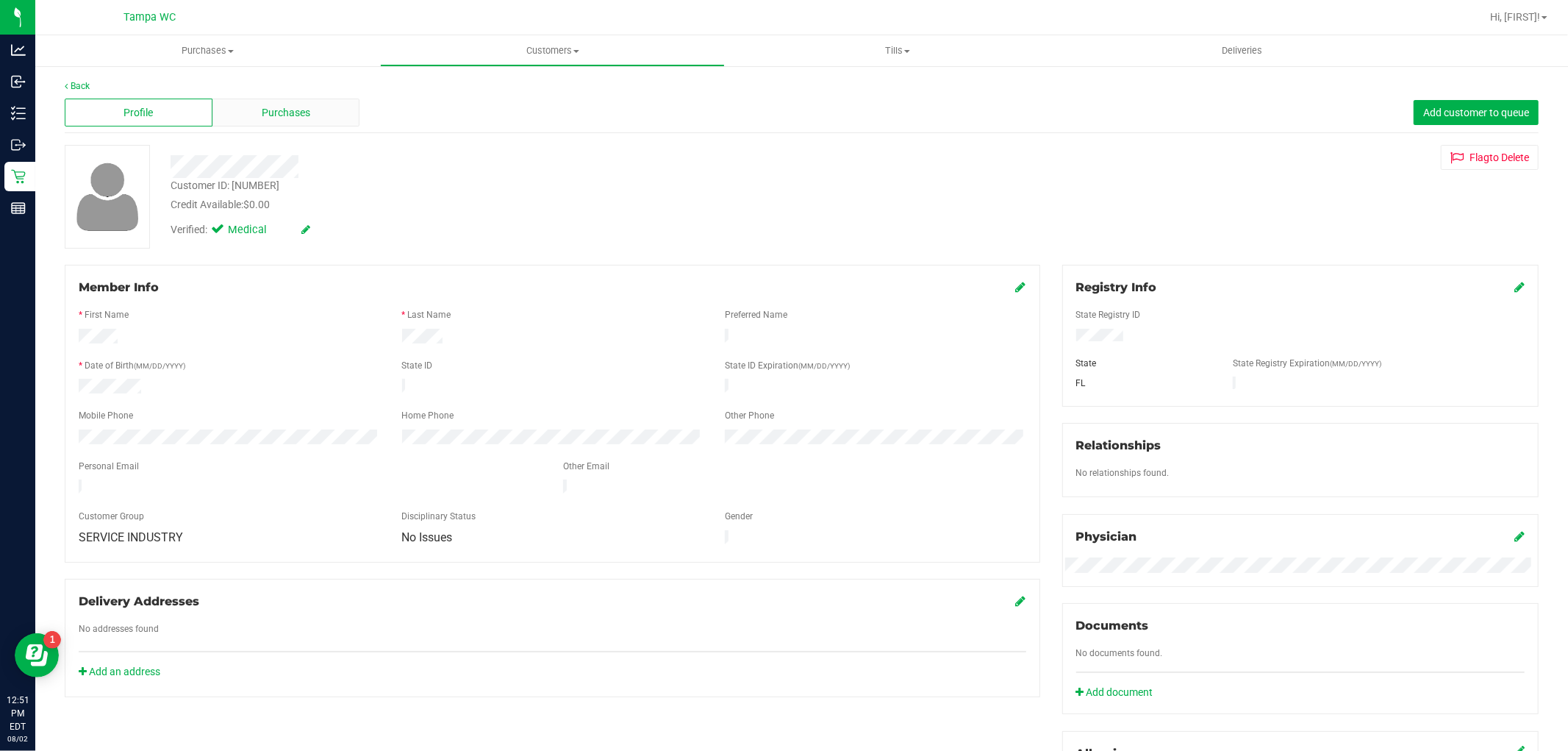 click on "Purchases" at bounding box center (286, 113) 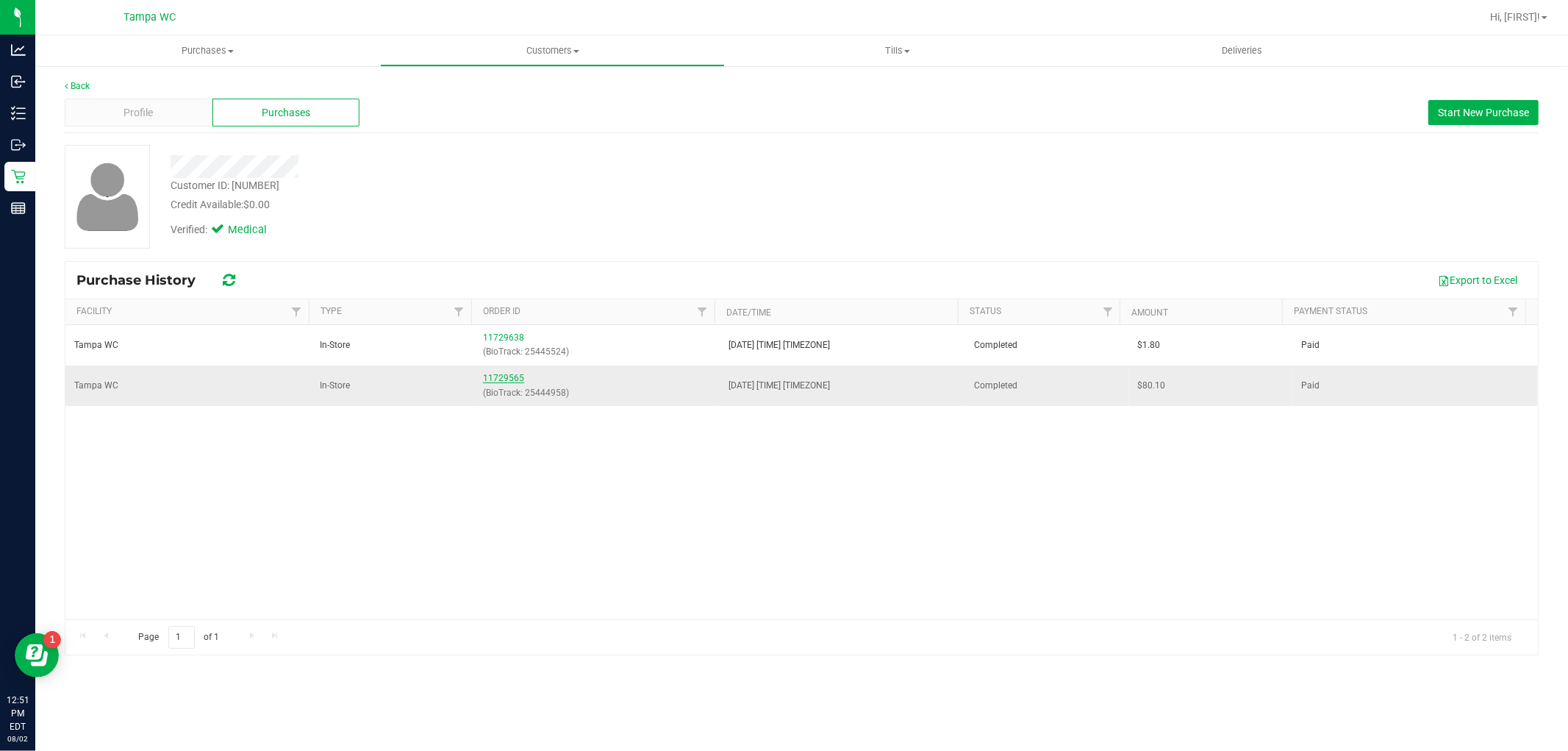 click on "11729565" at bounding box center [504, 378] 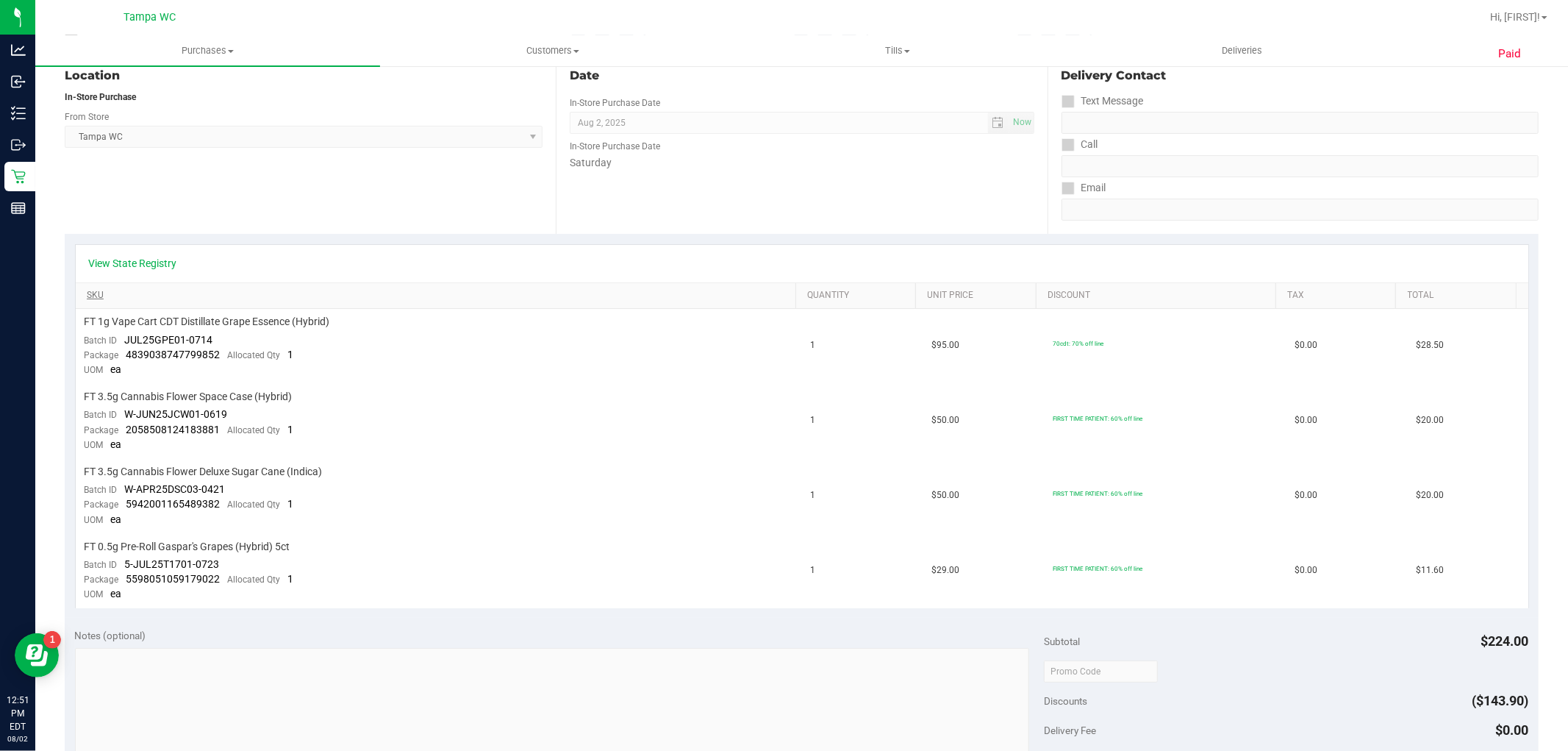 scroll, scrollTop: 0, scrollLeft: 0, axis: both 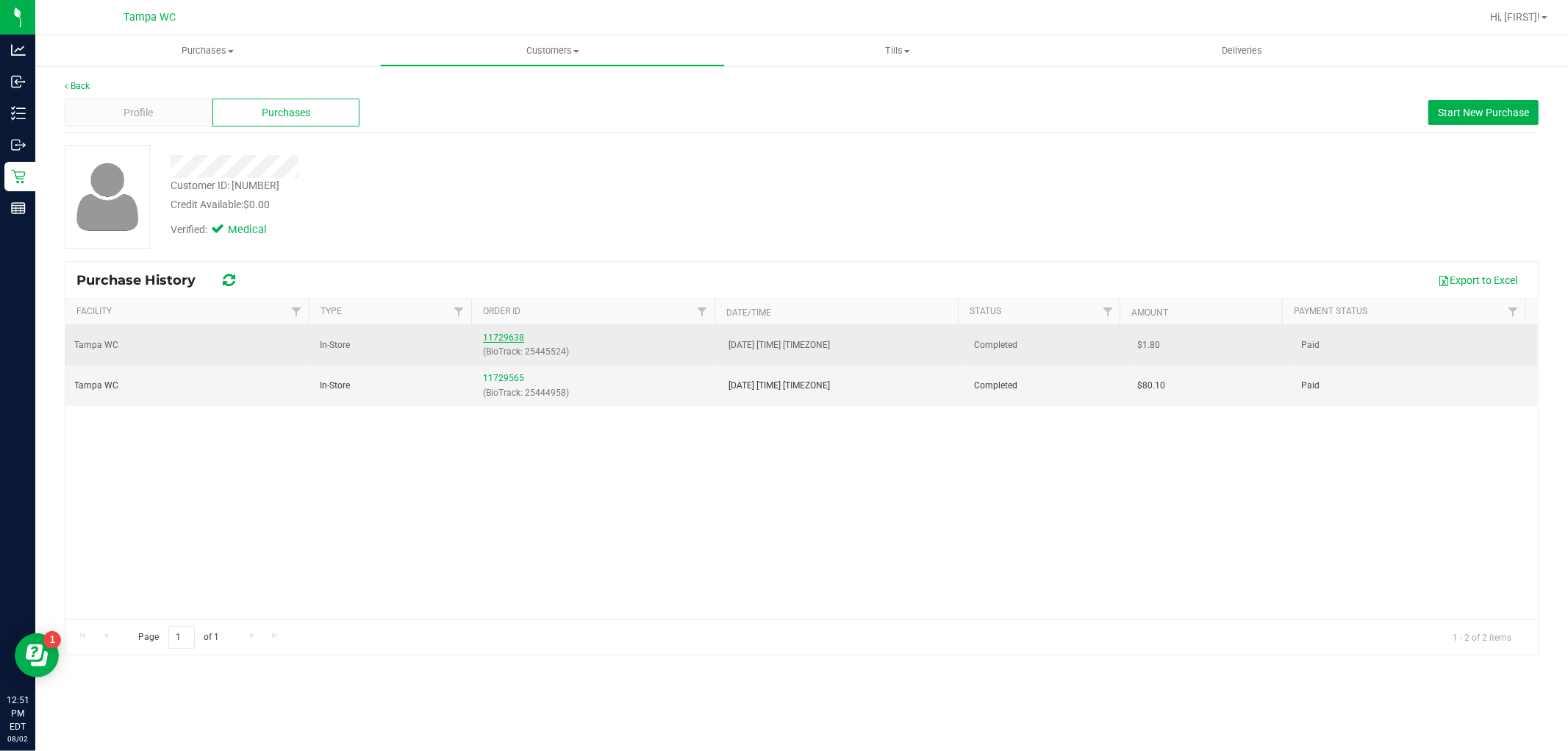 click on "11729638" at bounding box center (504, 338) 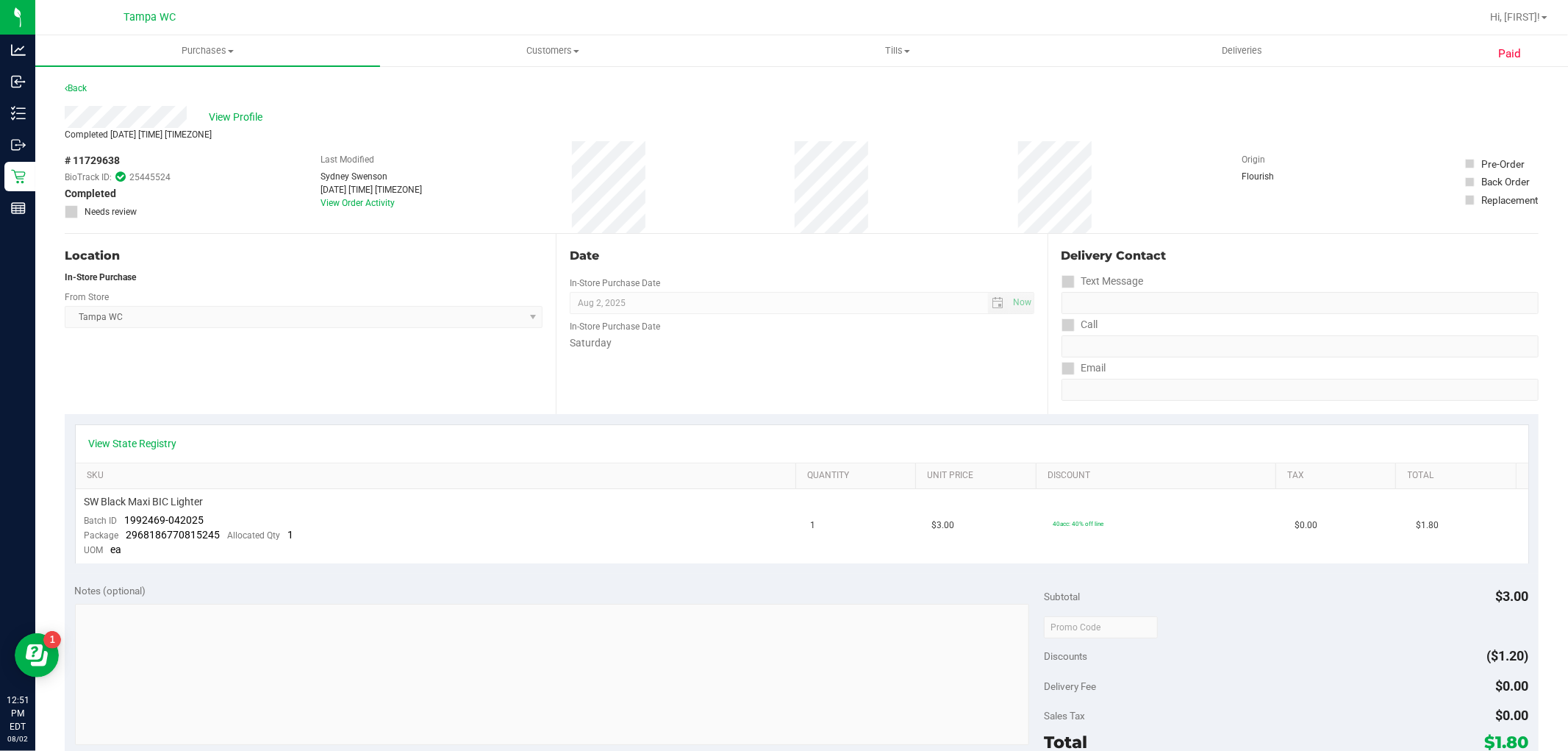 click on "Back" at bounding box center (801, 93) 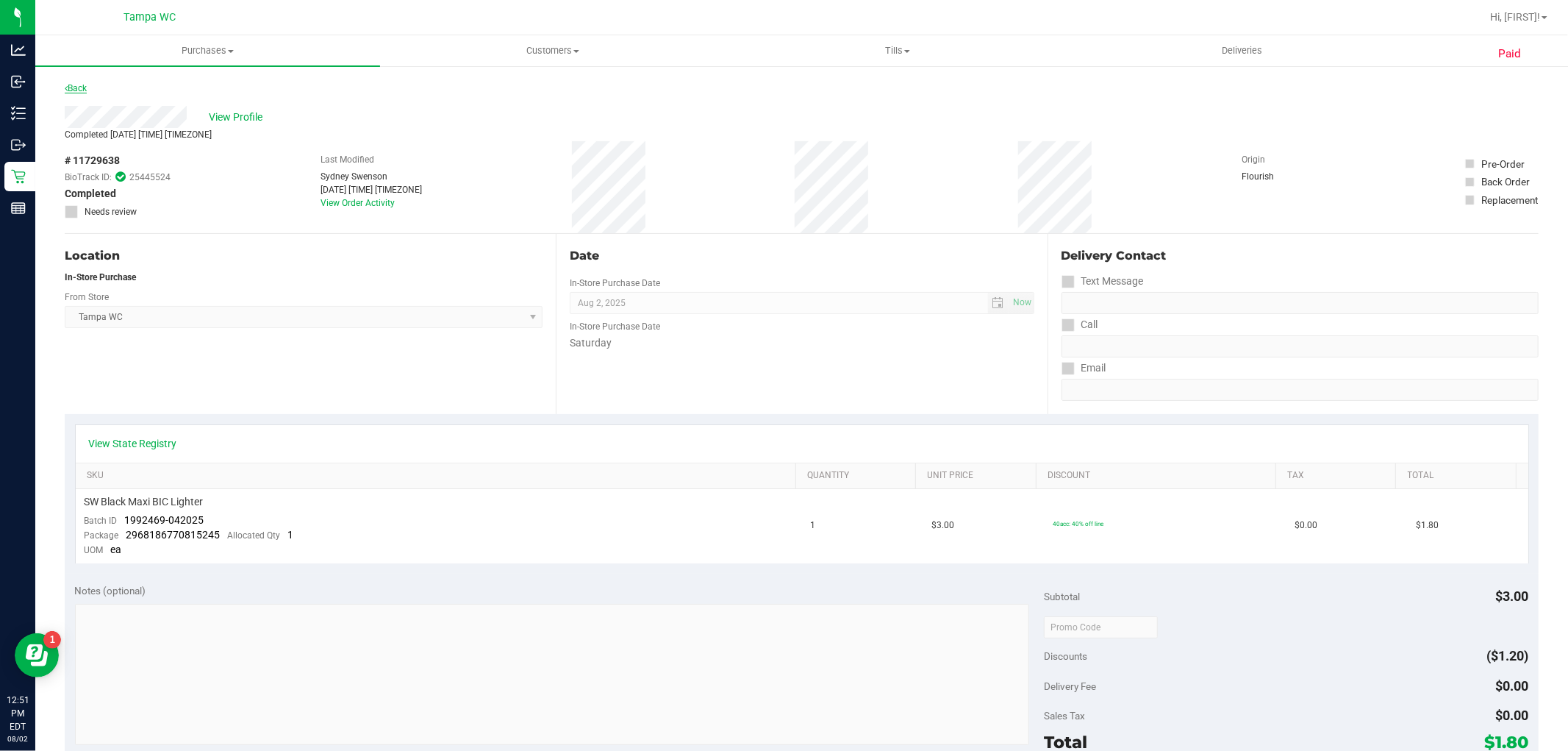 click on "Back" at bounding box center (76, 88) 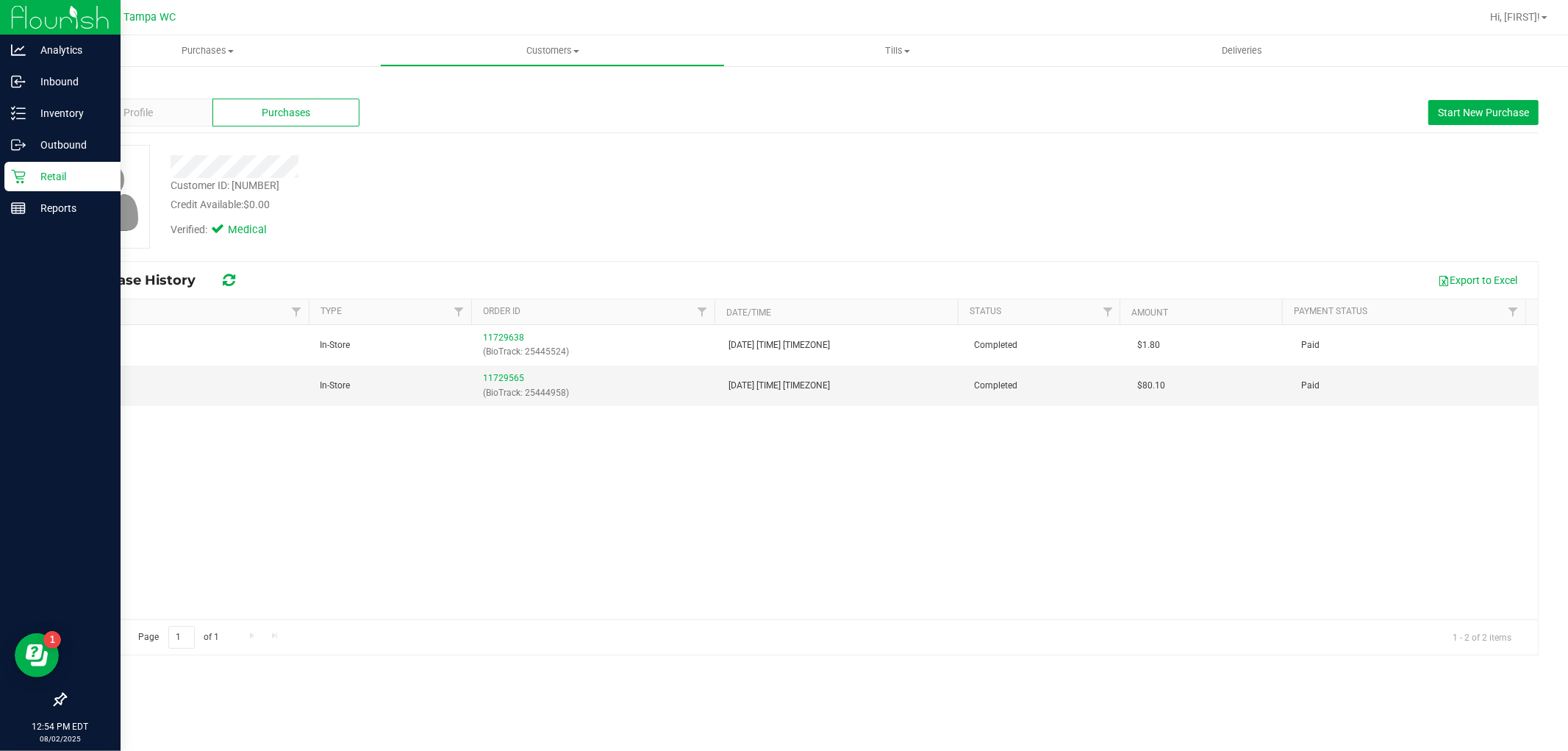 click on "Retail" at bounding box center [70, 177] 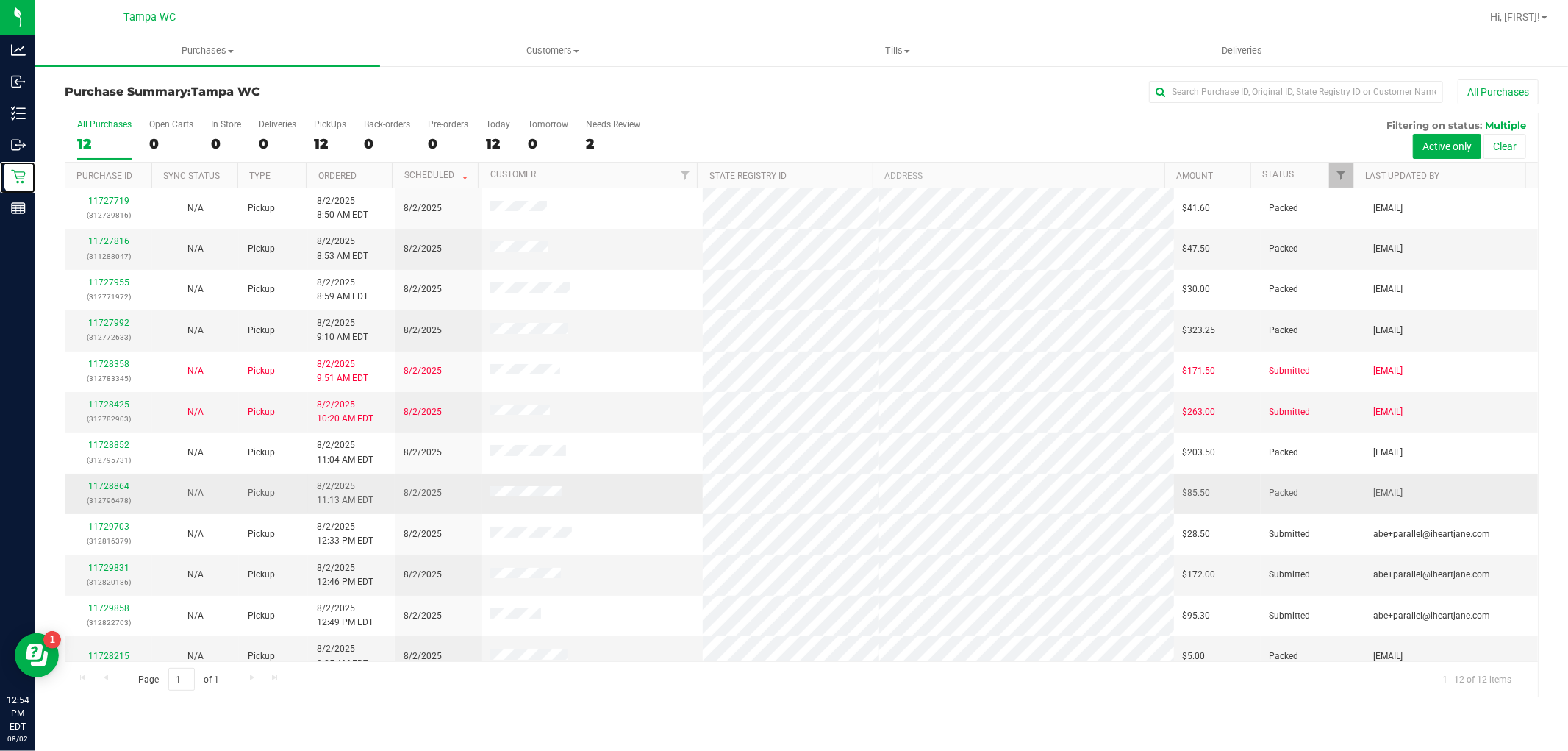scroll, scrollTop: 15, scrollLeft: 0, axis: vertical 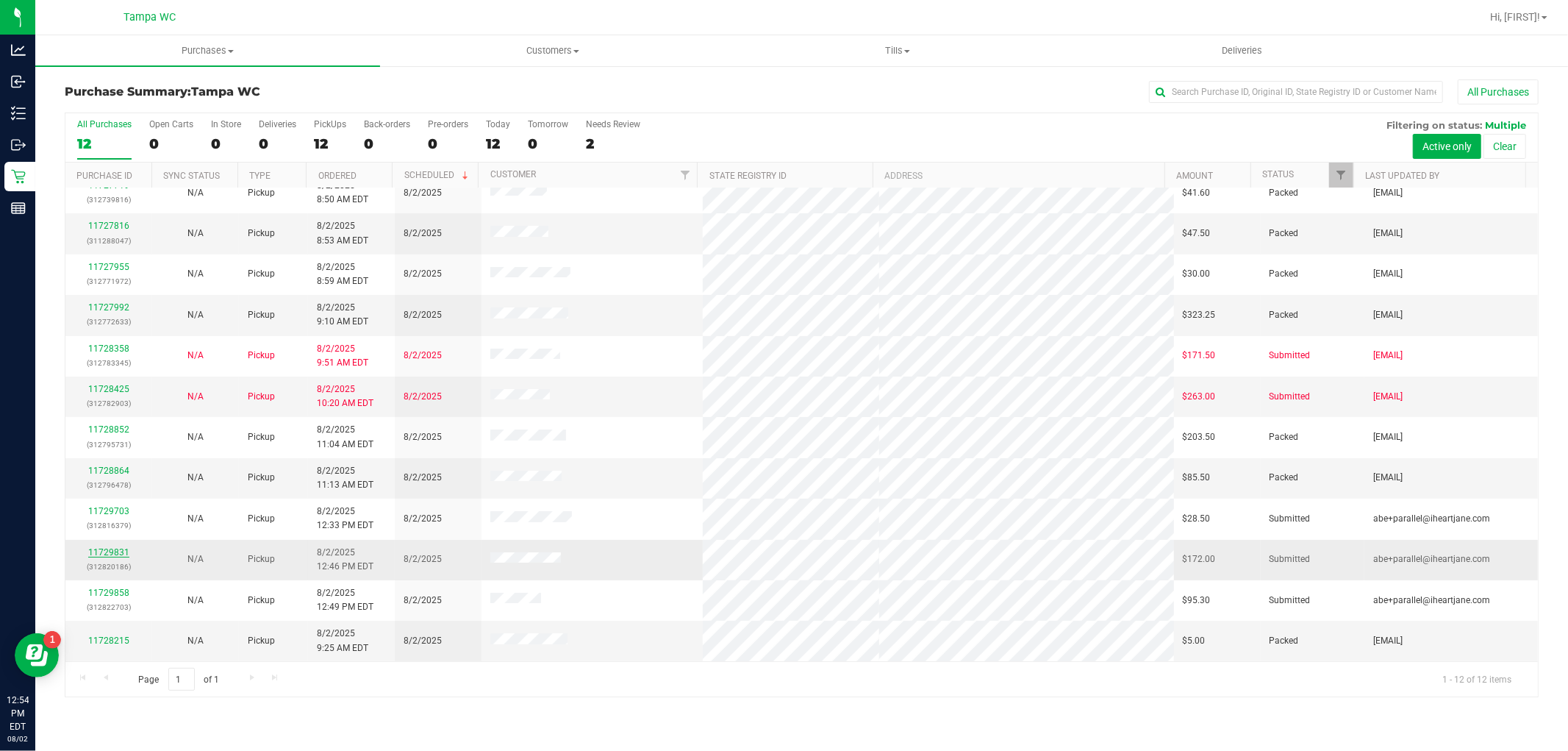 click on "11729831" at bounding box center (109, 552) 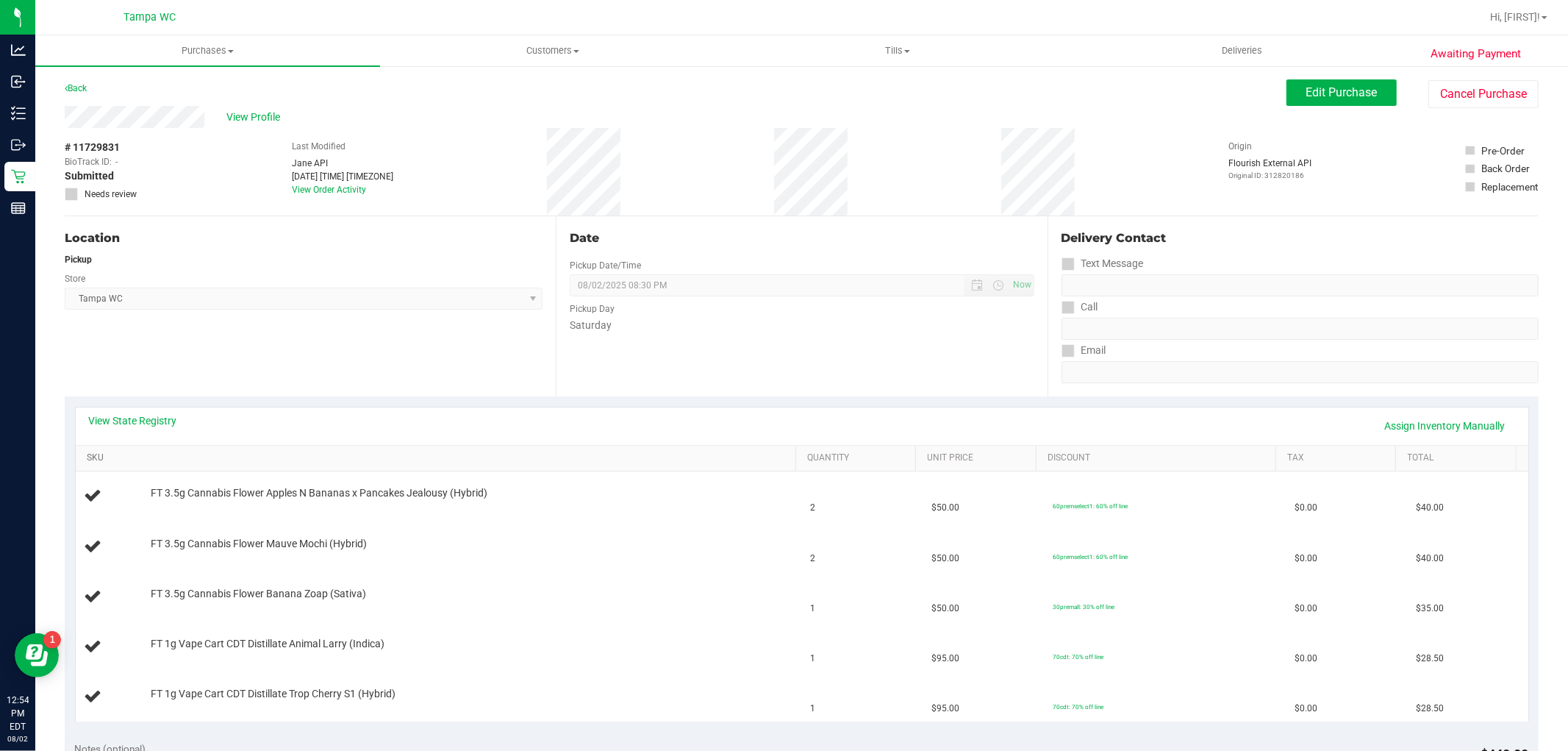 click on "SKU" at bounding box center (438, 458) 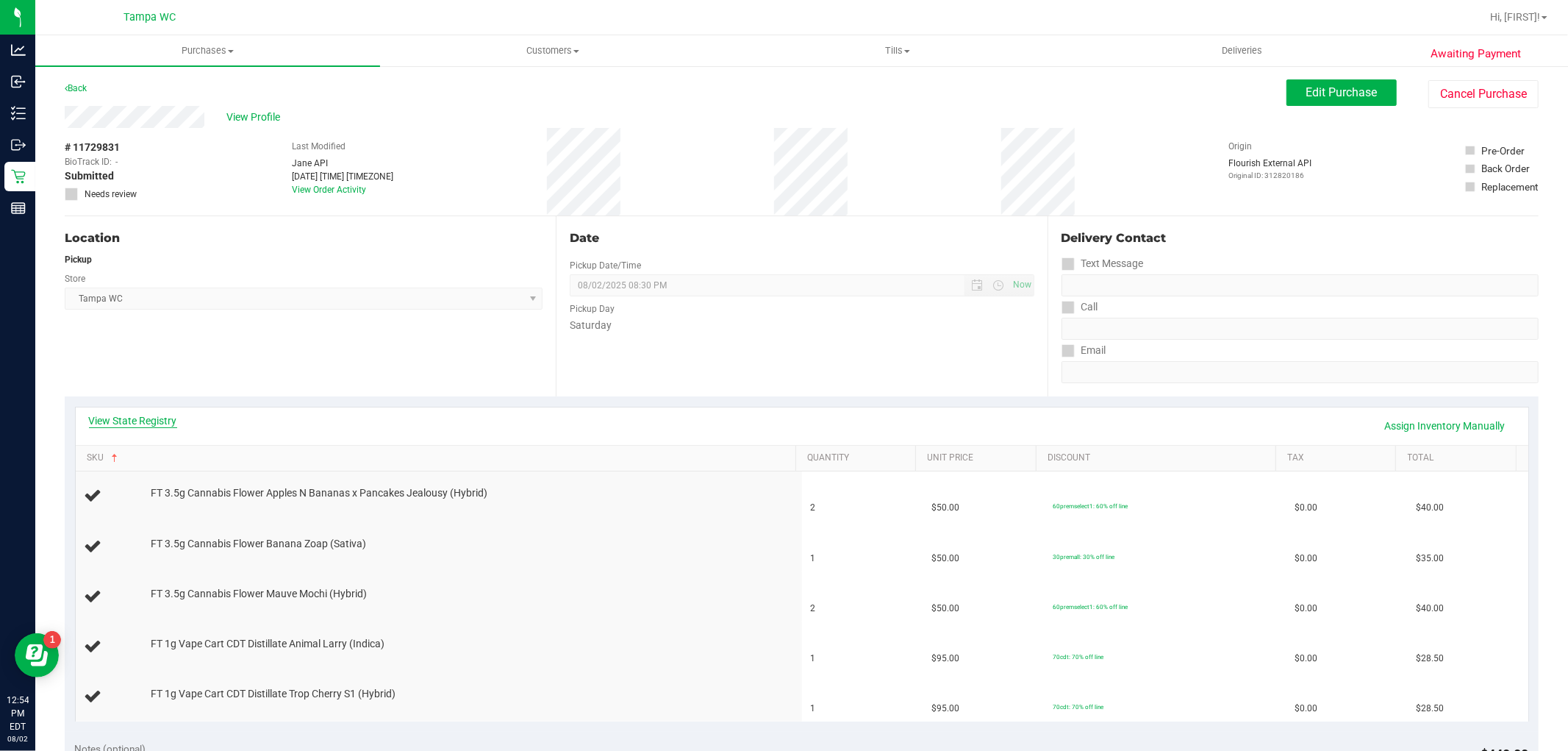 click on "View State Registry" at bounding box center [133, 421] 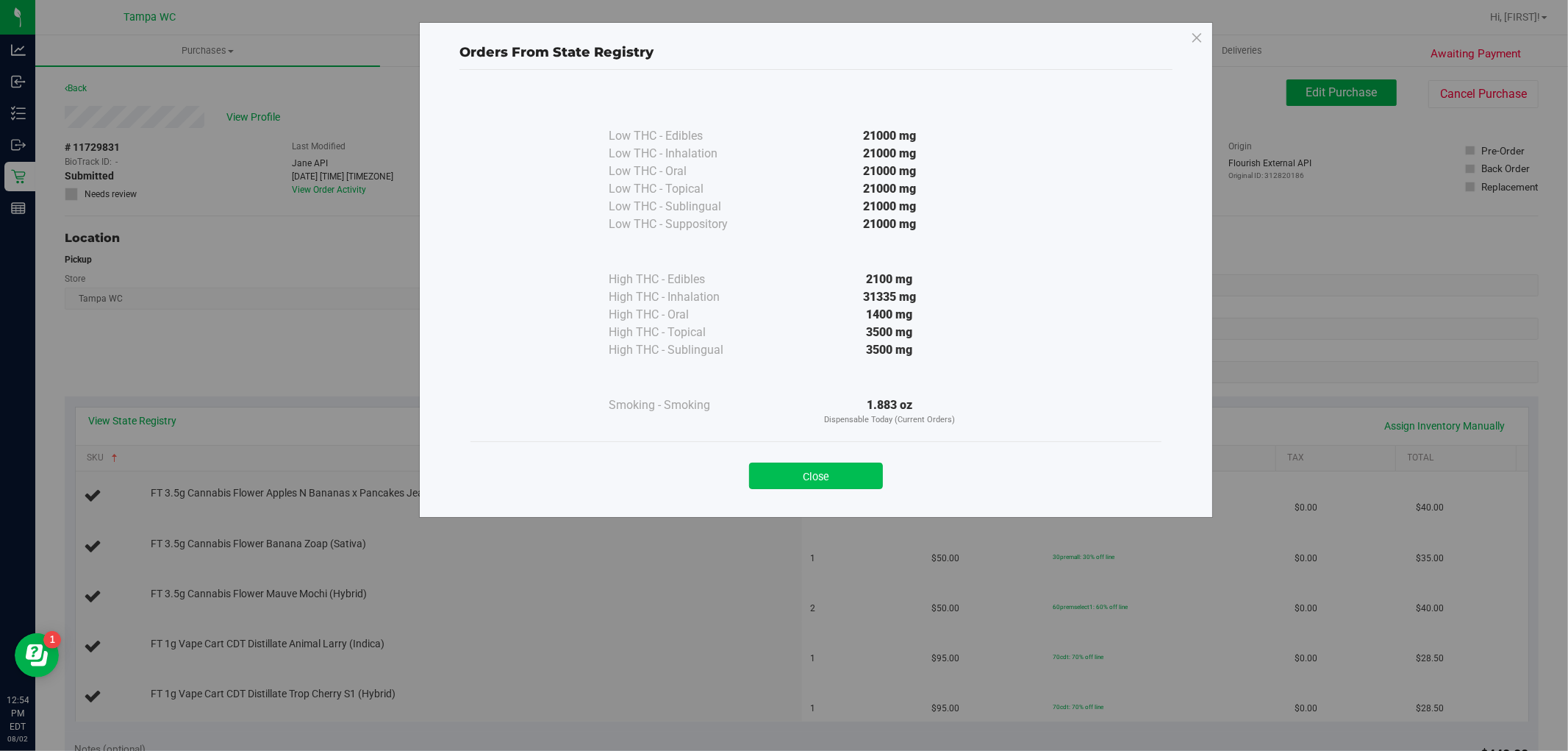 click on "Close" at bounding box center (816, 476) 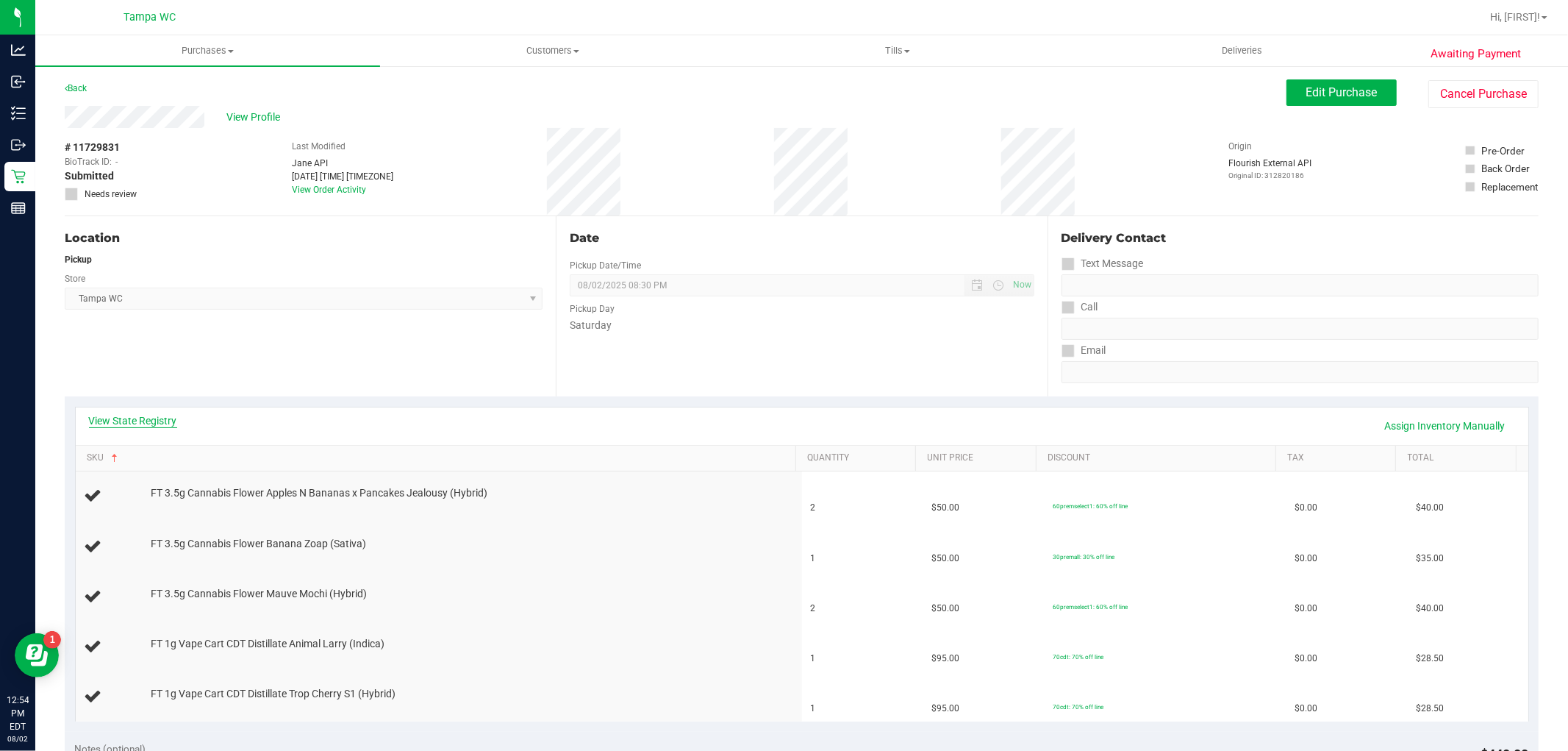 click on "View State Registry" at bounding box center [133, 421] 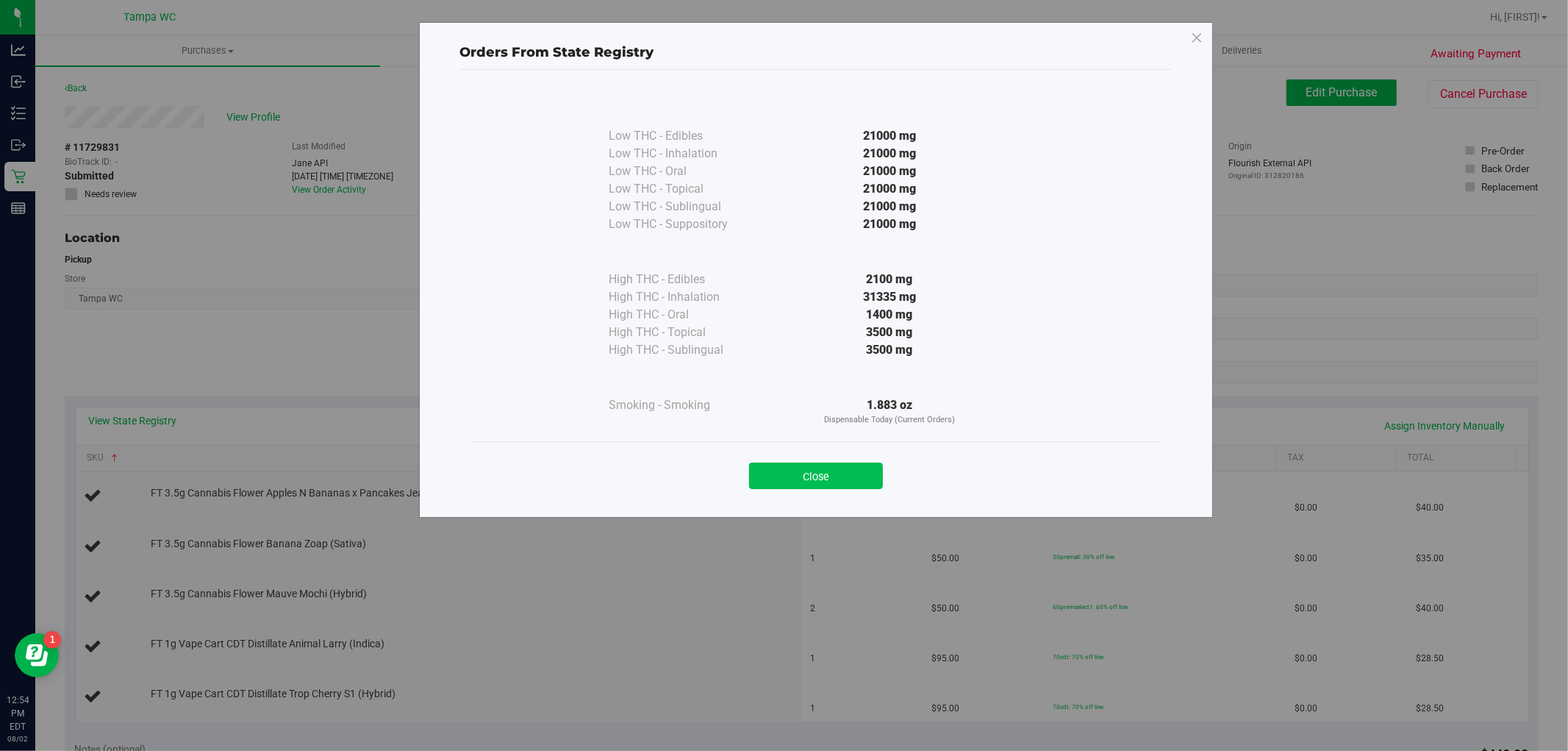 click on "Close" at bounding box center [816, 476] 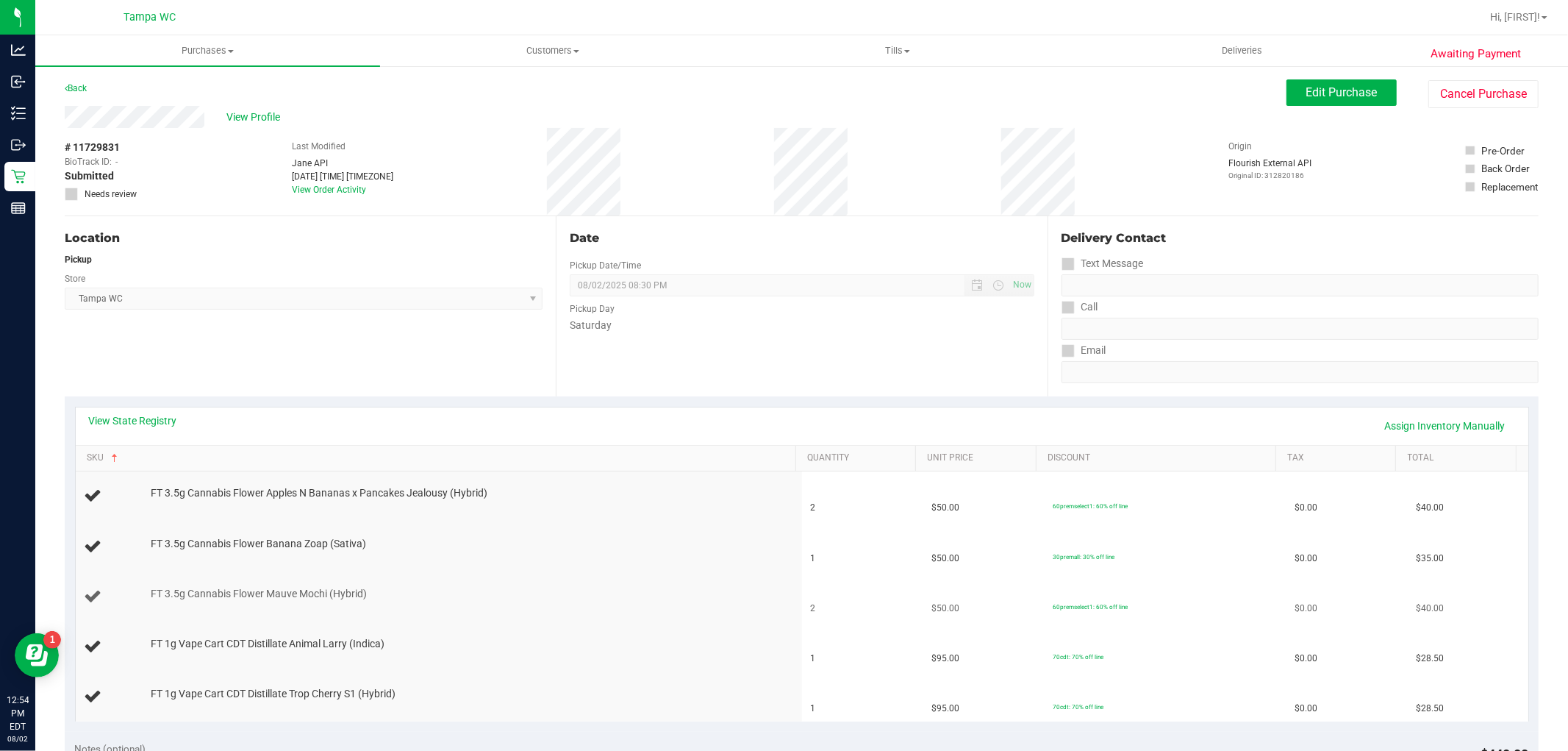 scroll, scrollTop: 82, scrollLeft: 0, axis: vertical 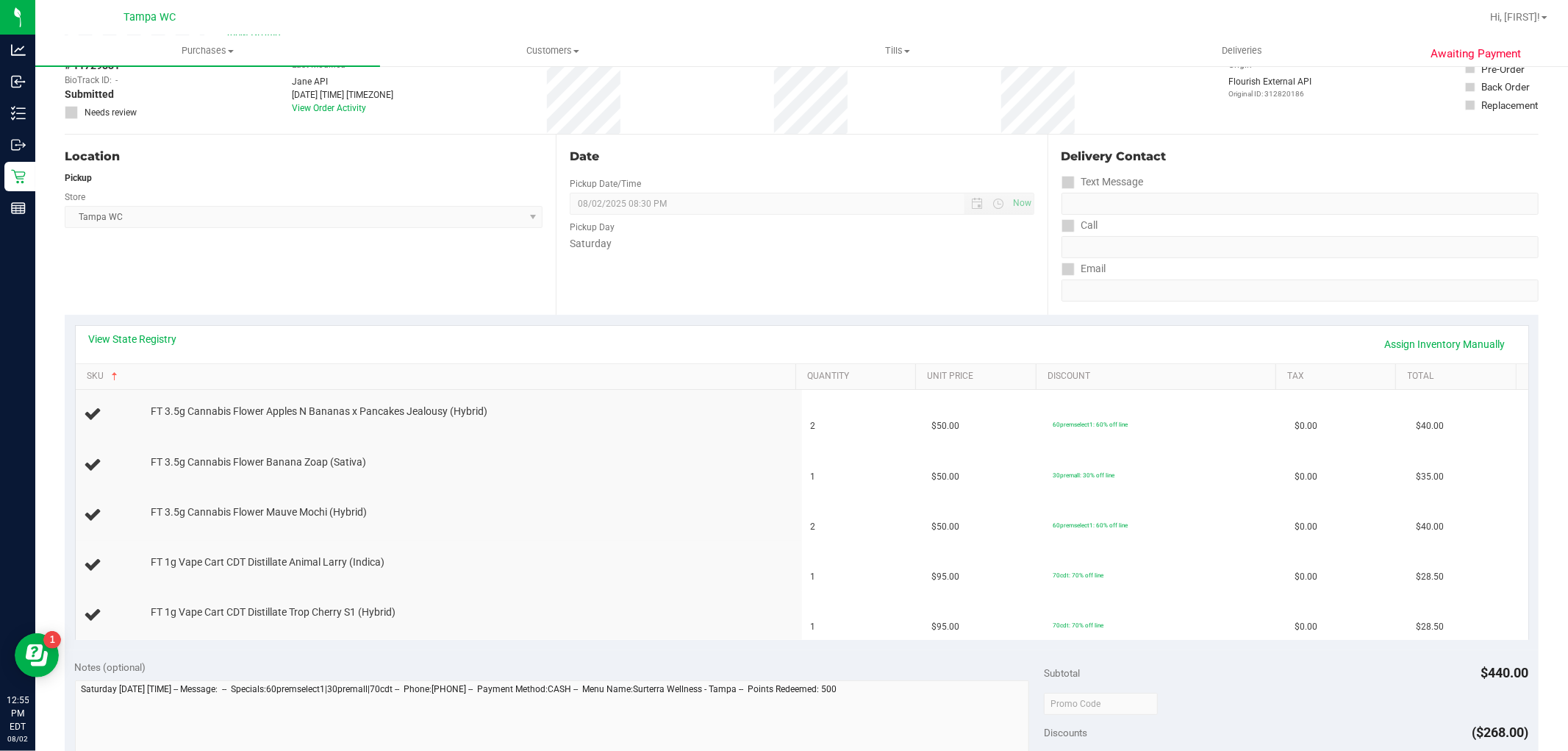 drag, startPoint x: 556, startPoint y: 332, endPoint x: 545, endPoint y: 329, distance: 11.401754 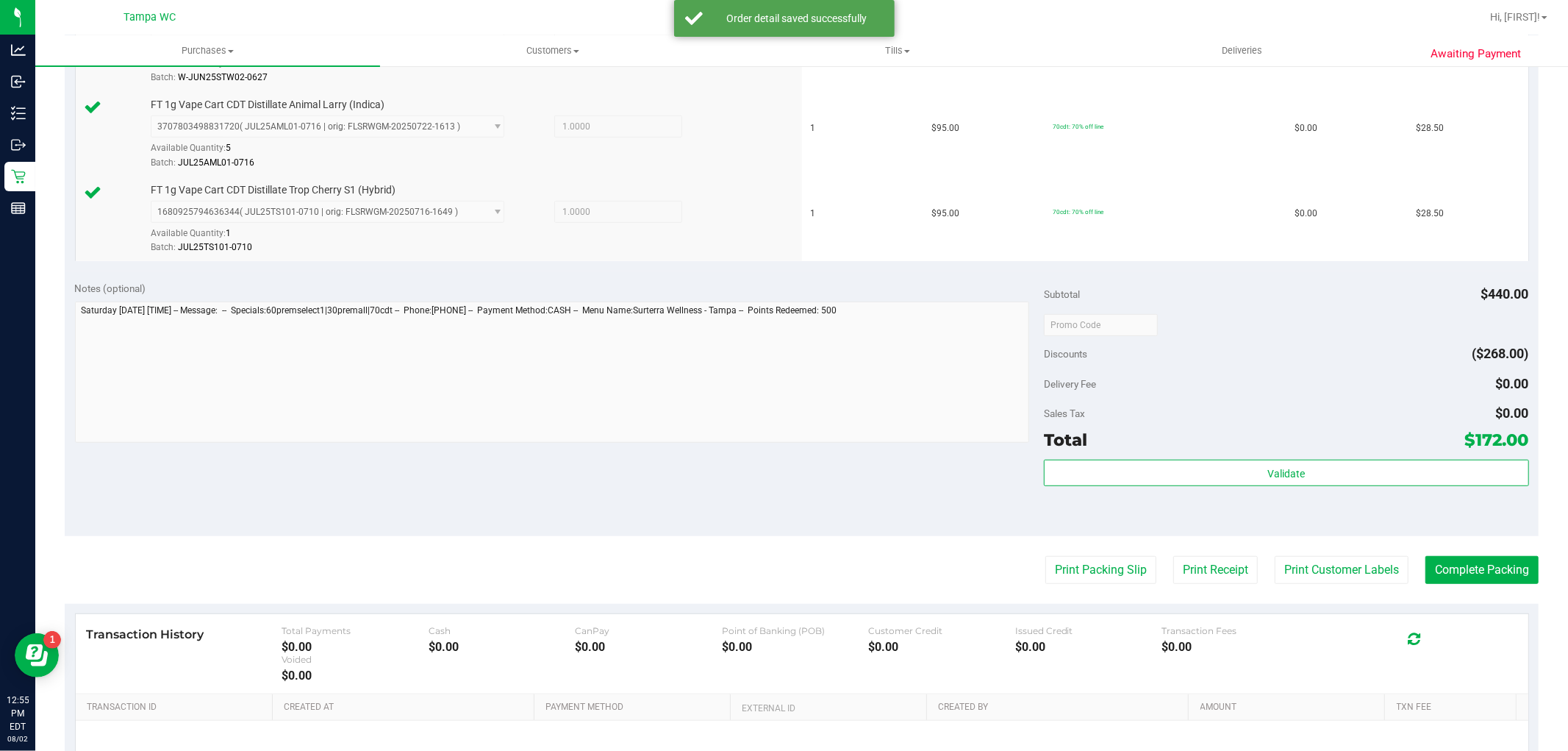 scroll, scrollTop: 708, scrollLeft: 0, axis: vertical 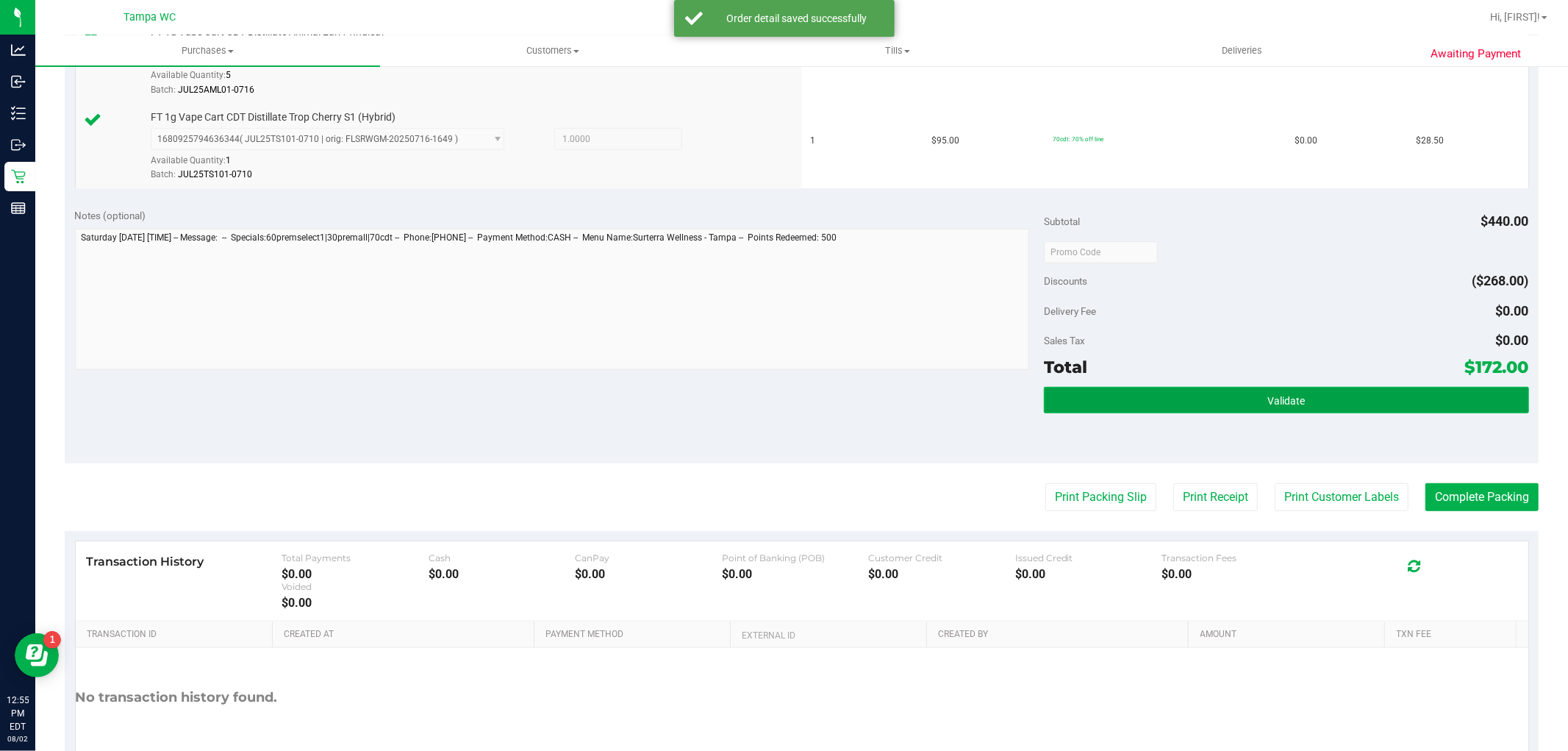 click on "Validate" at bounding box center (1286, 400) 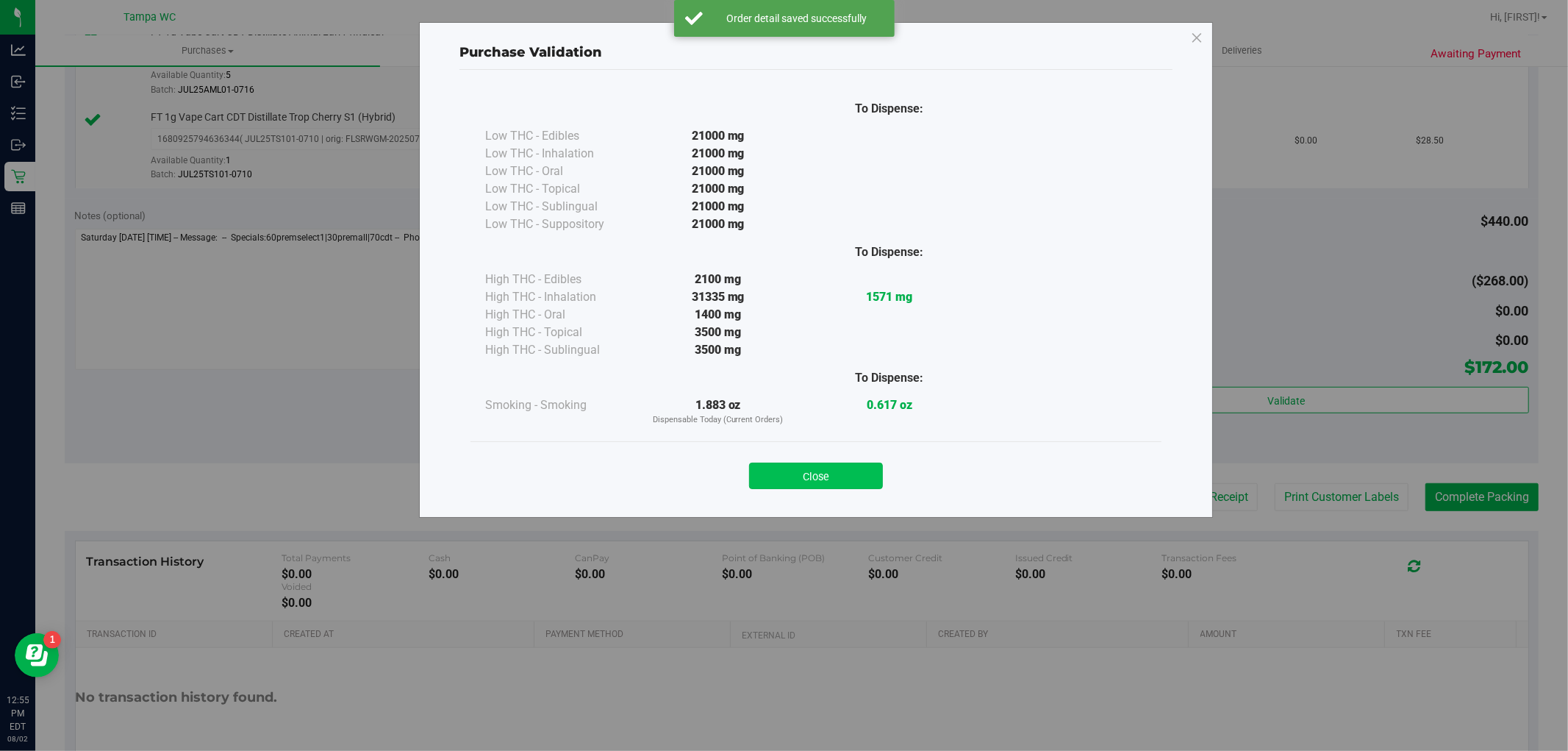 click on "Close" at bounding box center [816, 476] 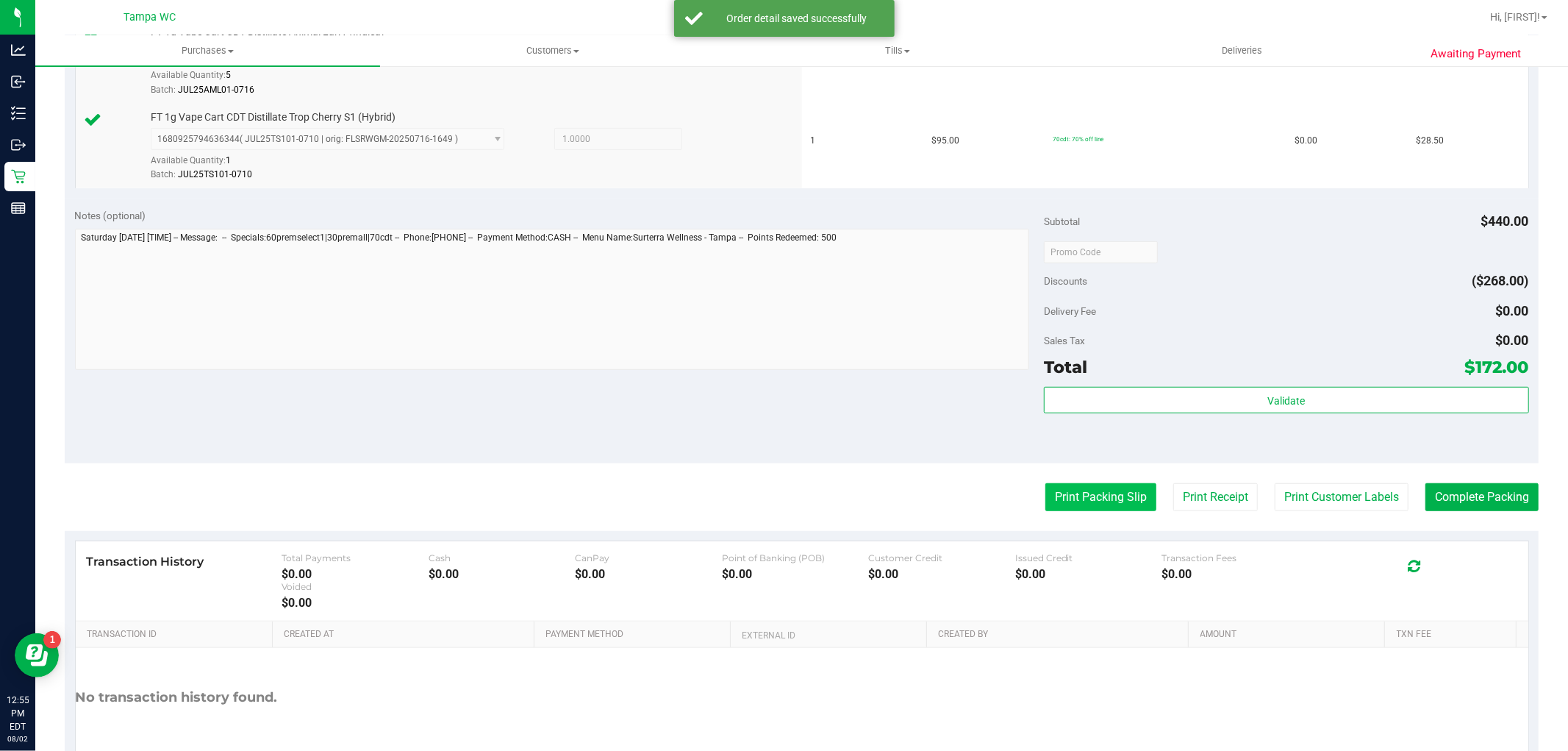 click on "Print Packing Slip" at bounding box center (1100, 497) 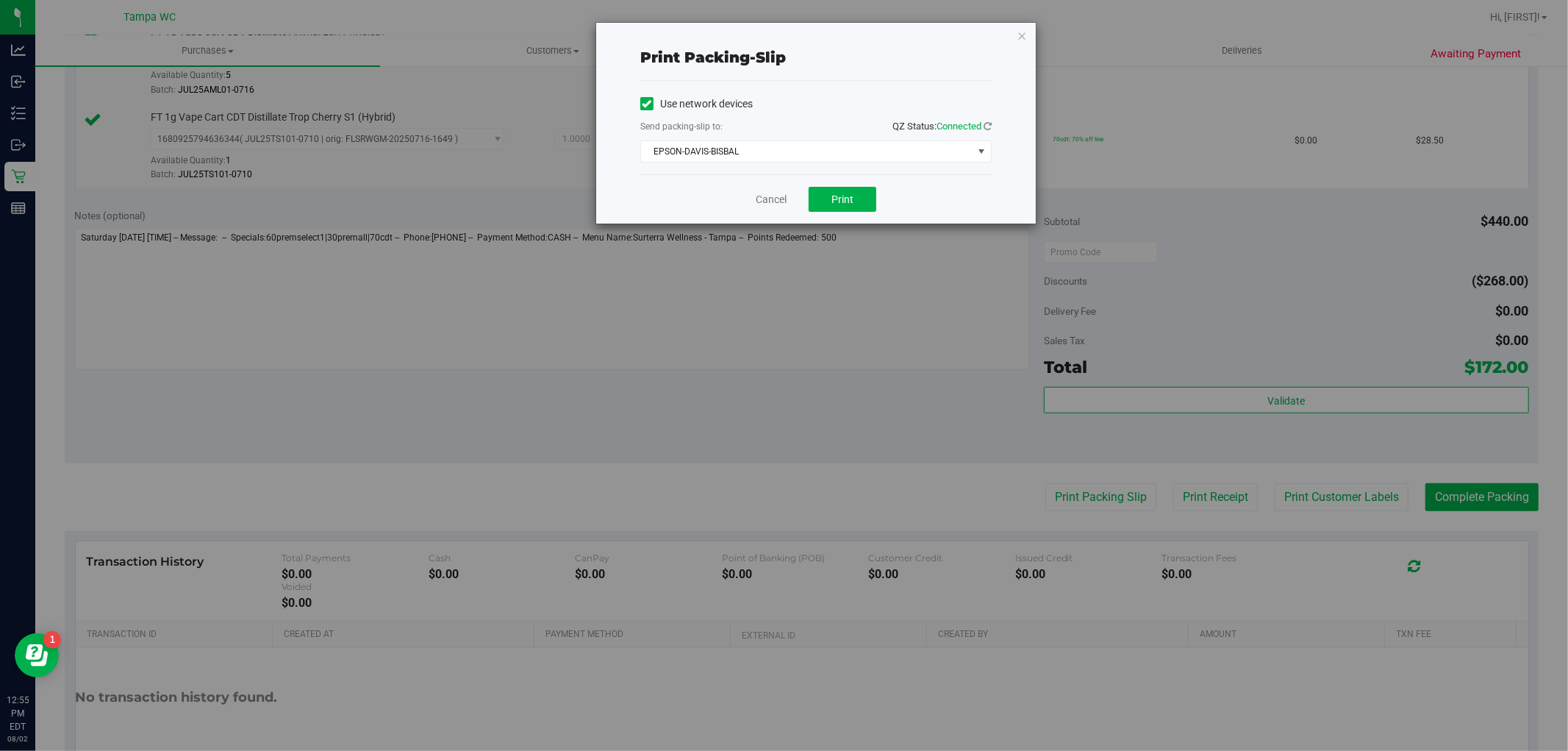 click on "Cancel
Print" at bounding box center (816, 199) 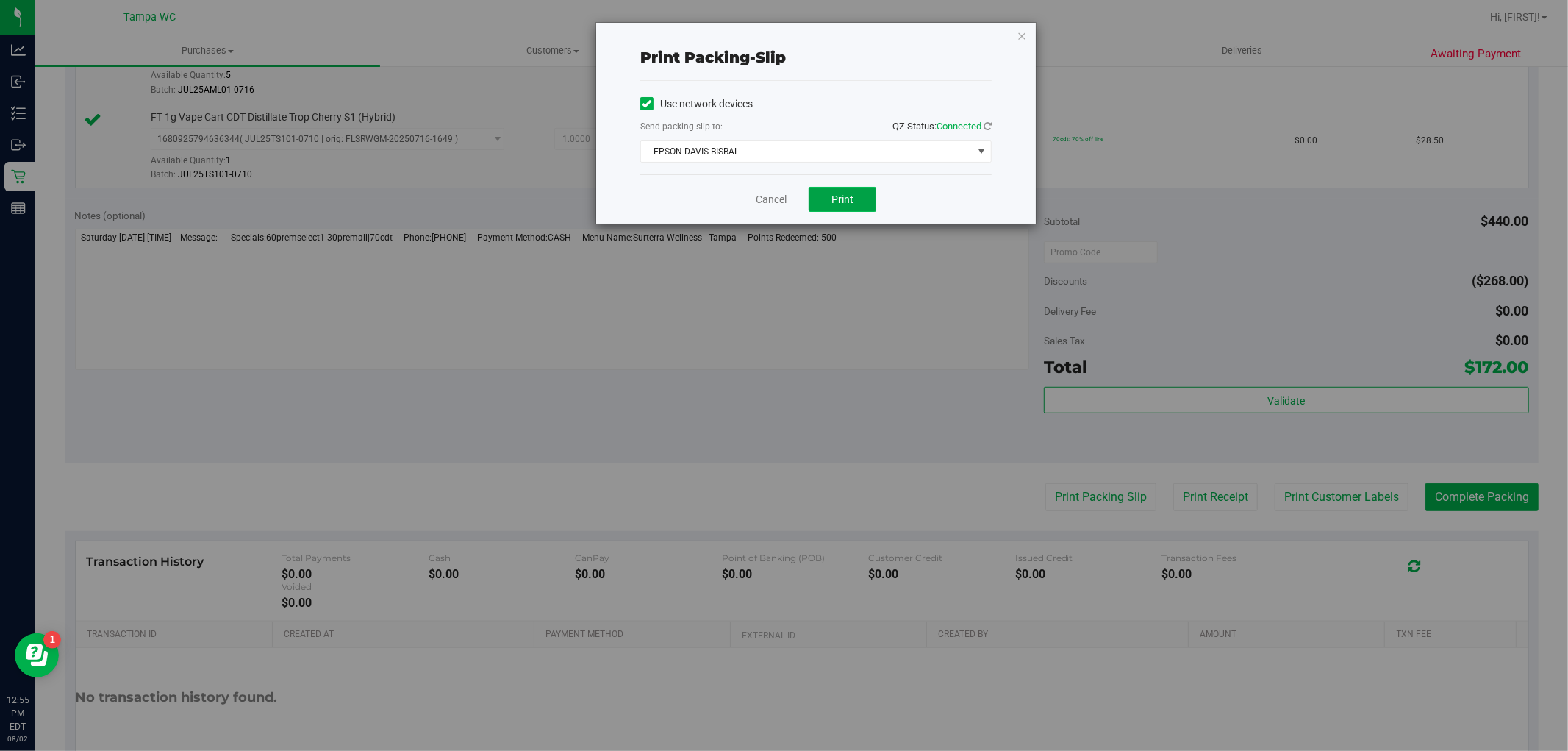 click on "Print" at bounding box center [842, 199] 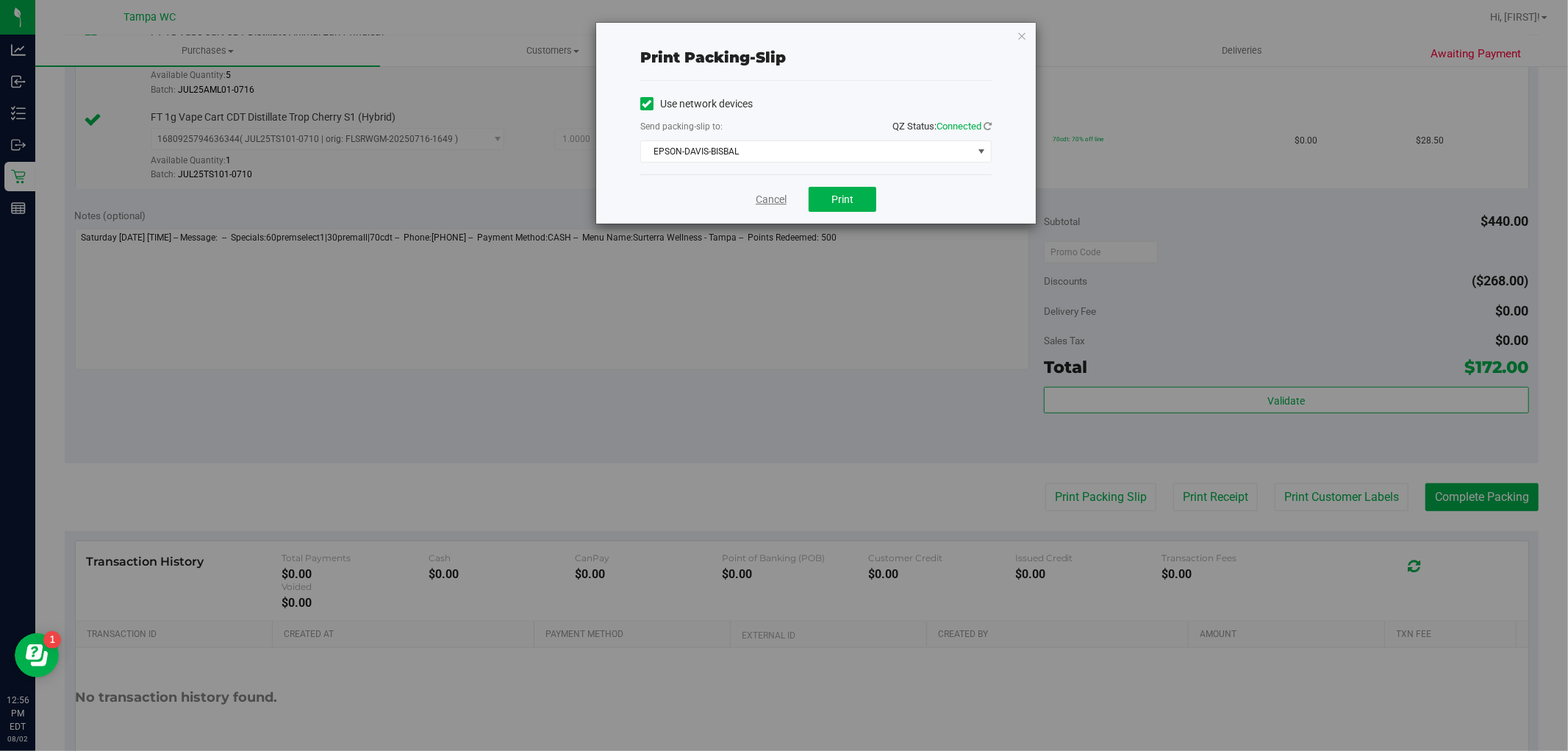 click on "Cancel" at bounding box center [771, 199] 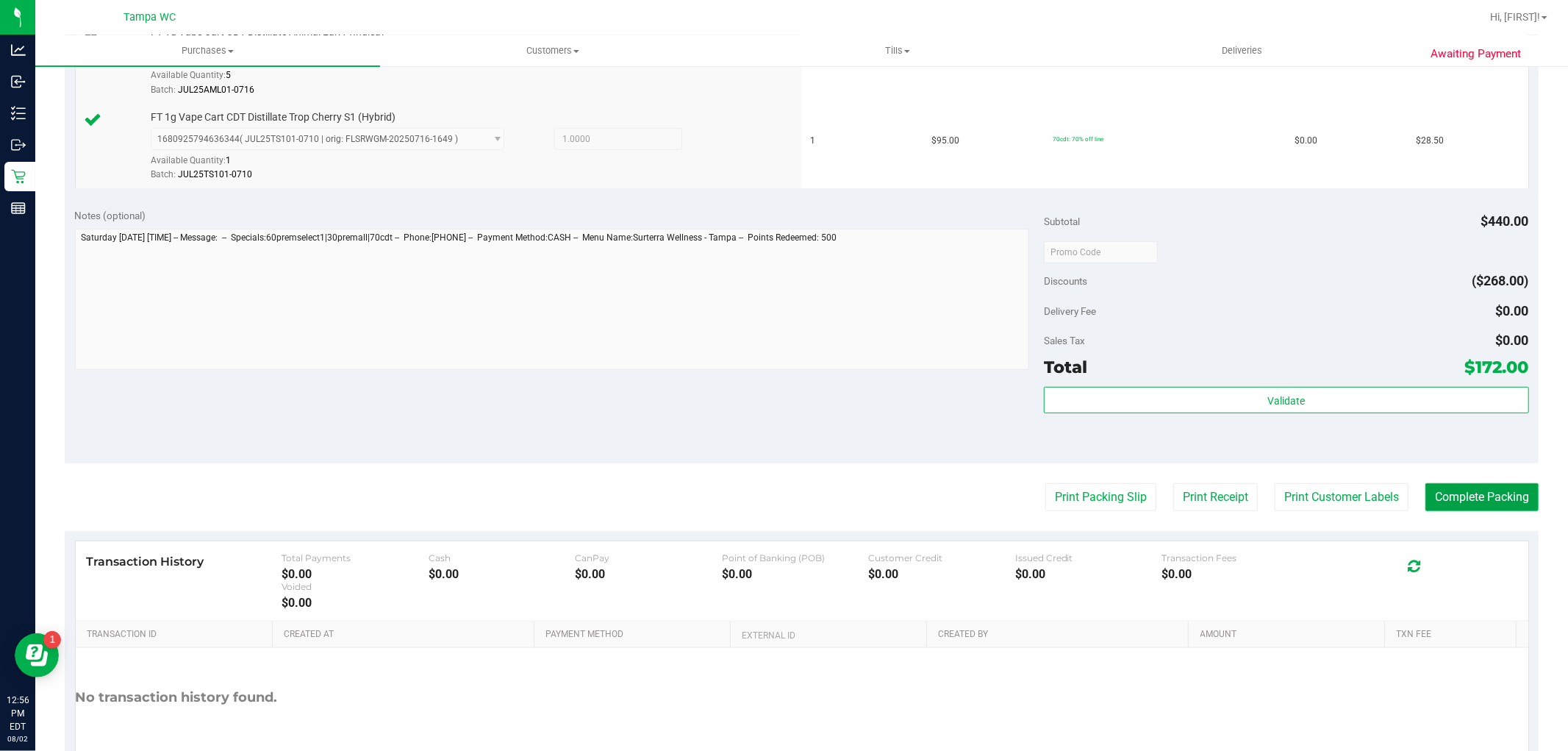click on "Complete Packing" at bounding box center (1482, 497) 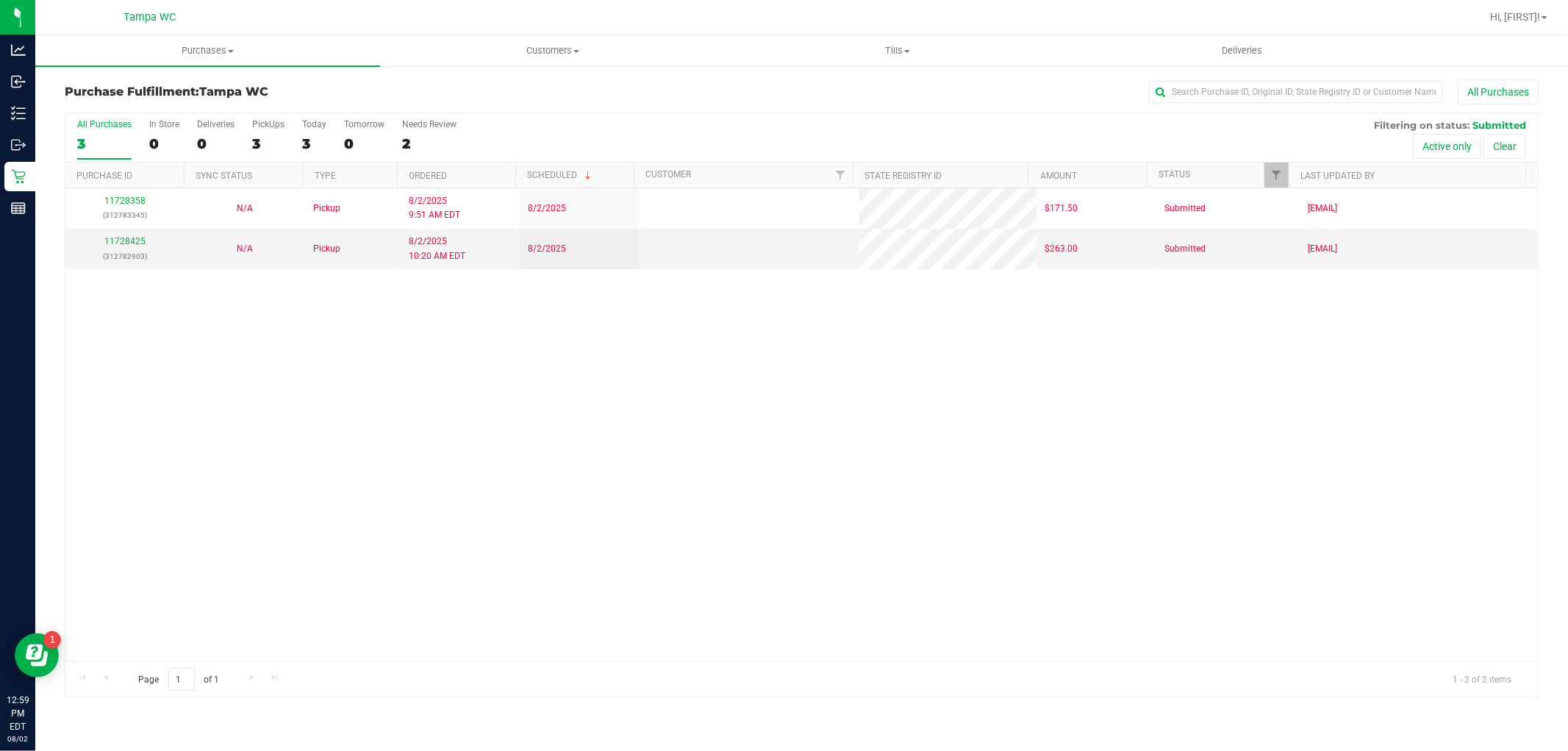 scroll, scrollTop: 0, scrollLeft: 0, axis: both 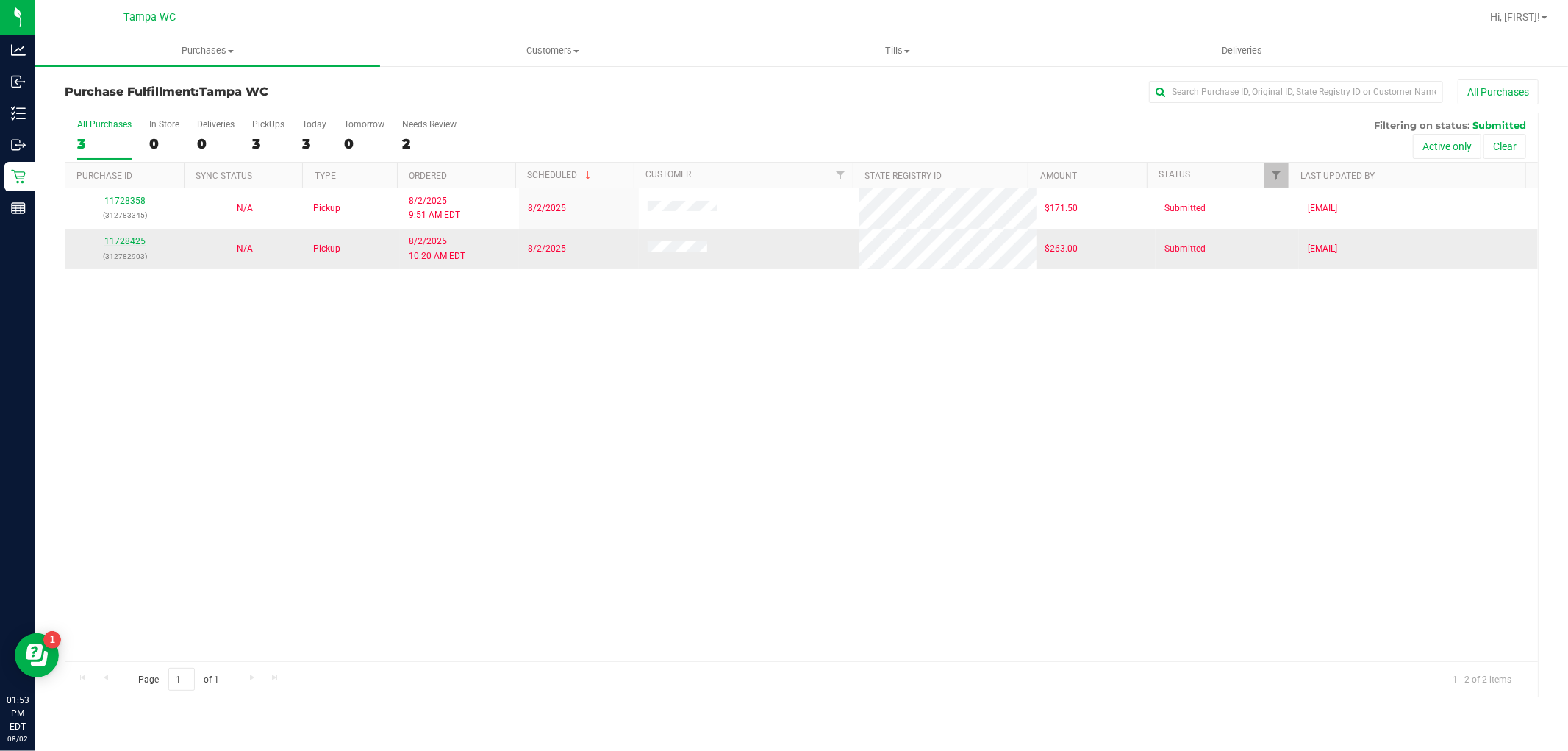 click on "11728425" at bounding box center [125, 241] 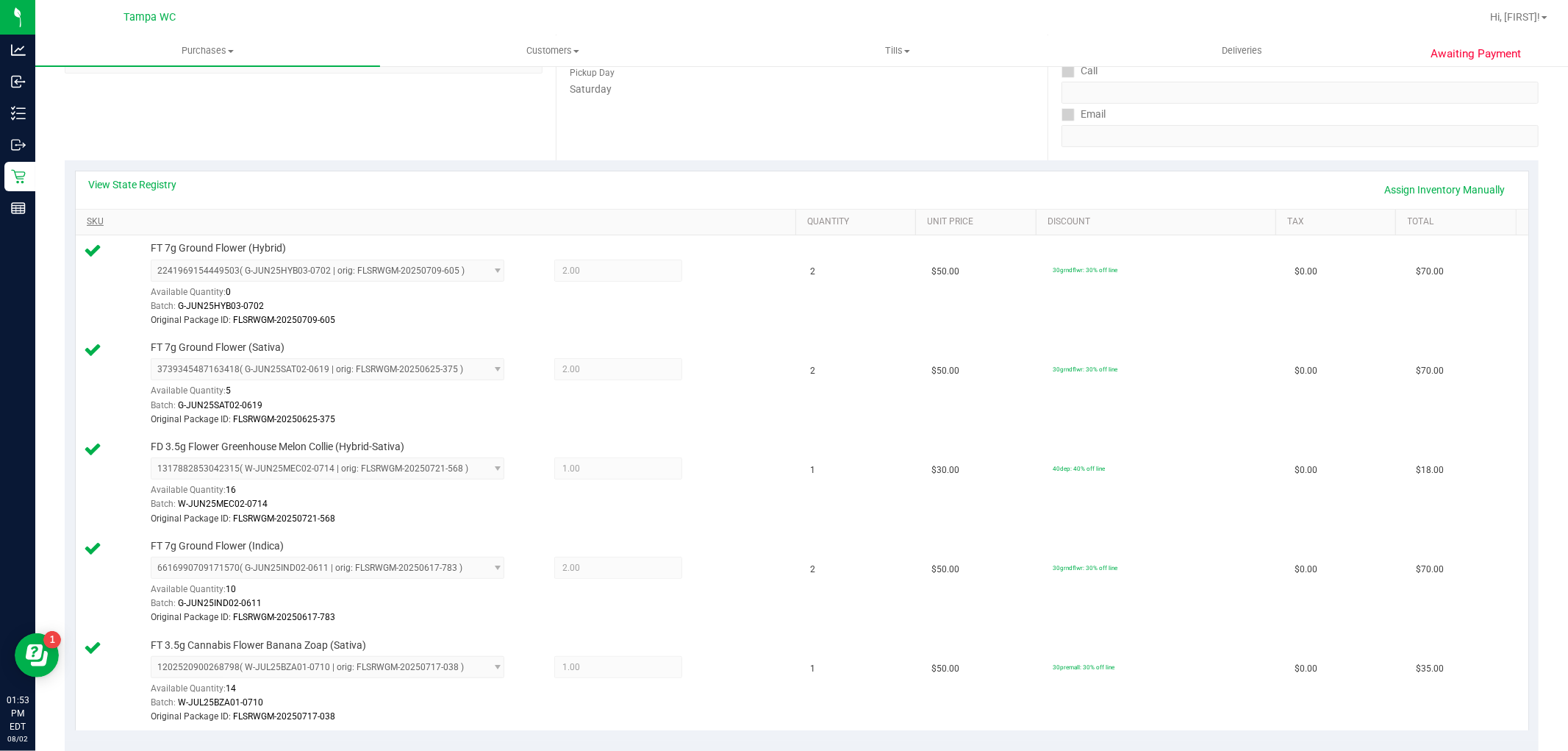 scroll, scrollTop: 245, scrollLeft: 0, axis: vertical 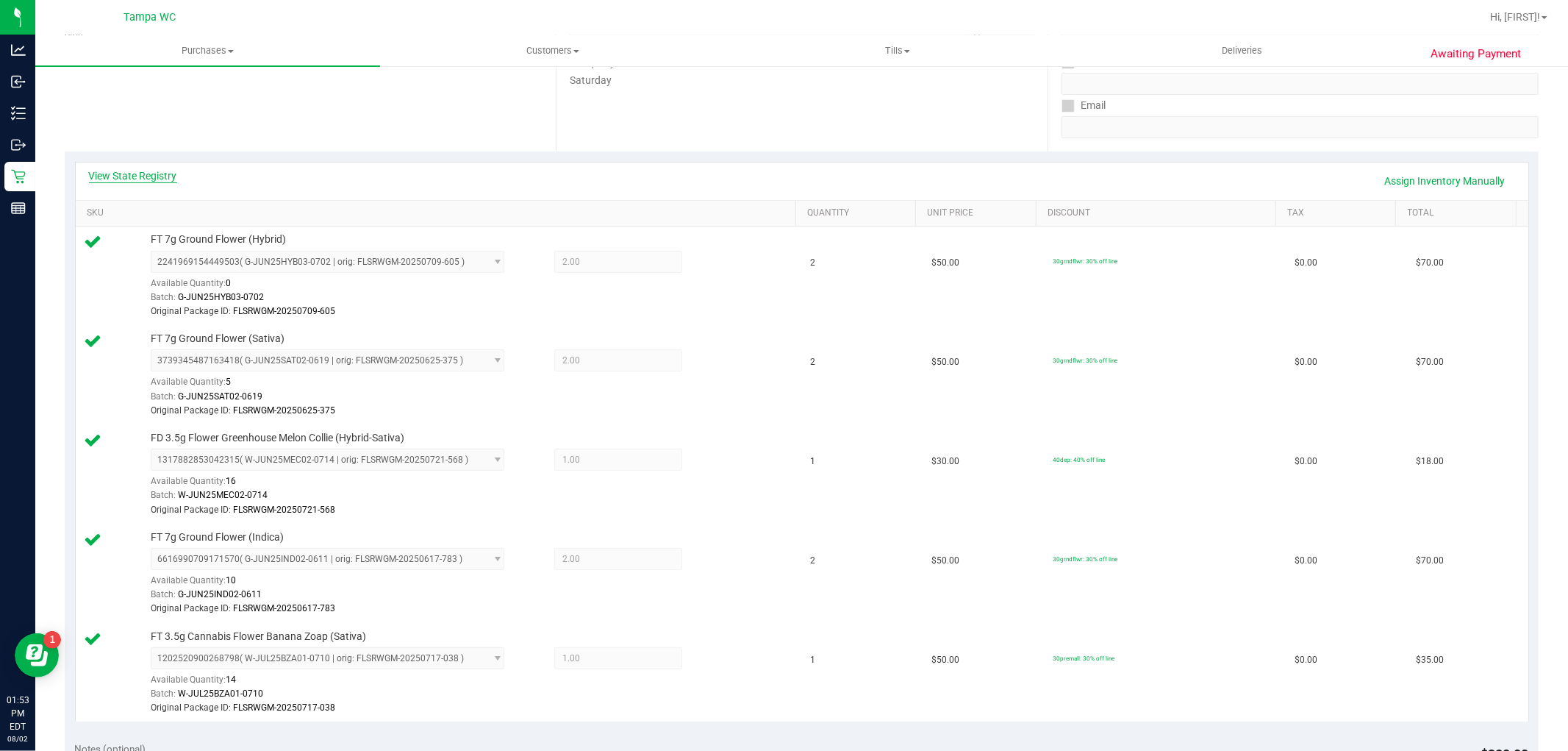 click on "View State Registry" at bounding box center [133, 176] 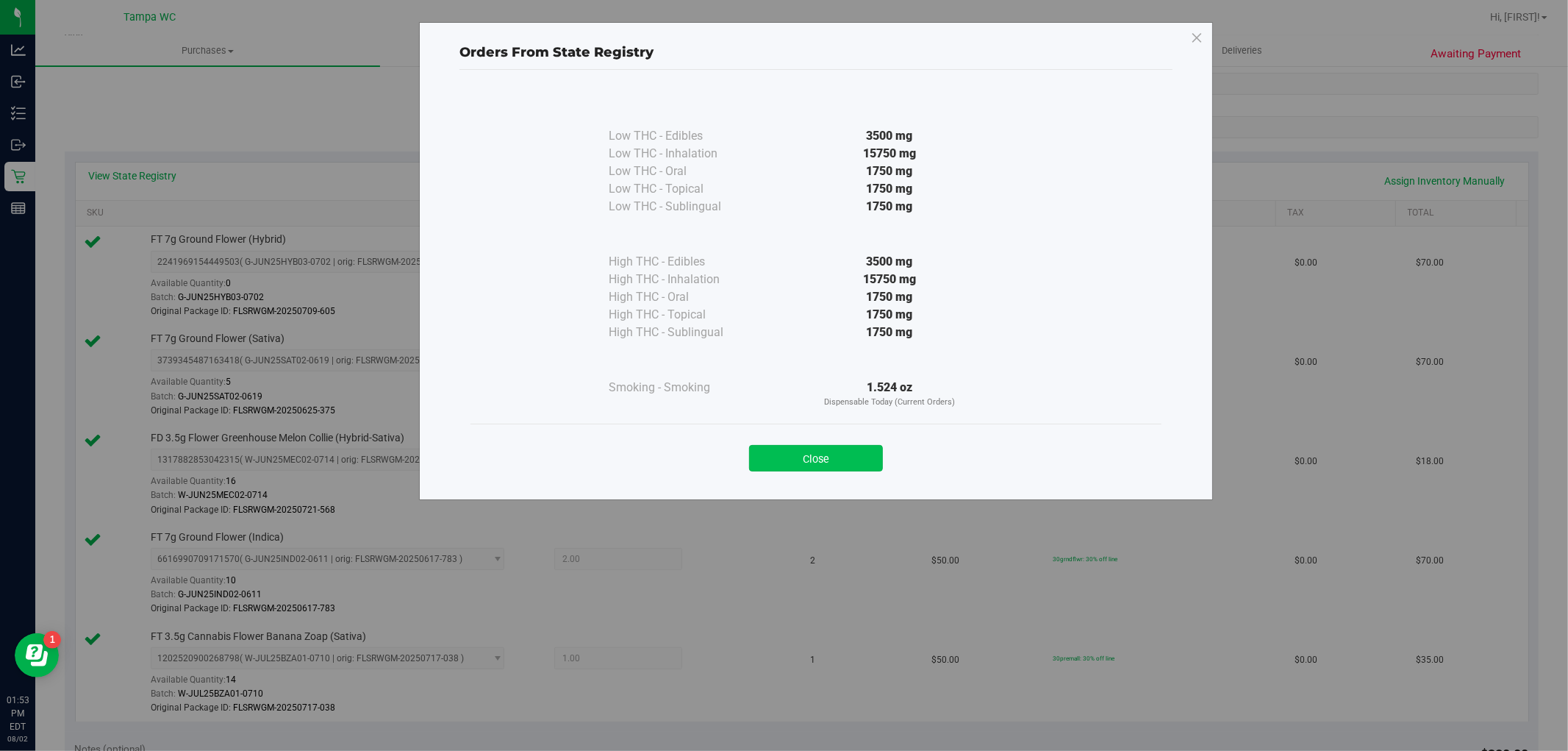 click on "Close" at bounding box center (816, 458) 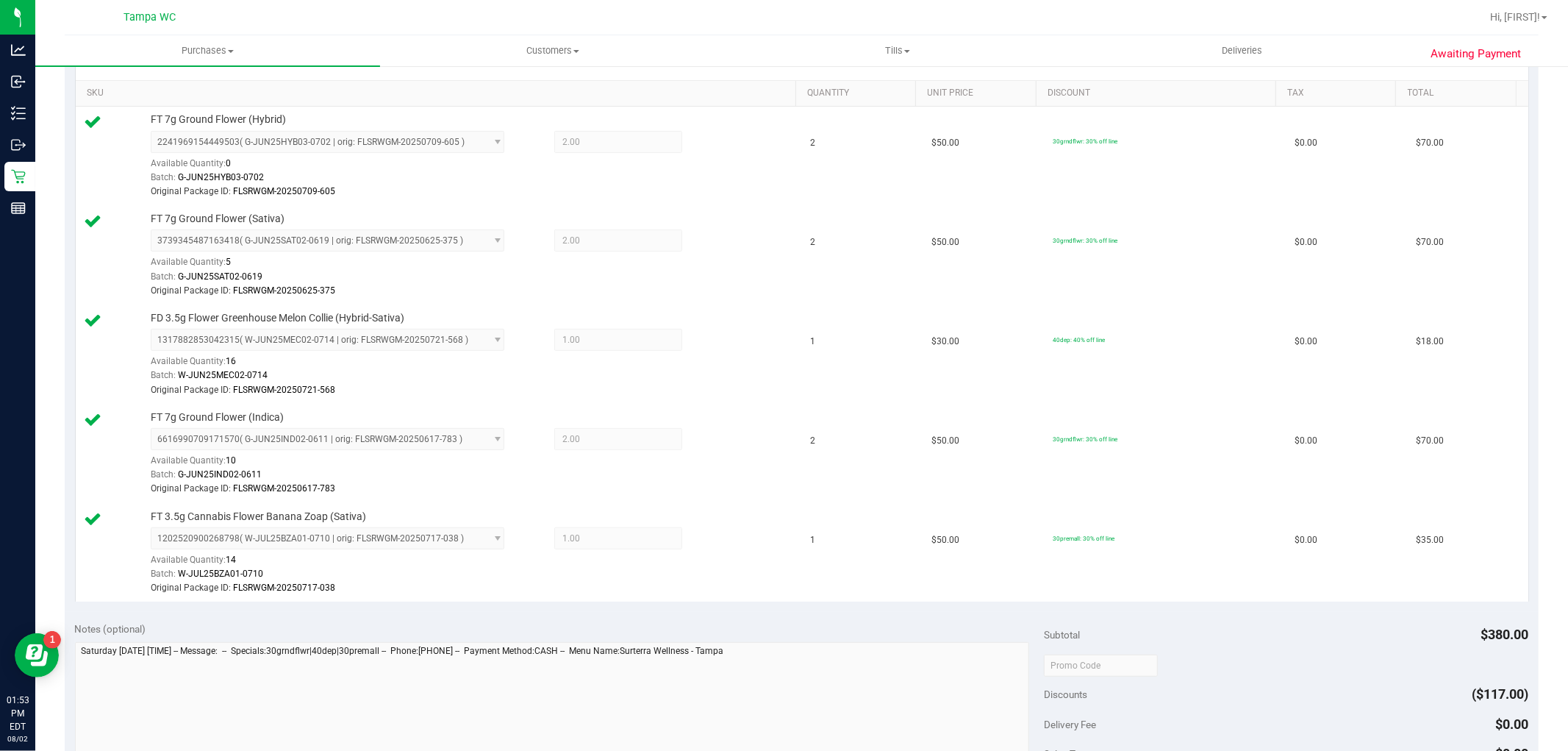 scroll, scrollTop: 490, scrollLeft: 0, axis: vertical 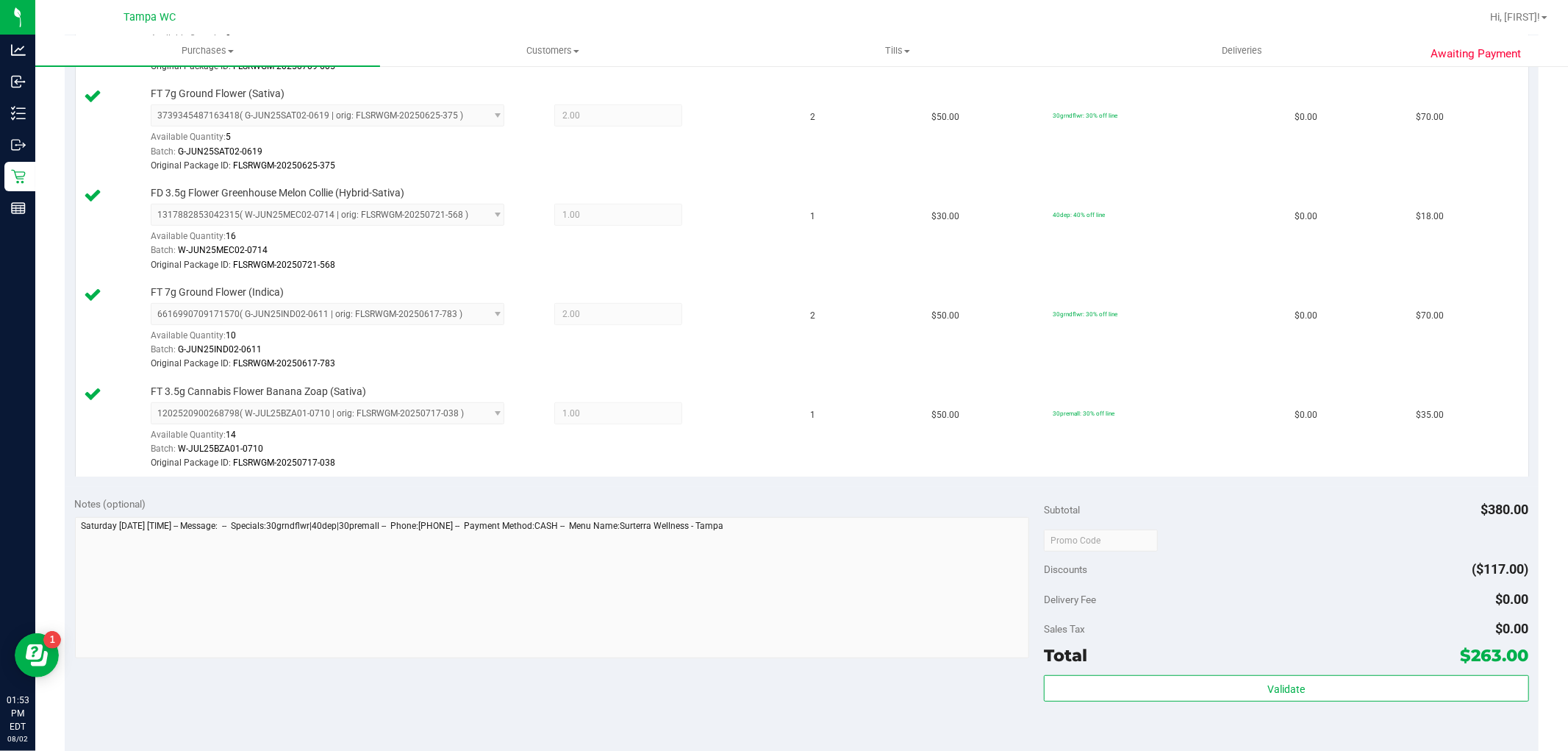 click on "Subtotal
$380.00
Discounts
($117.00)
Delivery Fee
$0.00
Sales Tax
$0.00
Total
$263.00
Validate" at bounding box center [1286, 619] 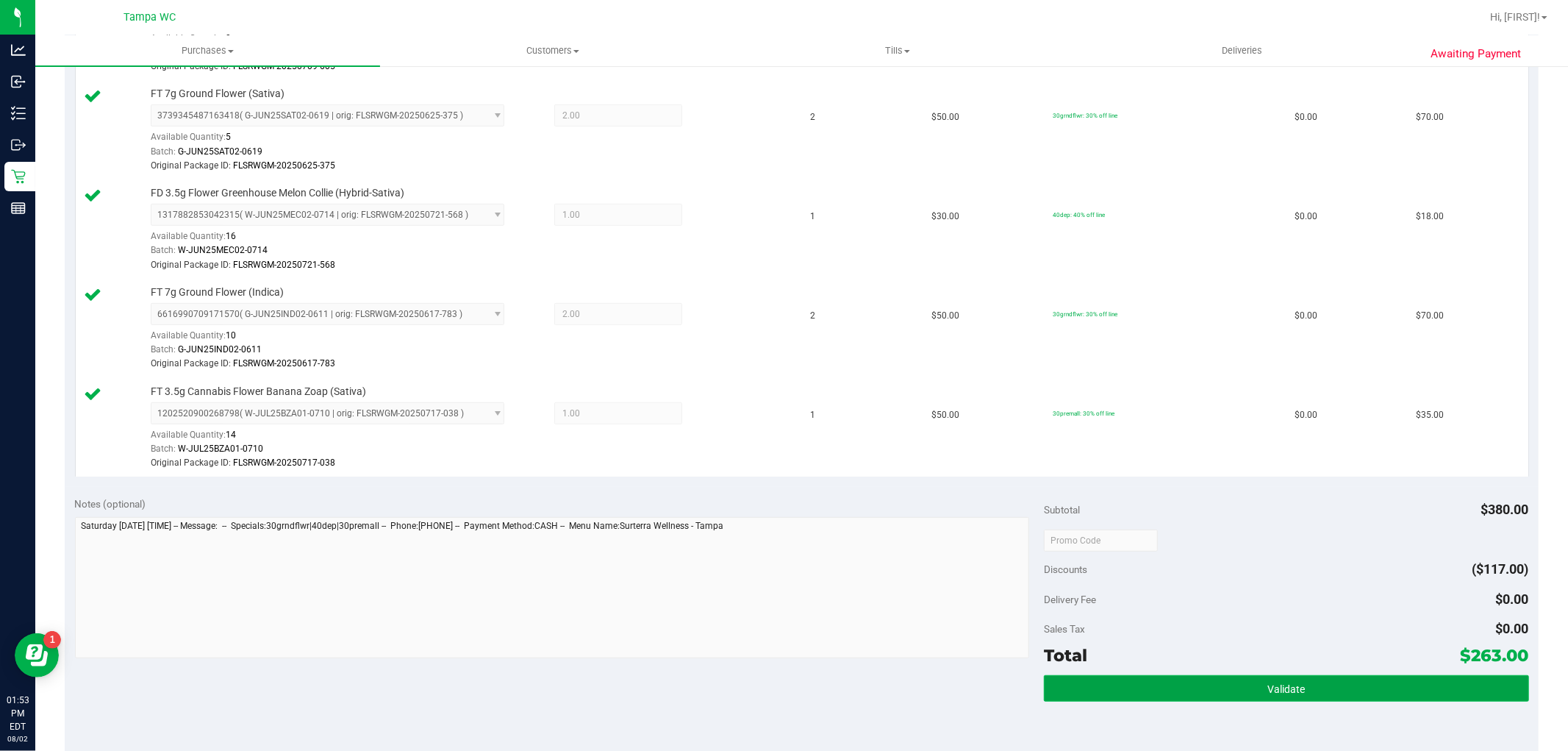 click on "Validate" at bounding box center [1286, 688] 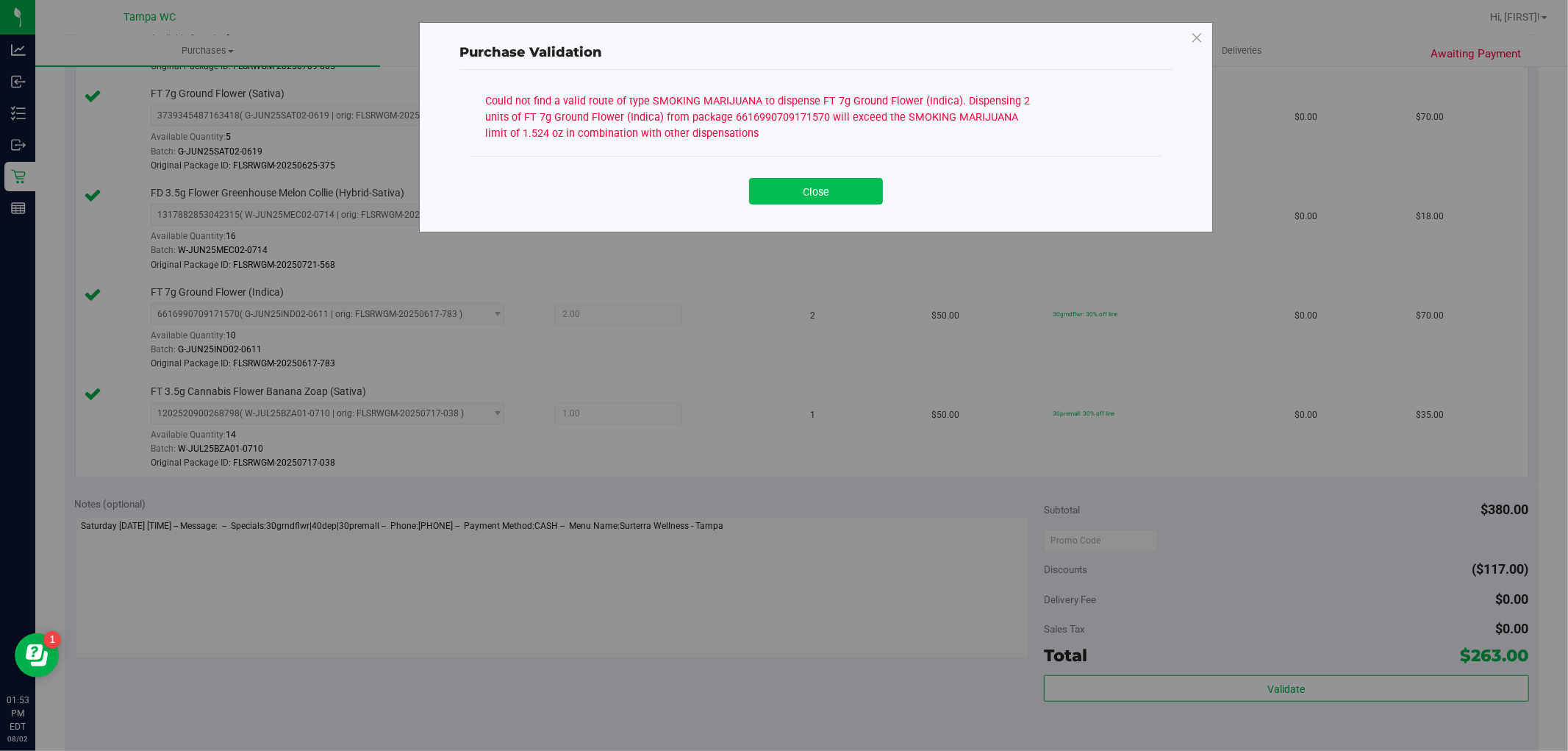 click on "Close" at bounding box center [816, 191] 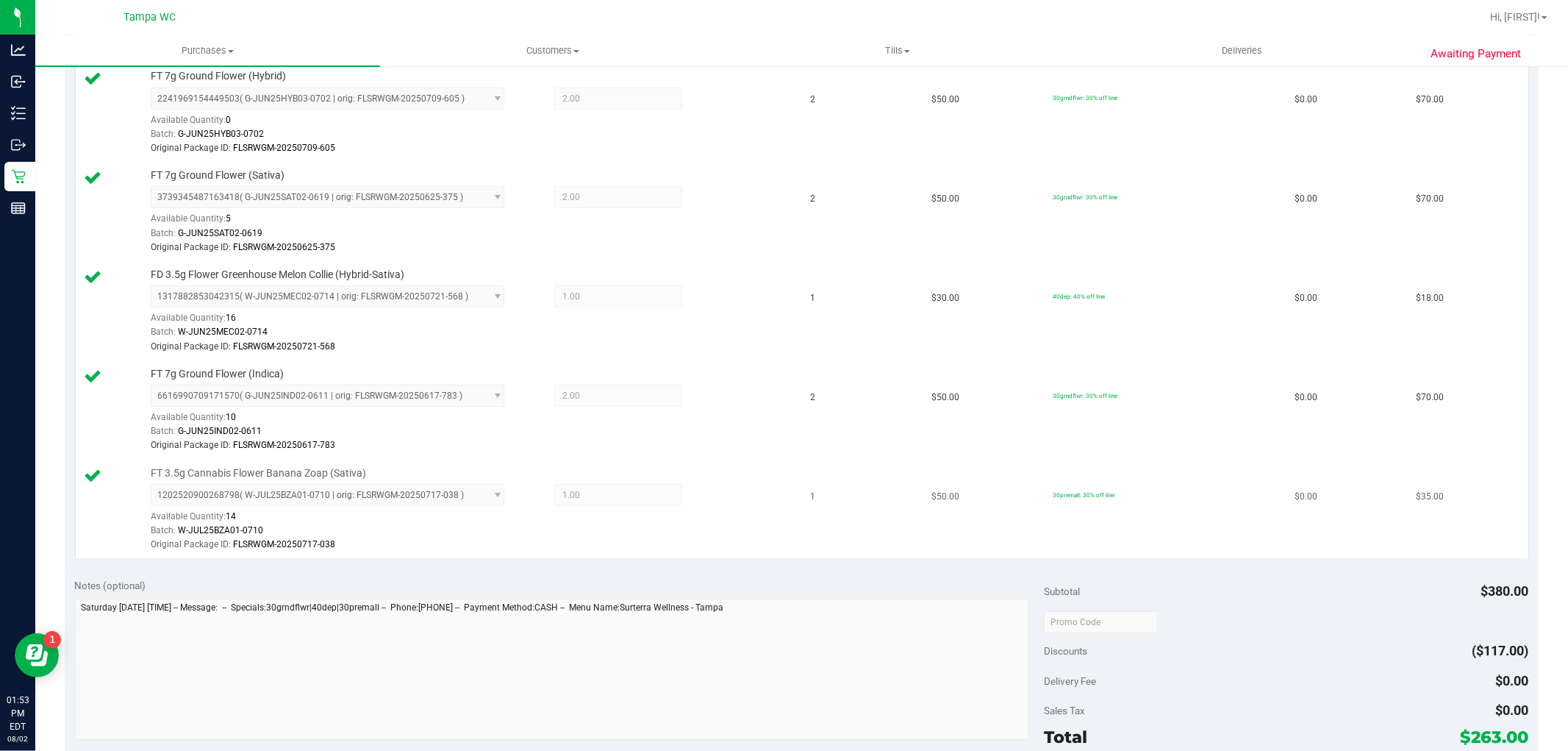 scroll, scrollTop: 245, scrollLeft: 0, axis: vertical 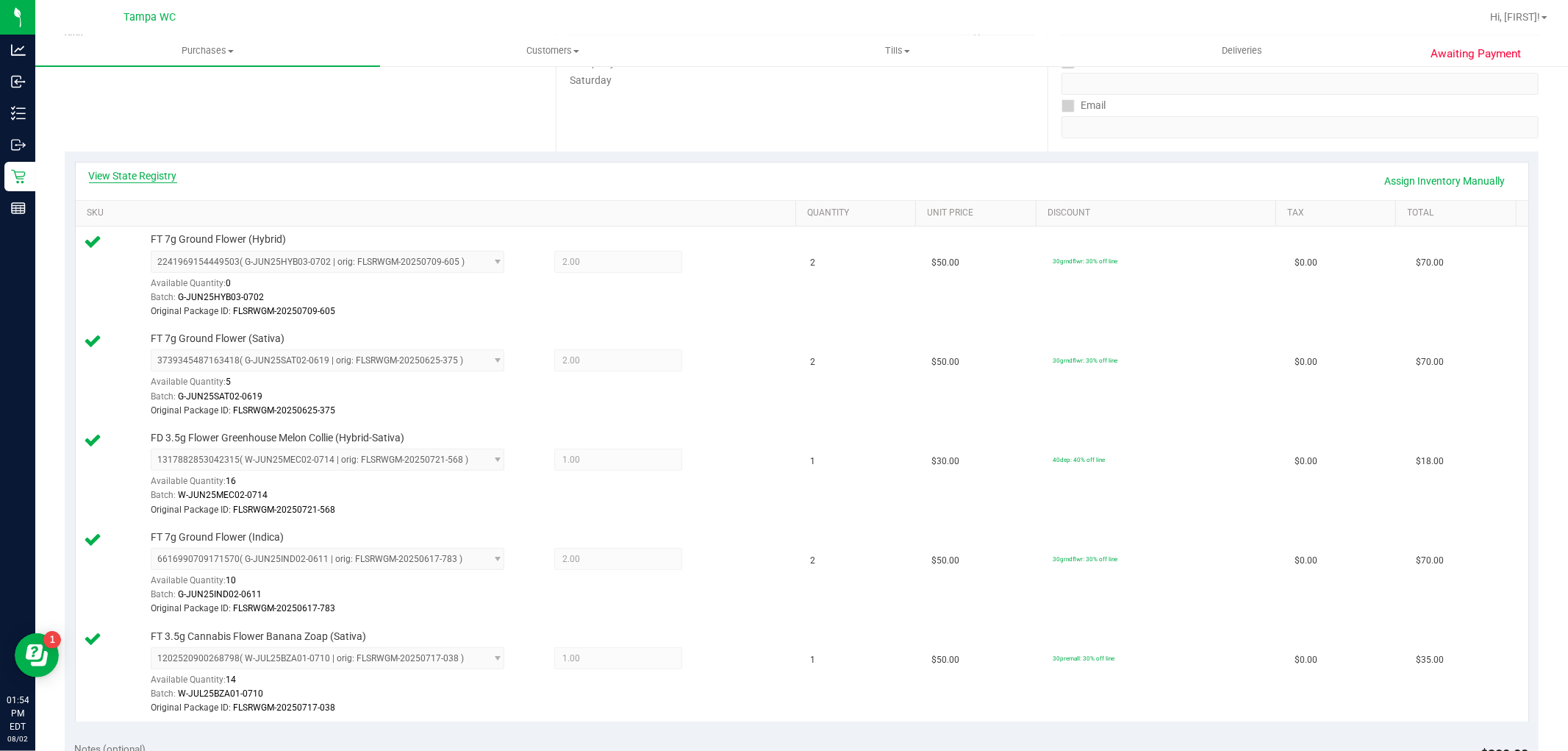 click on "View State Registry" at bounding box center [133, 176] 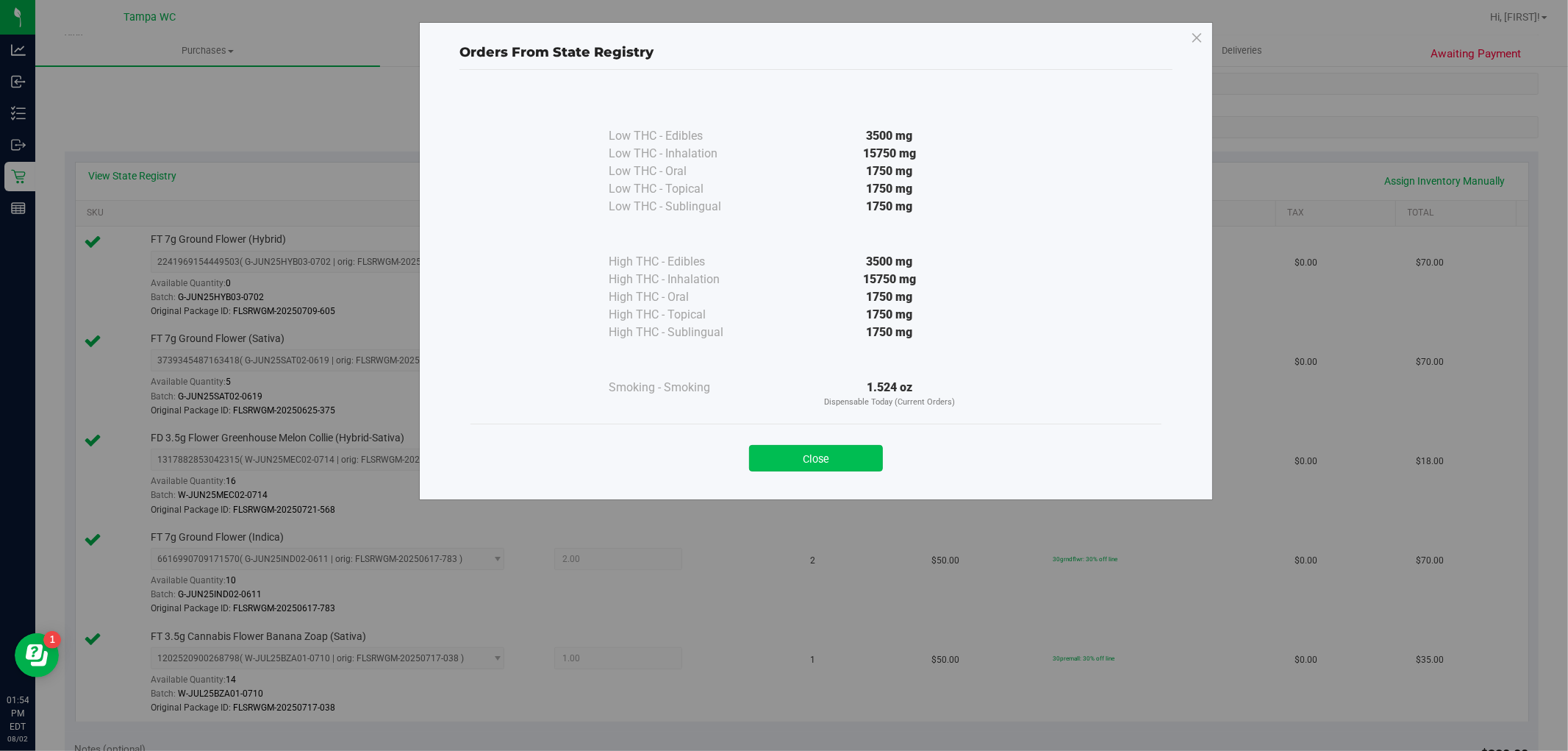 click on "Close" at bounding box center (816, 458) 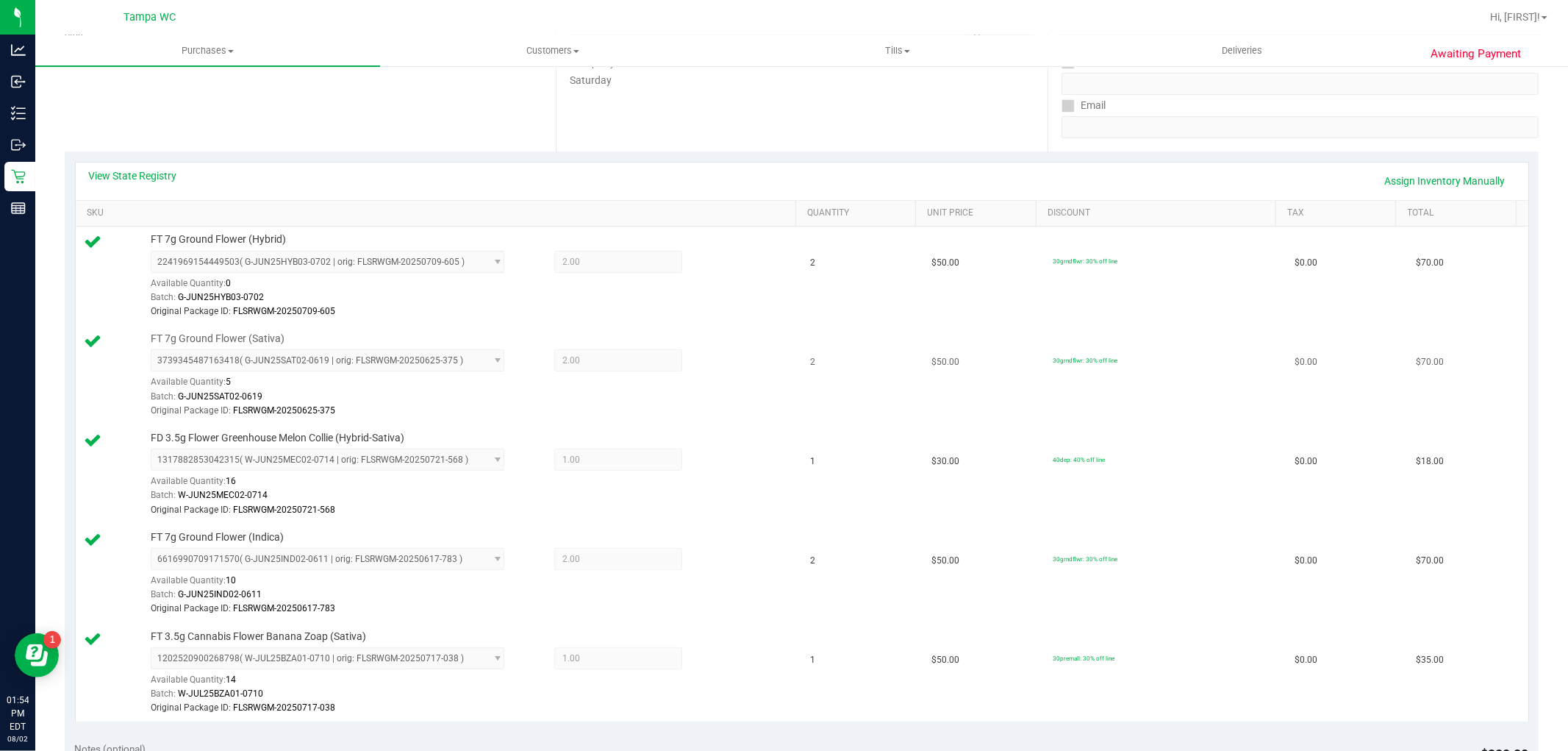 click on "Batch:
G-JUN25SAT02-0619" at bounding box center [470, 396] 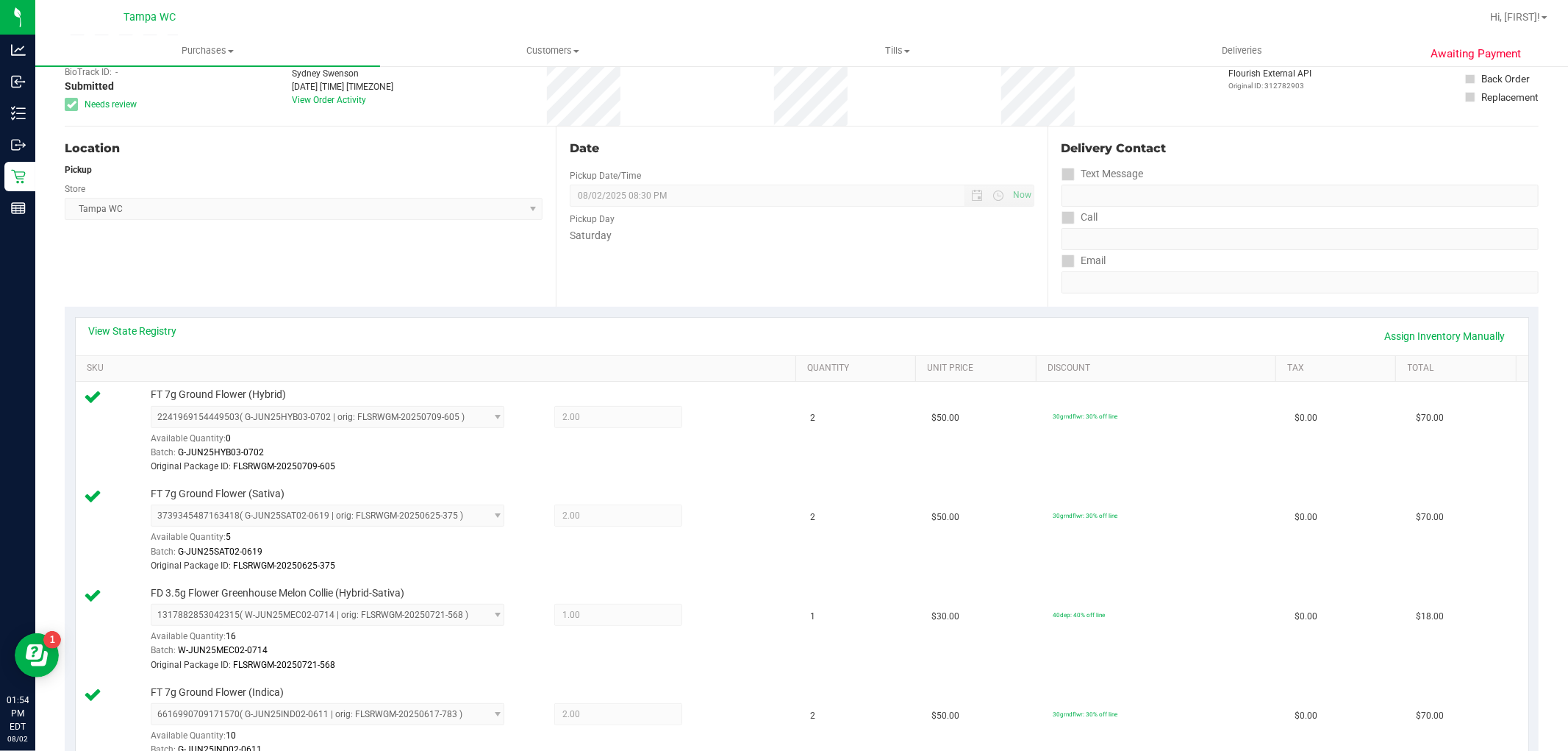 scroll, scrollTop: 0, scrollLeft: 0, axis: both 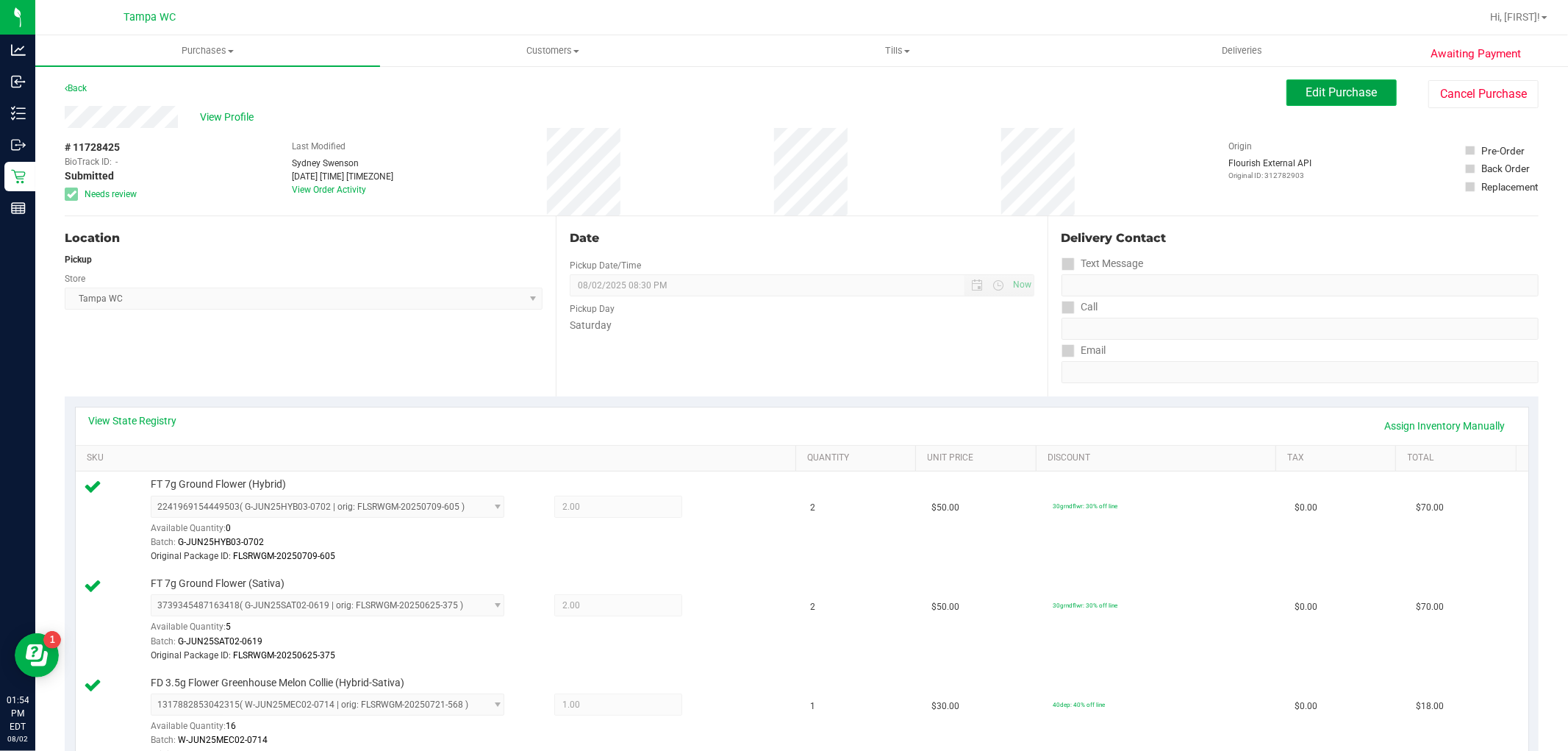 click on "Edit Purchase" at bounding box center [1342, 92] 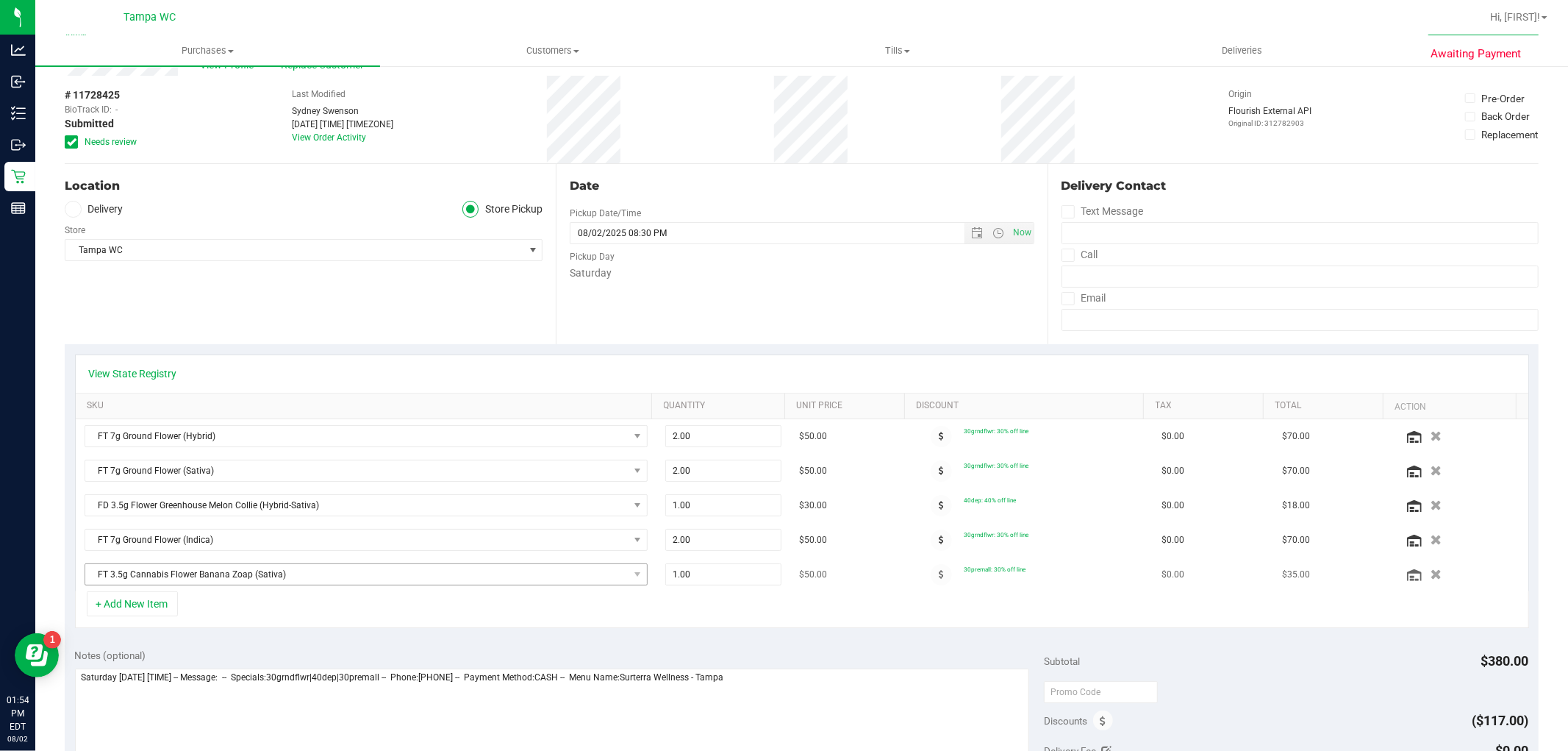 scroll, scrollTop: 82, scrollLeft: 0, axis: vertical 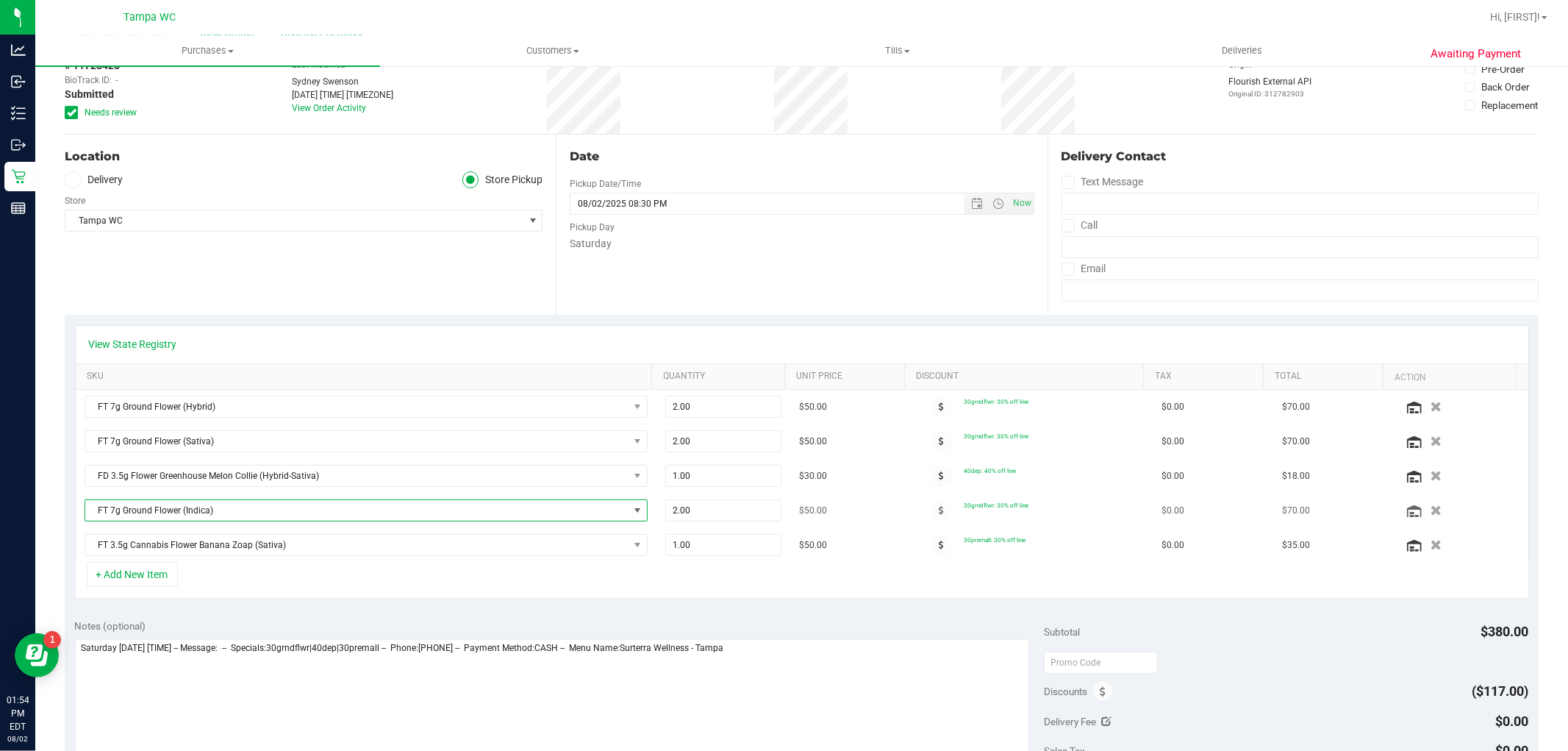 click on "FT 7g Ground Flower (Indica)" at bounding box center (357, 510) 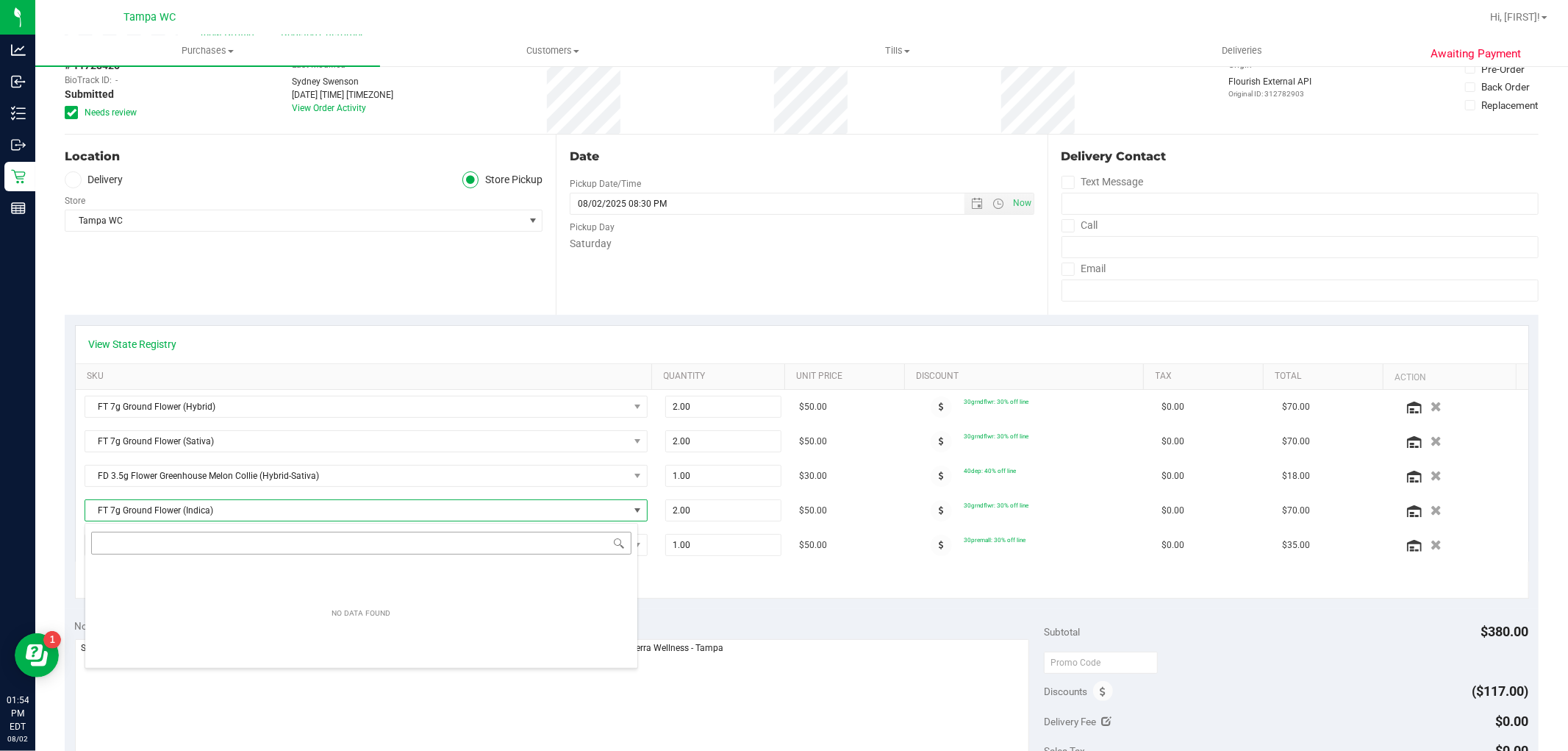 scroll, scrollTop: 73533, scrollLeft: 72957, axis: both 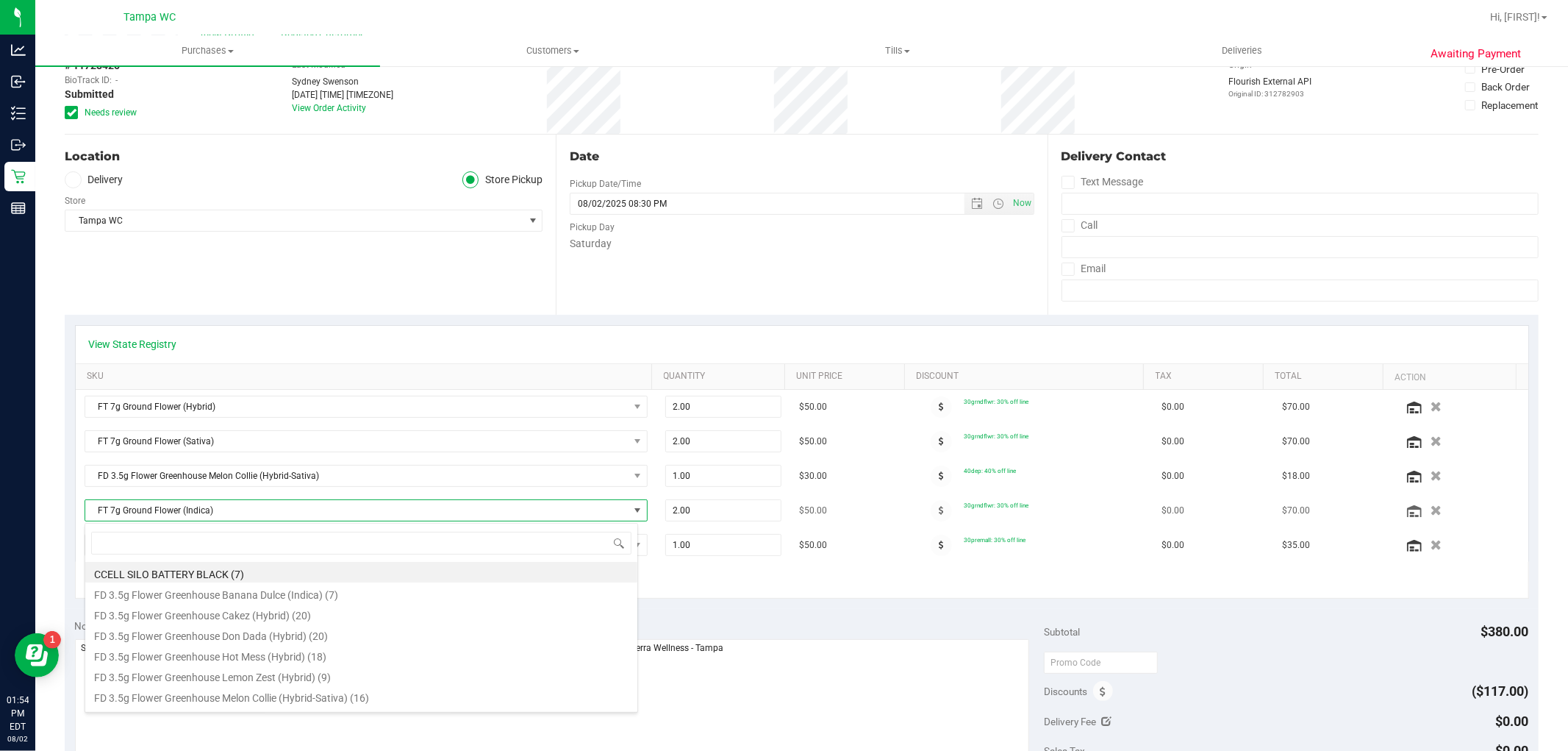 click on "FT 7g Ground Flower (Indica)" at bounding box center [357, 510] 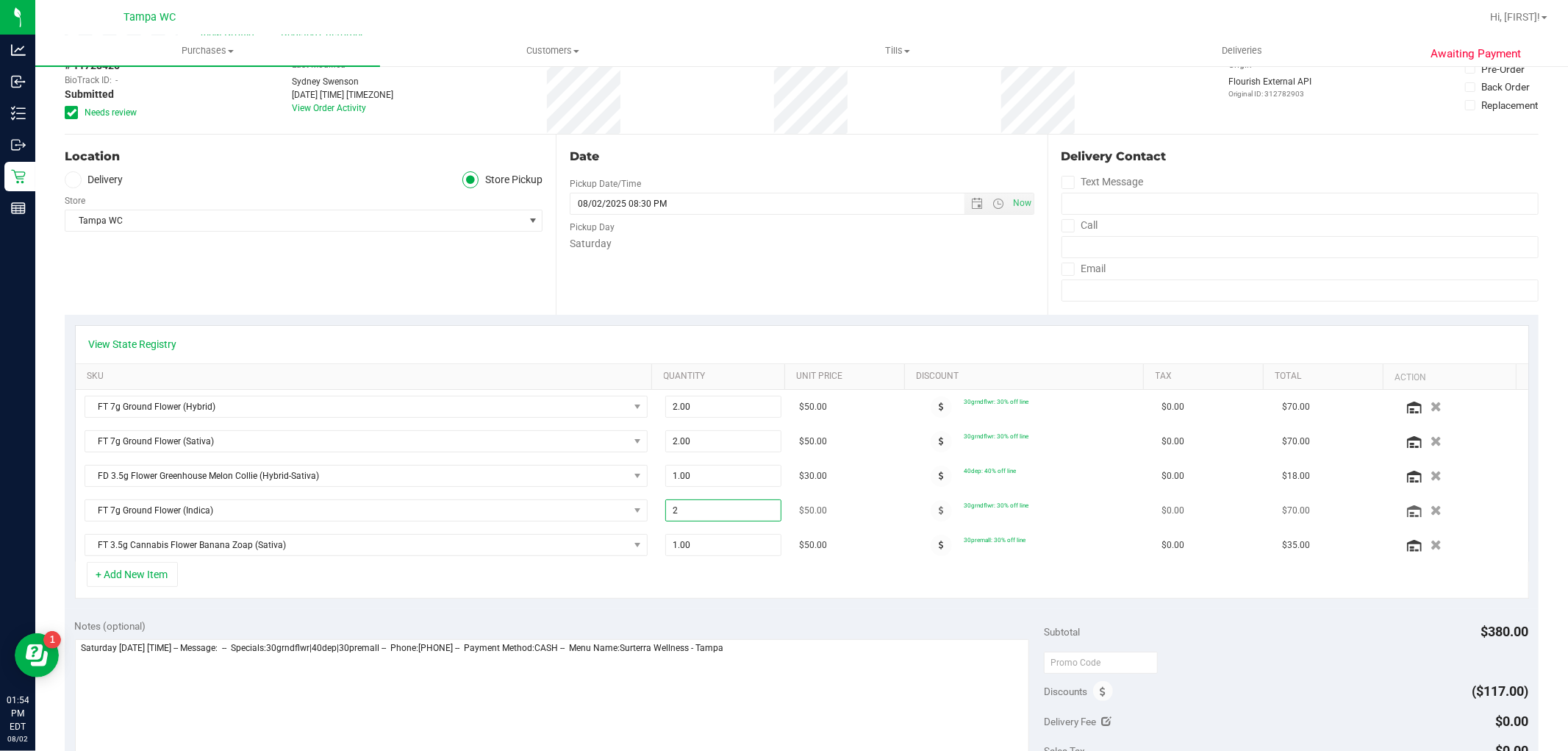 drag, startPoint x: 669, startPoint y: 506, endPoint x: 657, endPoint y: 506, distance: 12 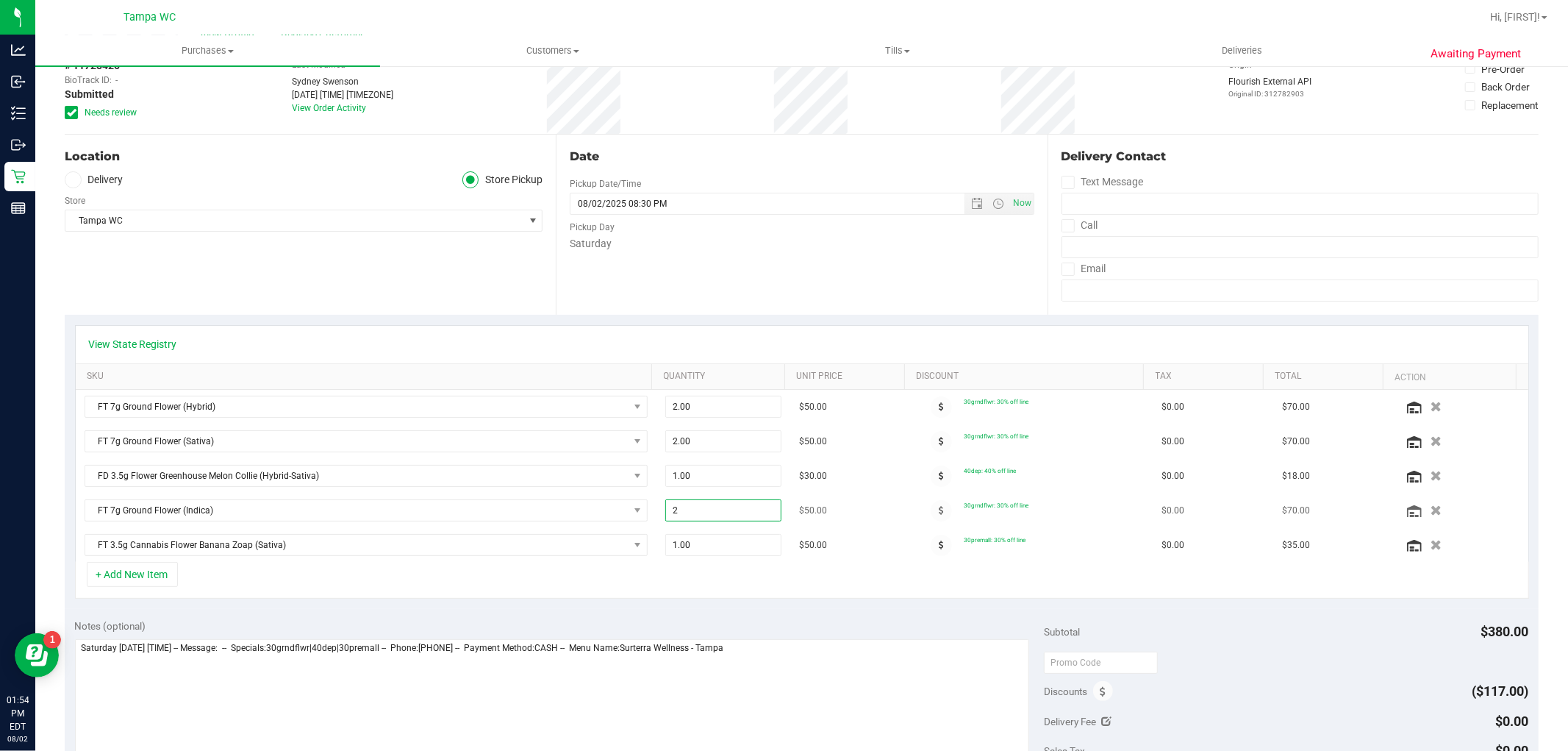 click on "2.00 2" at bounding box center (723, 510) 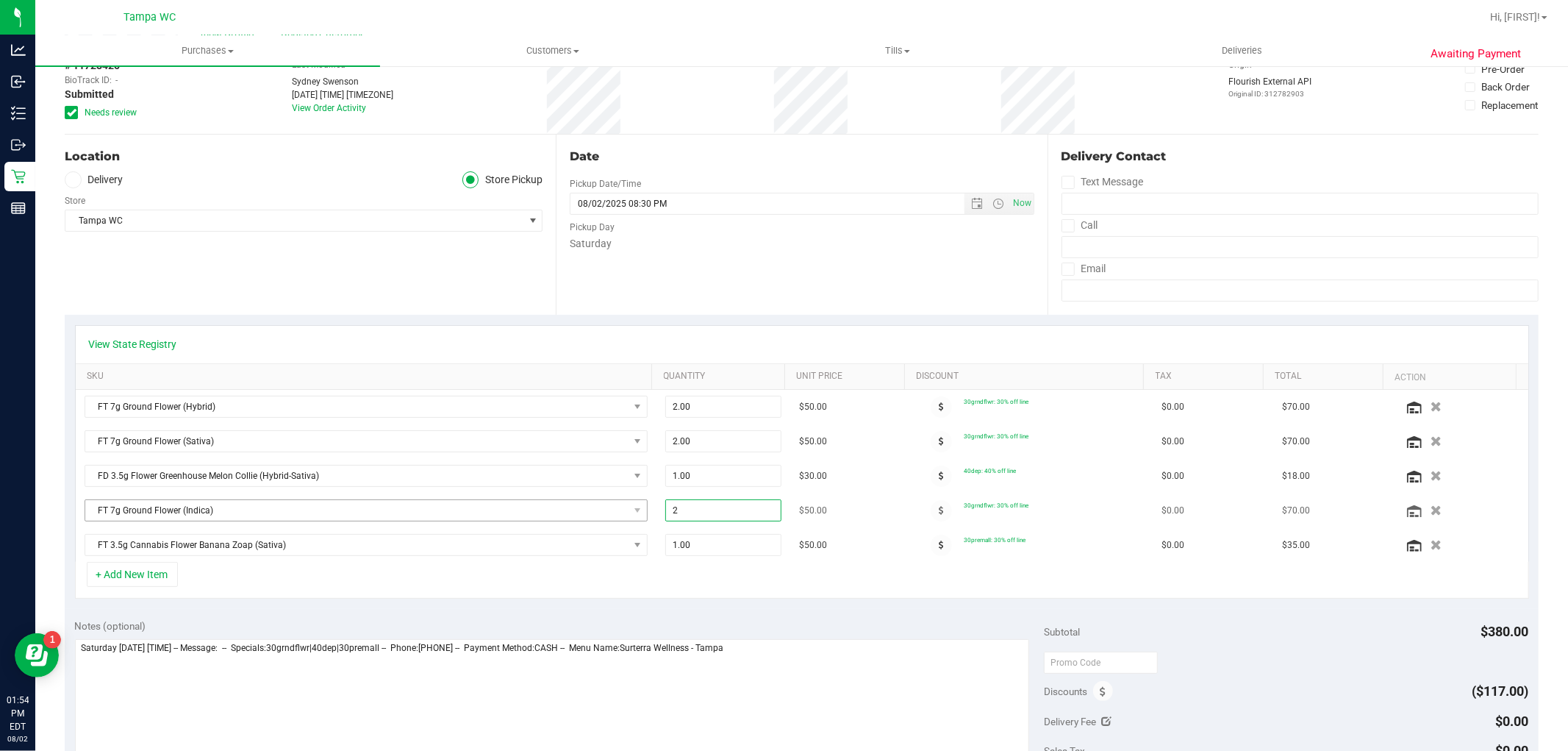 type on "1" 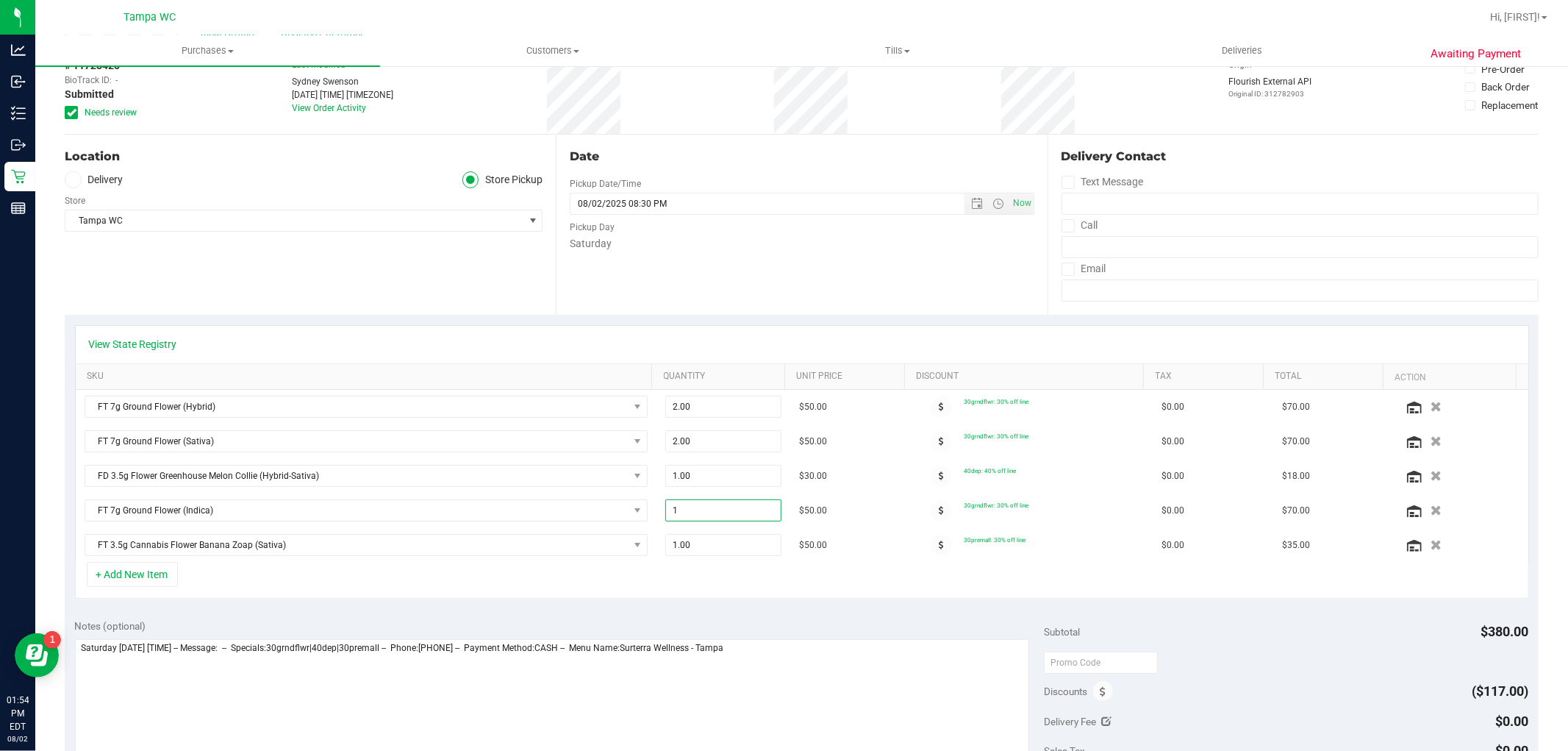 type on "2.00" 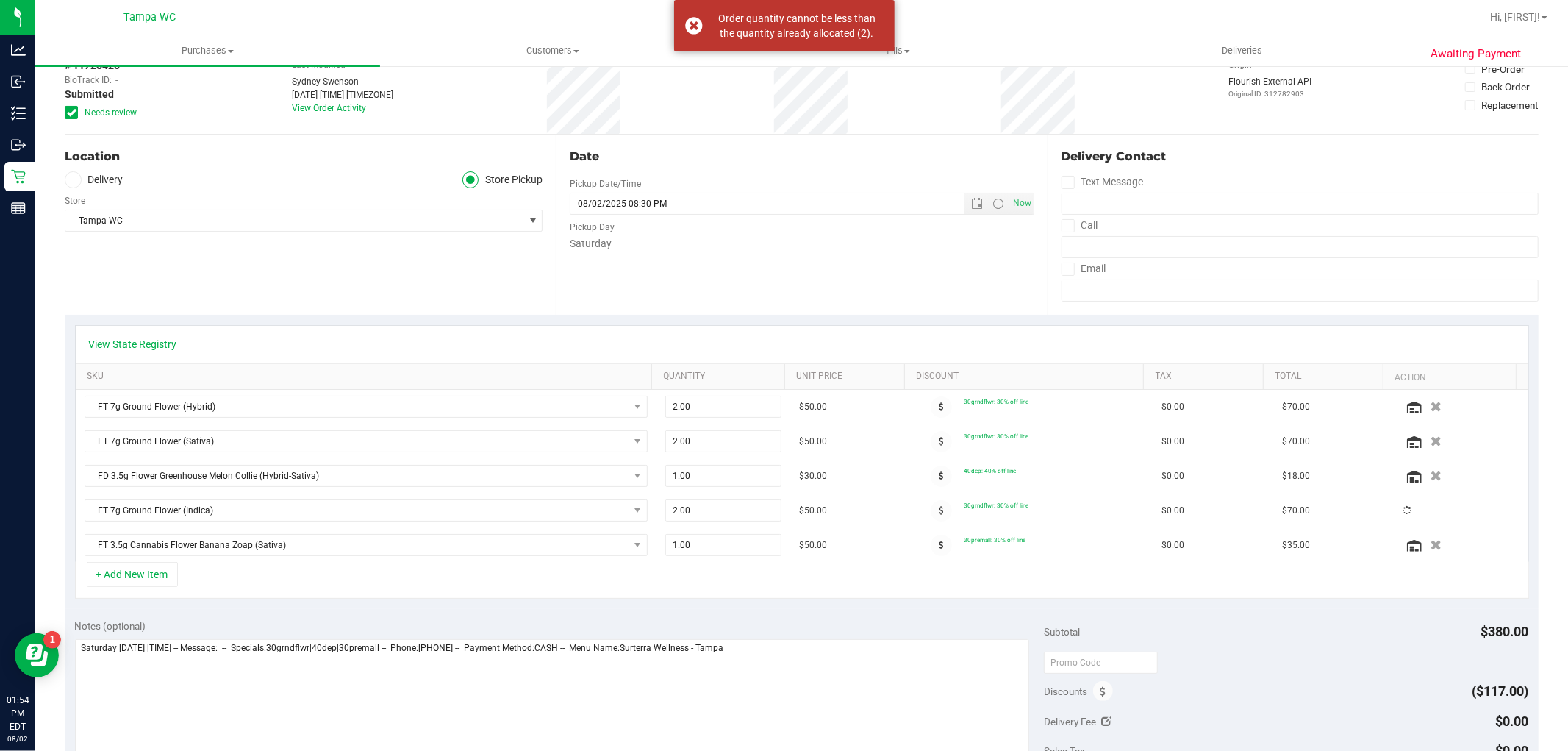 click on "+ Add New Item" at bounding box center (802, 580) 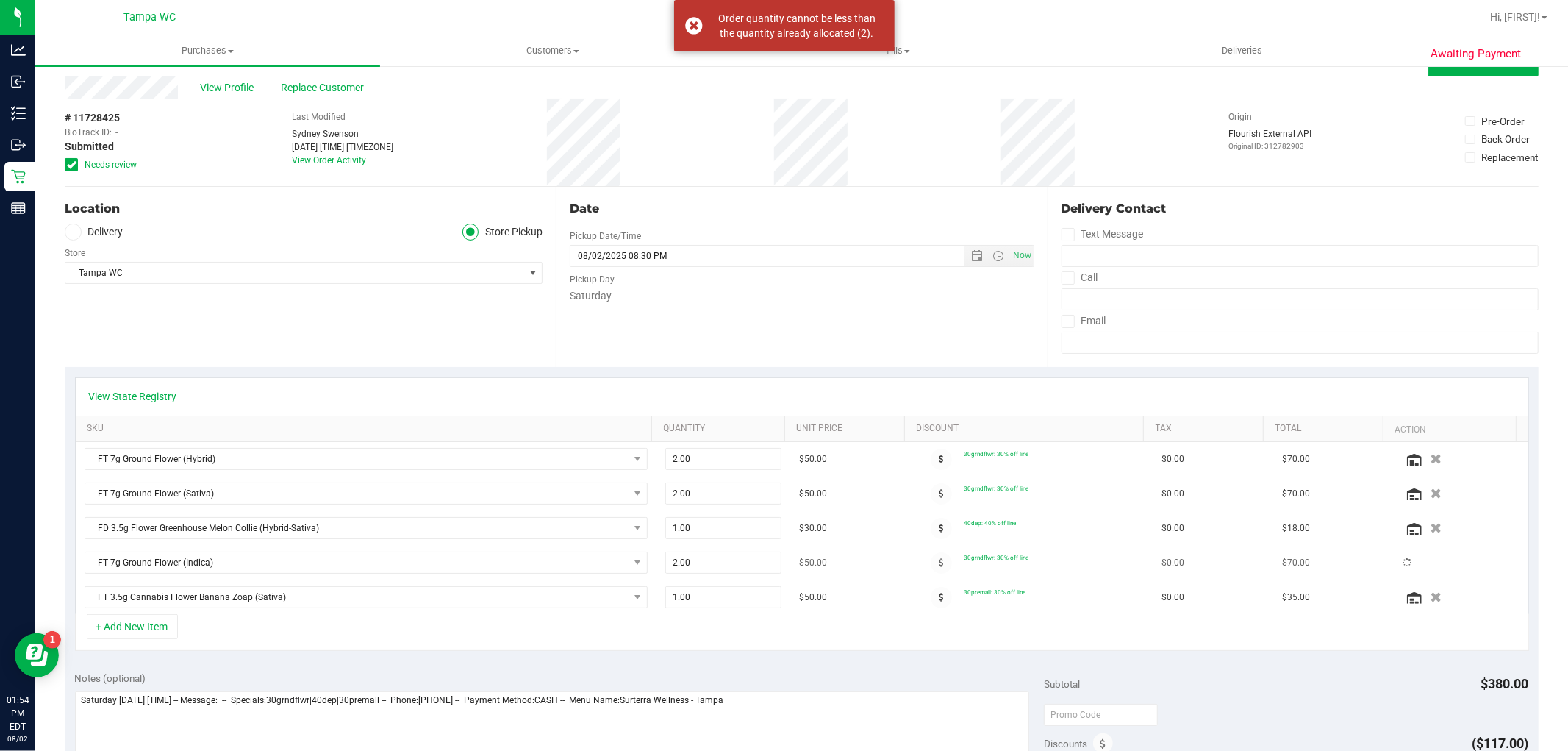 scroll, scrollTop: 0, scrollLeft: 0, axis: both 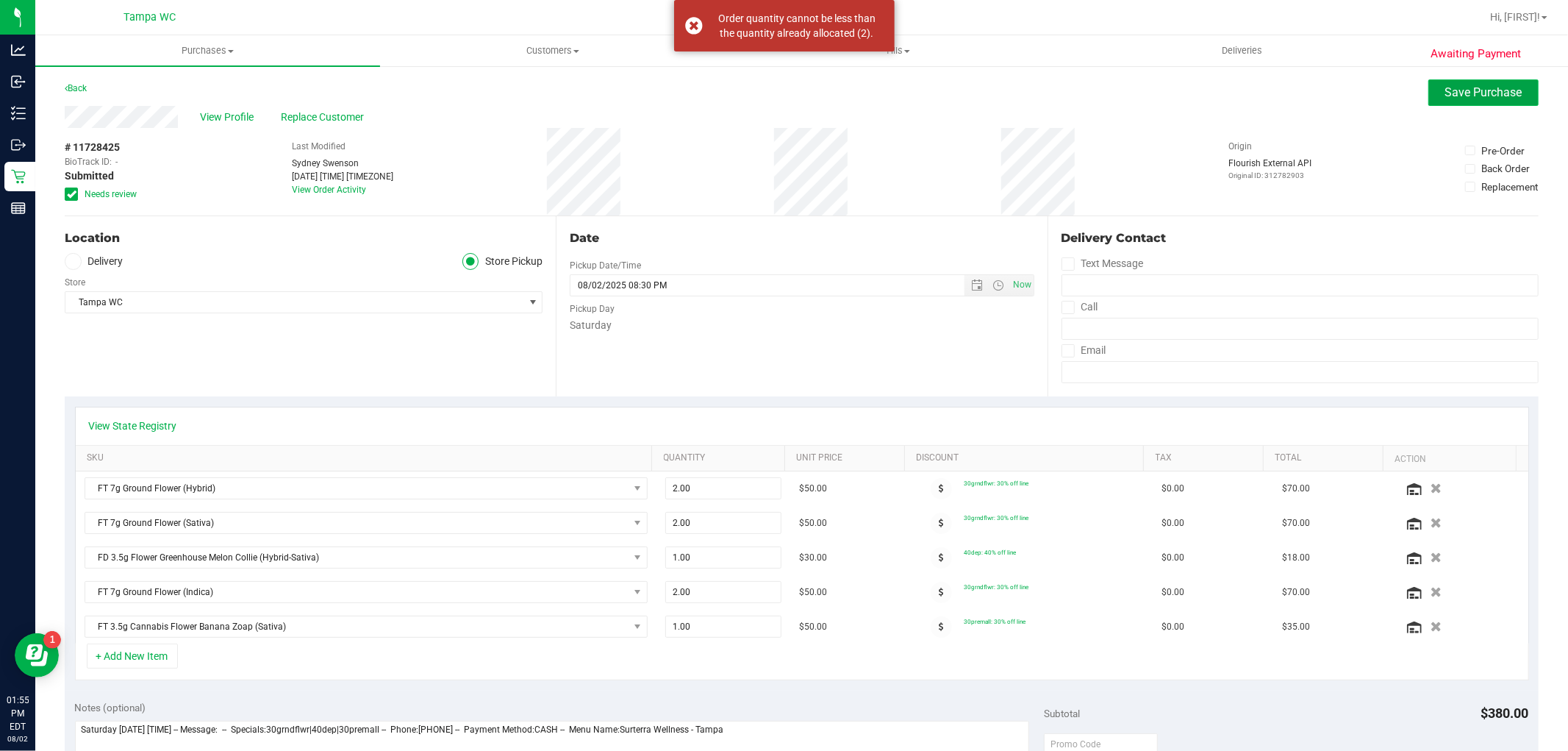 click on "Save Purchase" at bounding box center (1483, 93) 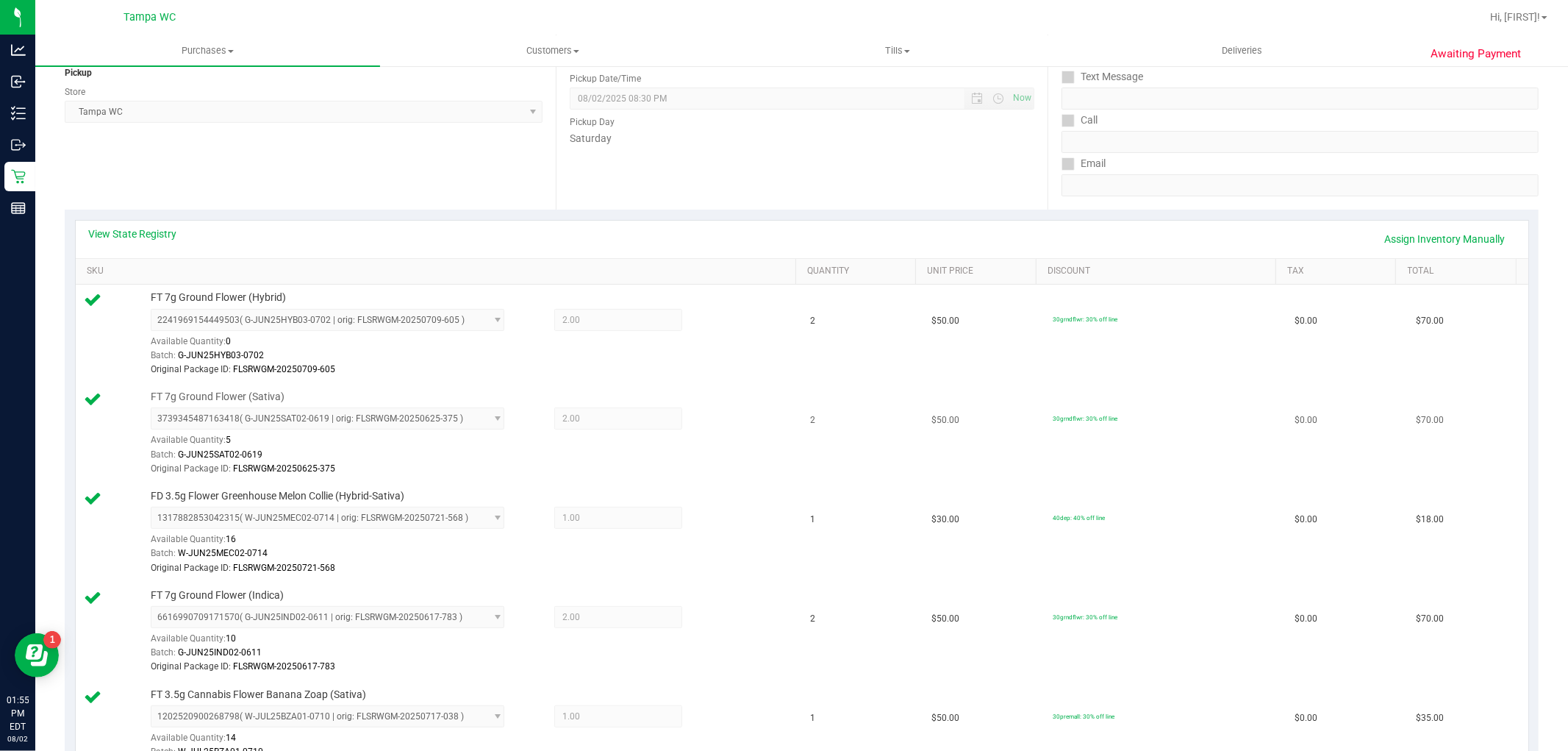 scroll, scrollTop: 163, scrollLeft: 0, axis: vertical 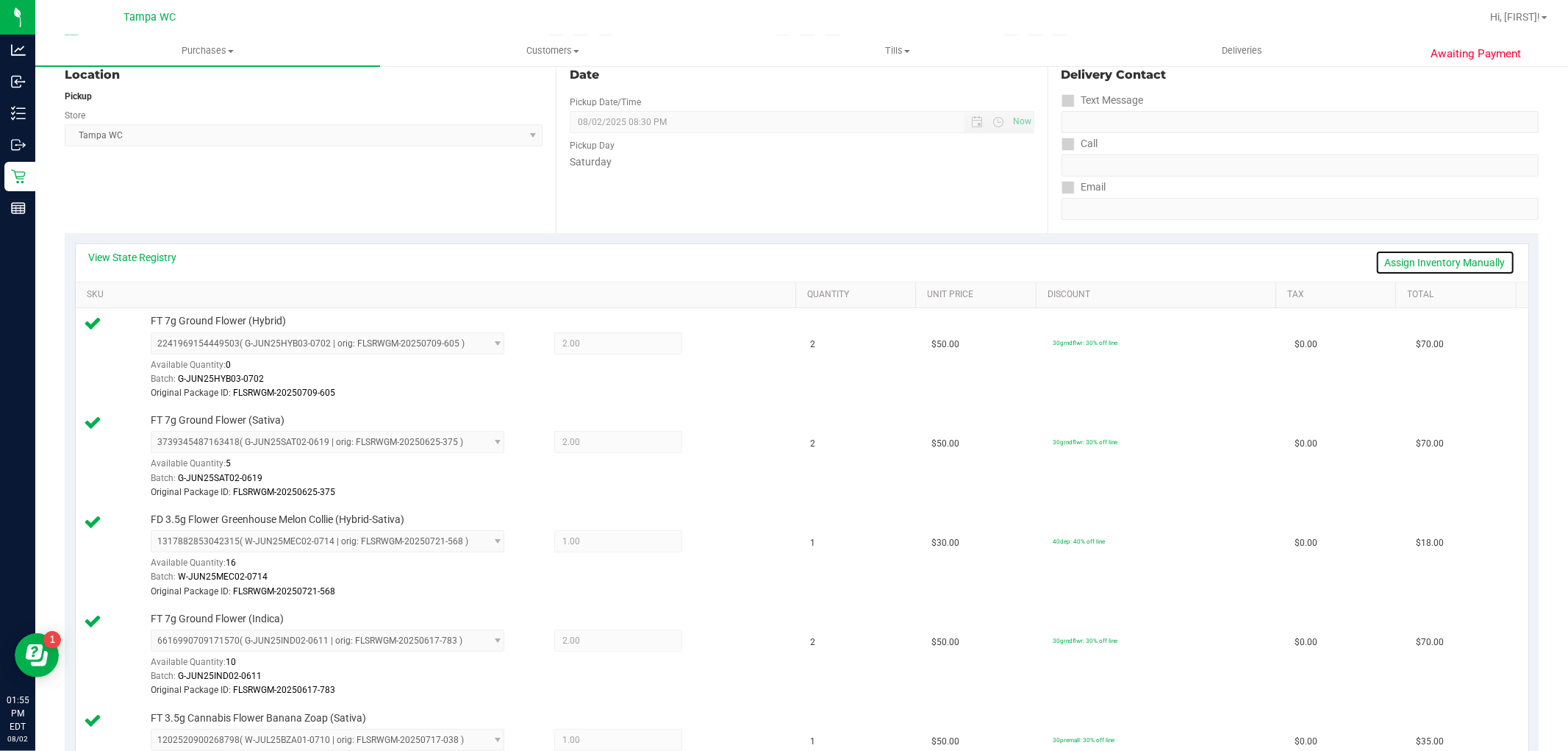 click on "Assign Inventory Manually" at bounding box center [1445, 263] 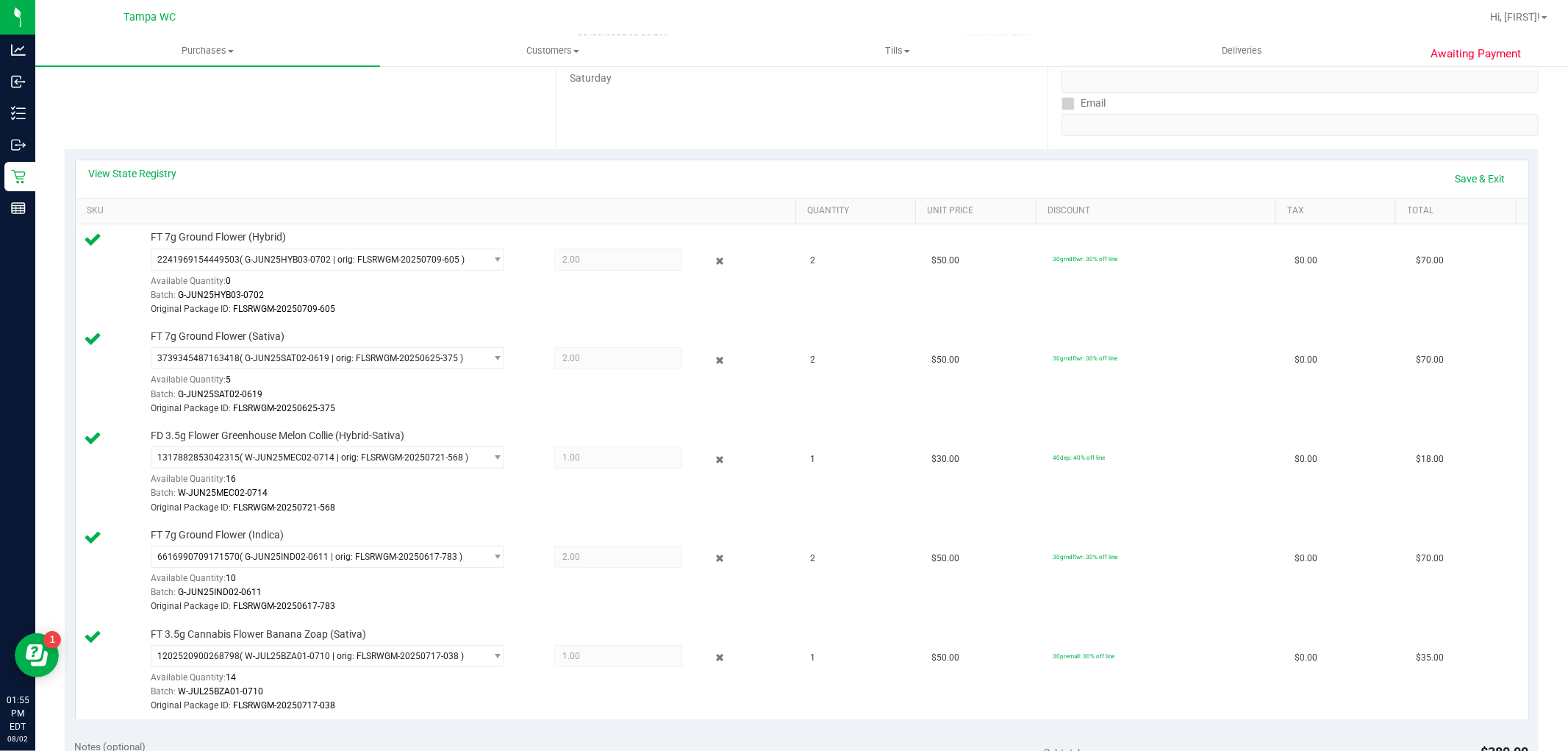 scroll, scrollTop: 327, scrollLeft: 0, axis: vertical 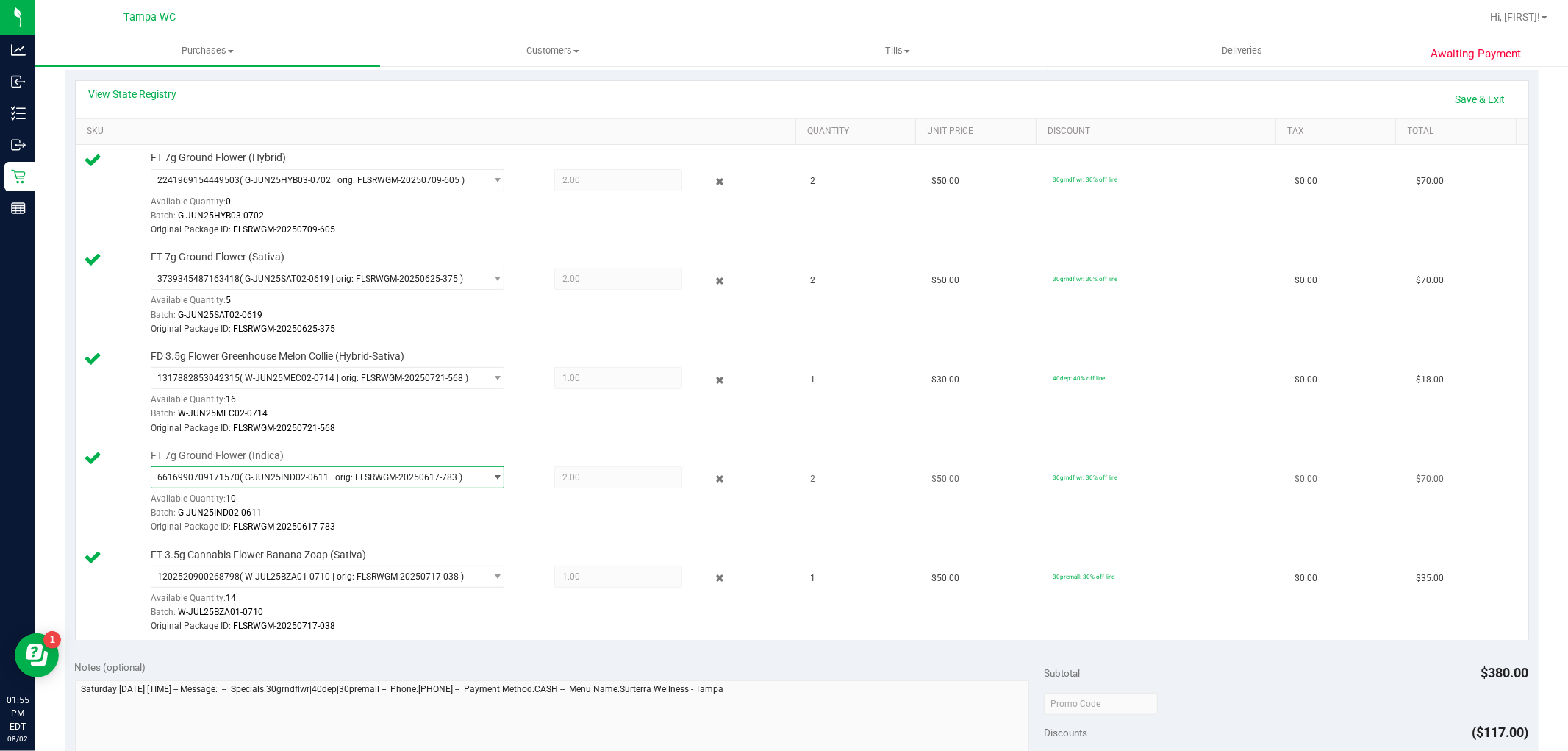 click on "(
G-JUN25IND02-0611 | orig: FLSRWGM-20250617-783
)" at bounding box center [351, 477] 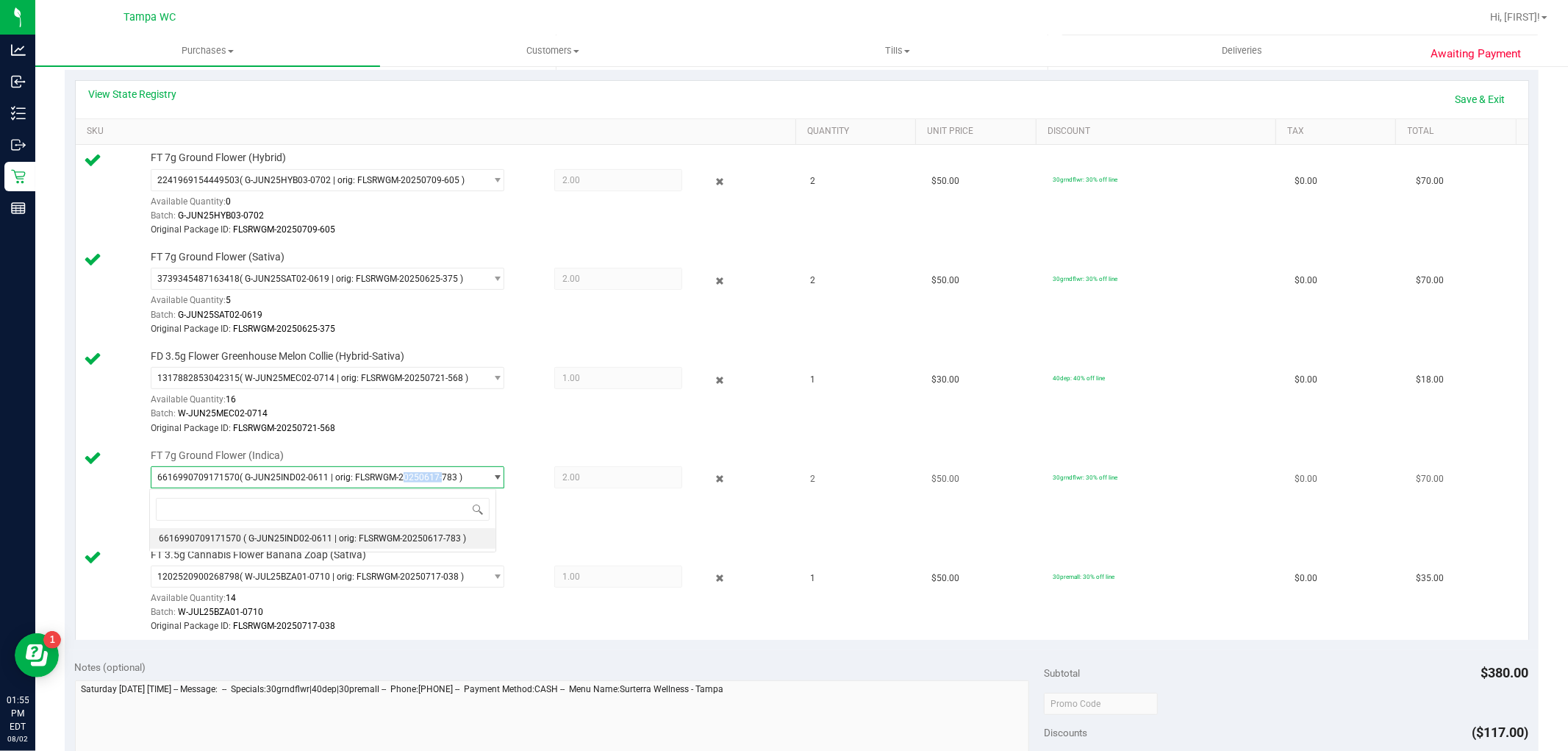 click on "(
G-JUN25IND02-0611 | orig: FLSRWGM-20250617-783
)" at bounding box center [351, 477] 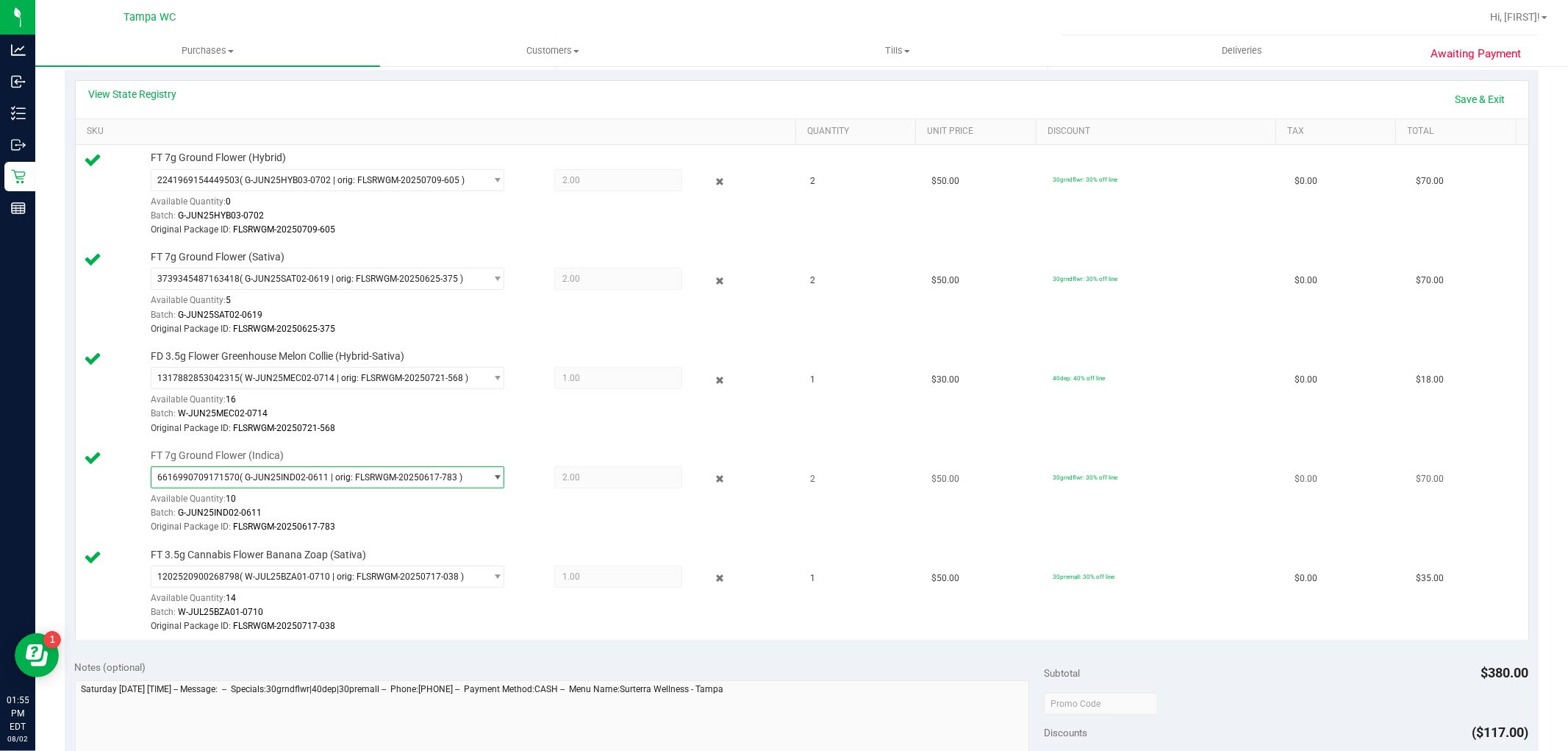 click on "6616990709171570
(
G-JUN25IND02-0611 | orig: FLSRWGM-20250617-783
)
6616990709171570
Available Quantity:  10
2.00 2
Batch:
G-JUN25IND02-0611" at bounding box center [470, 500] 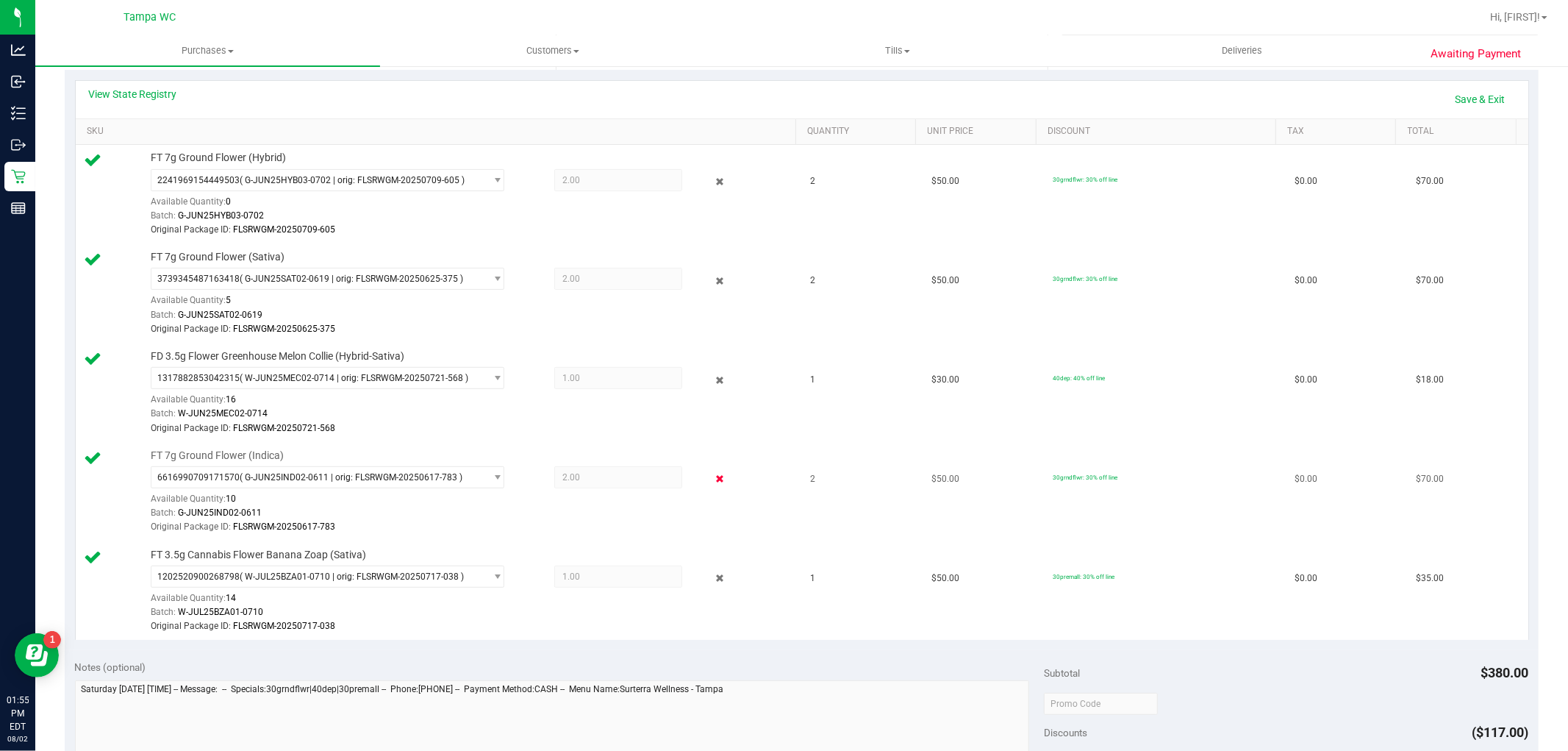 click at bounding box center [719, 479] 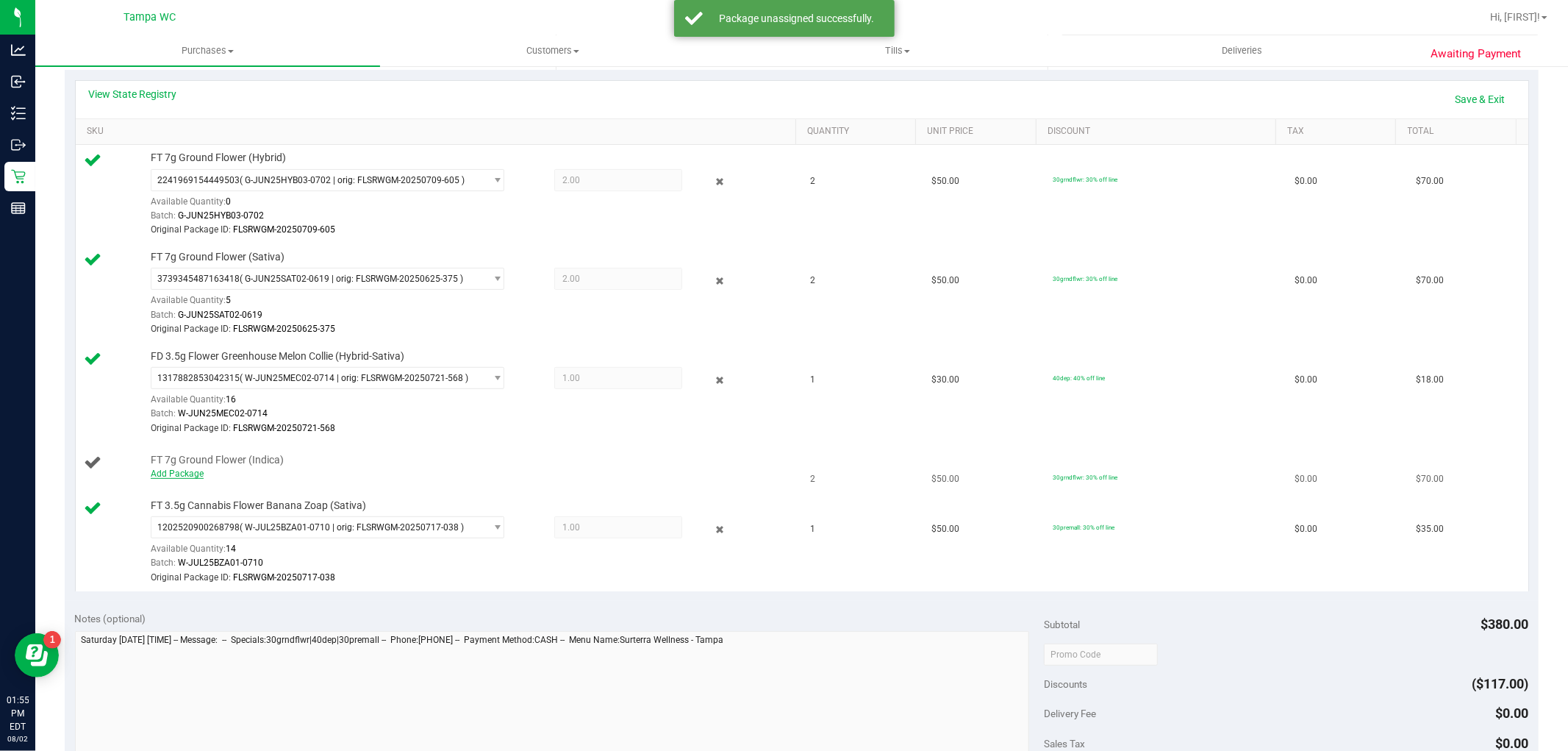 click on "Add Package" at bounding box center (177, 474) 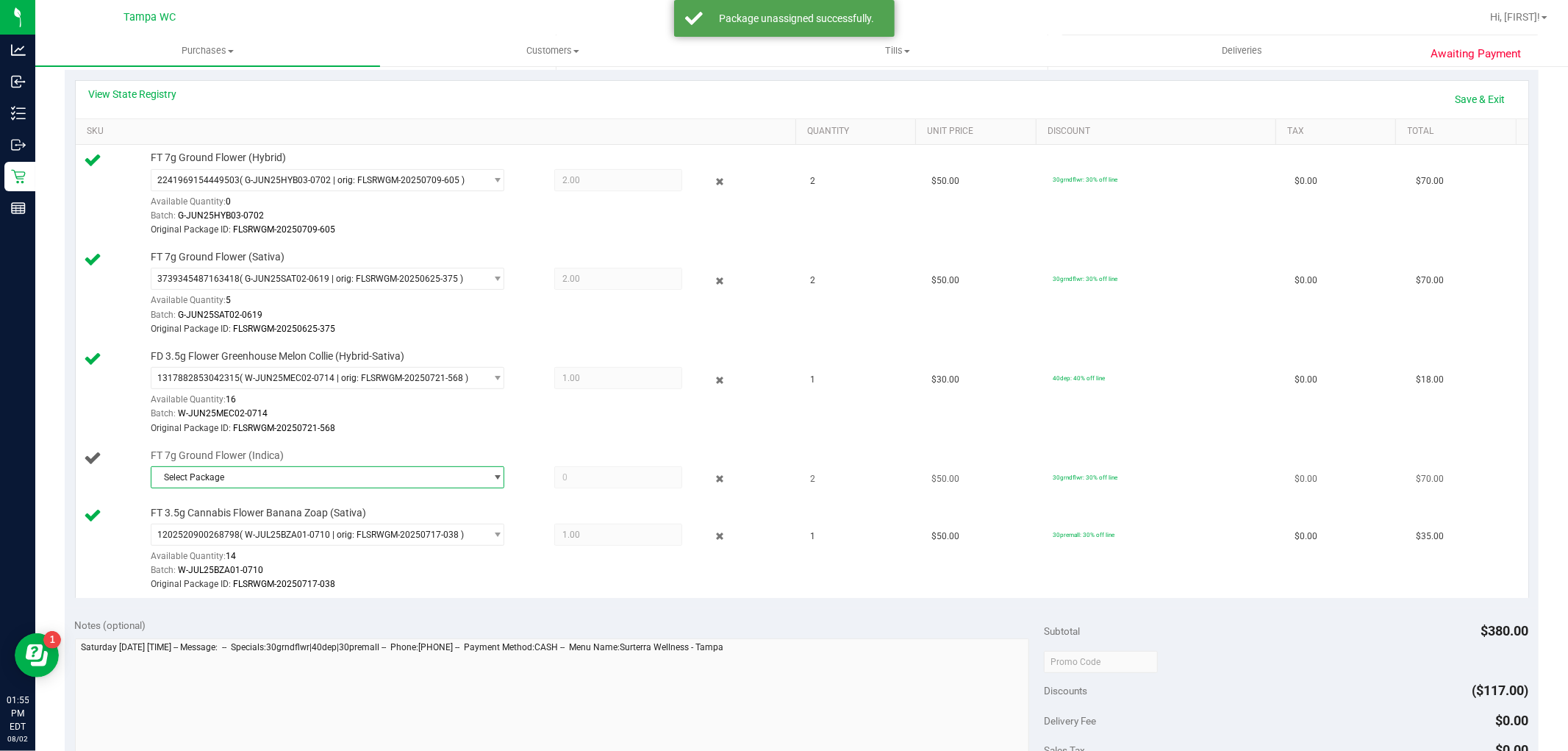 click on "Select Package" at bounding box center [318, 477] 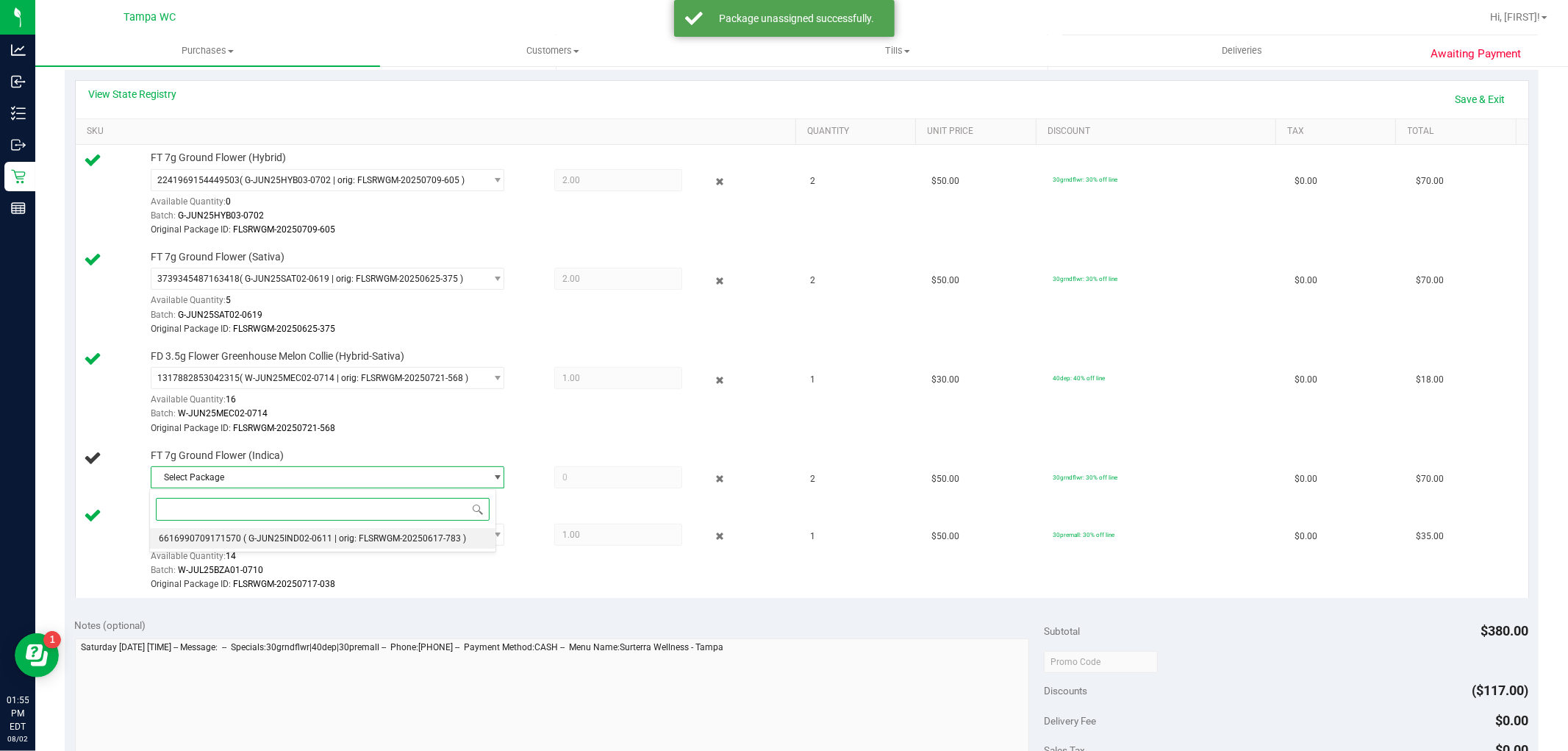 click on "(
G-JUN25IND02-0611 | orig: FLSRWGM-20250617-783
)" at bounding box center (354, 538) 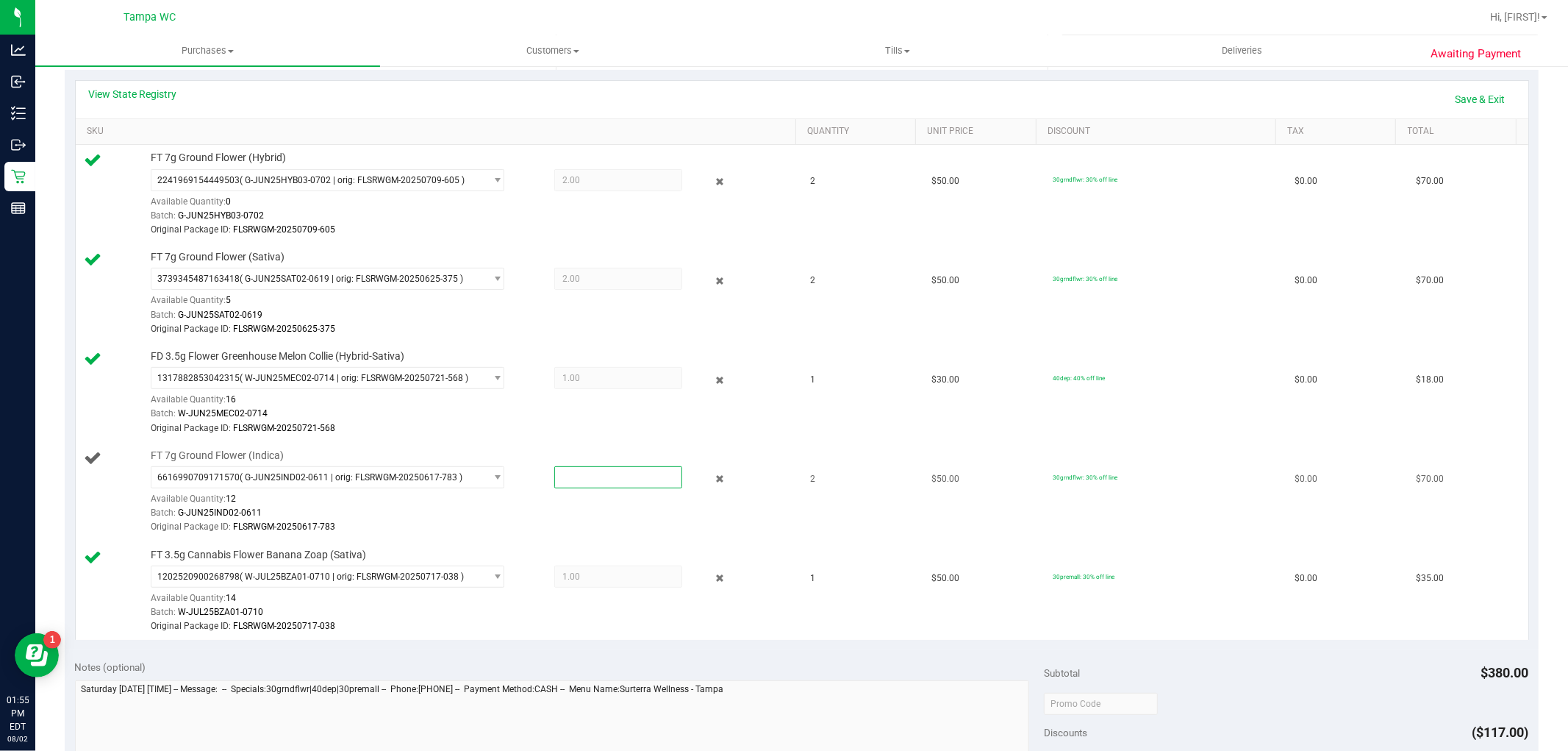 click at bounding box center [618, 477] 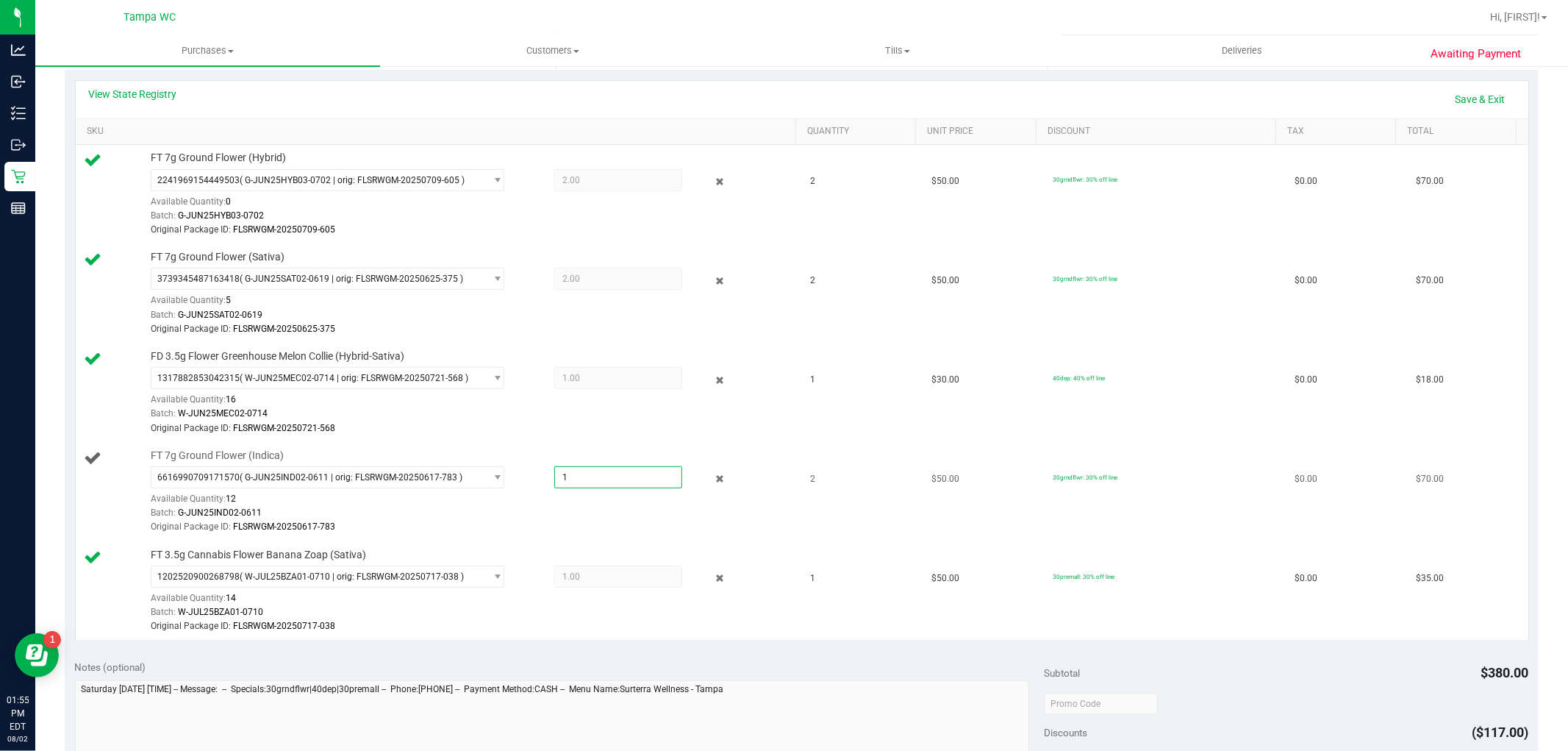 type on "1.0000" 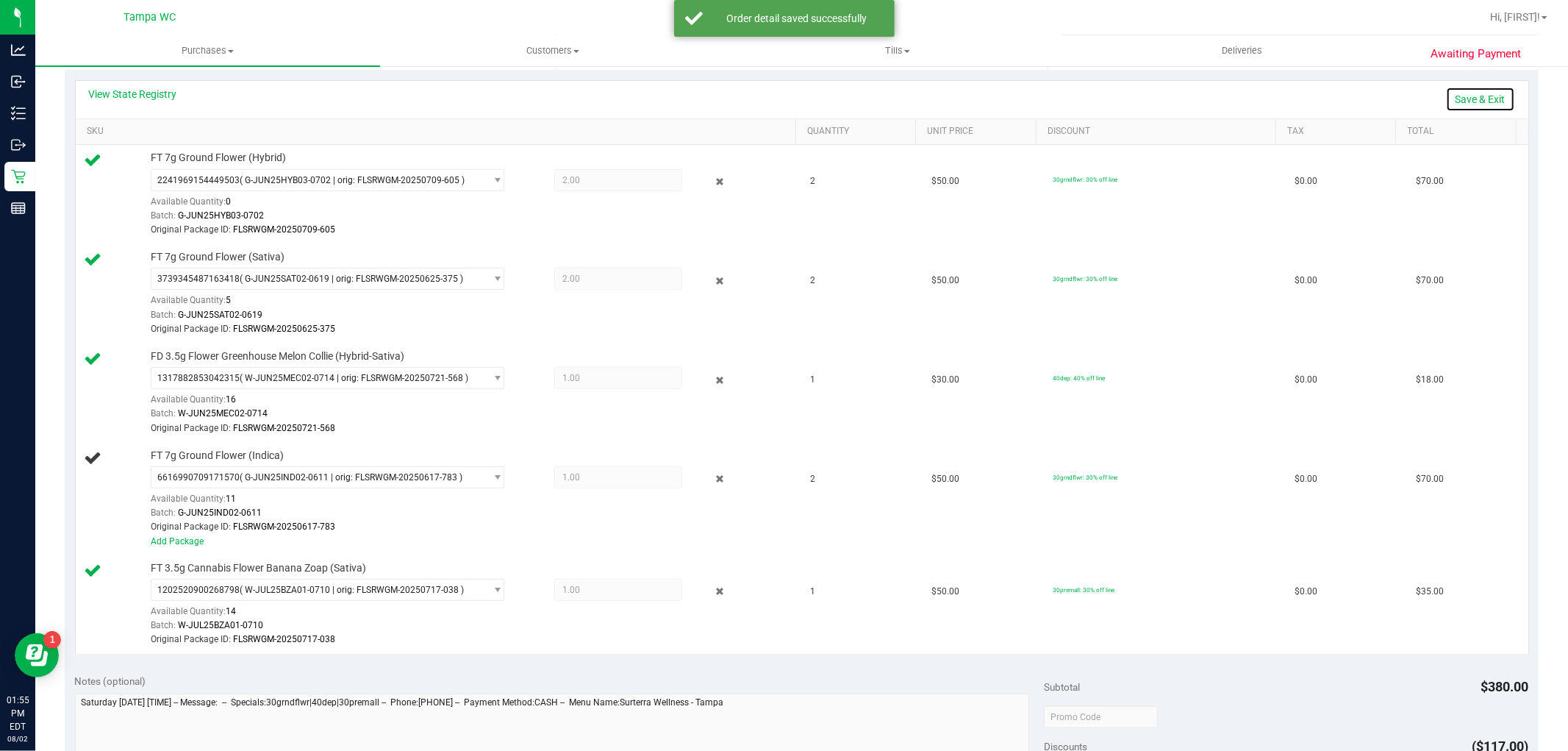 click on "Save & Exit" at bounding box center (1481, 99) 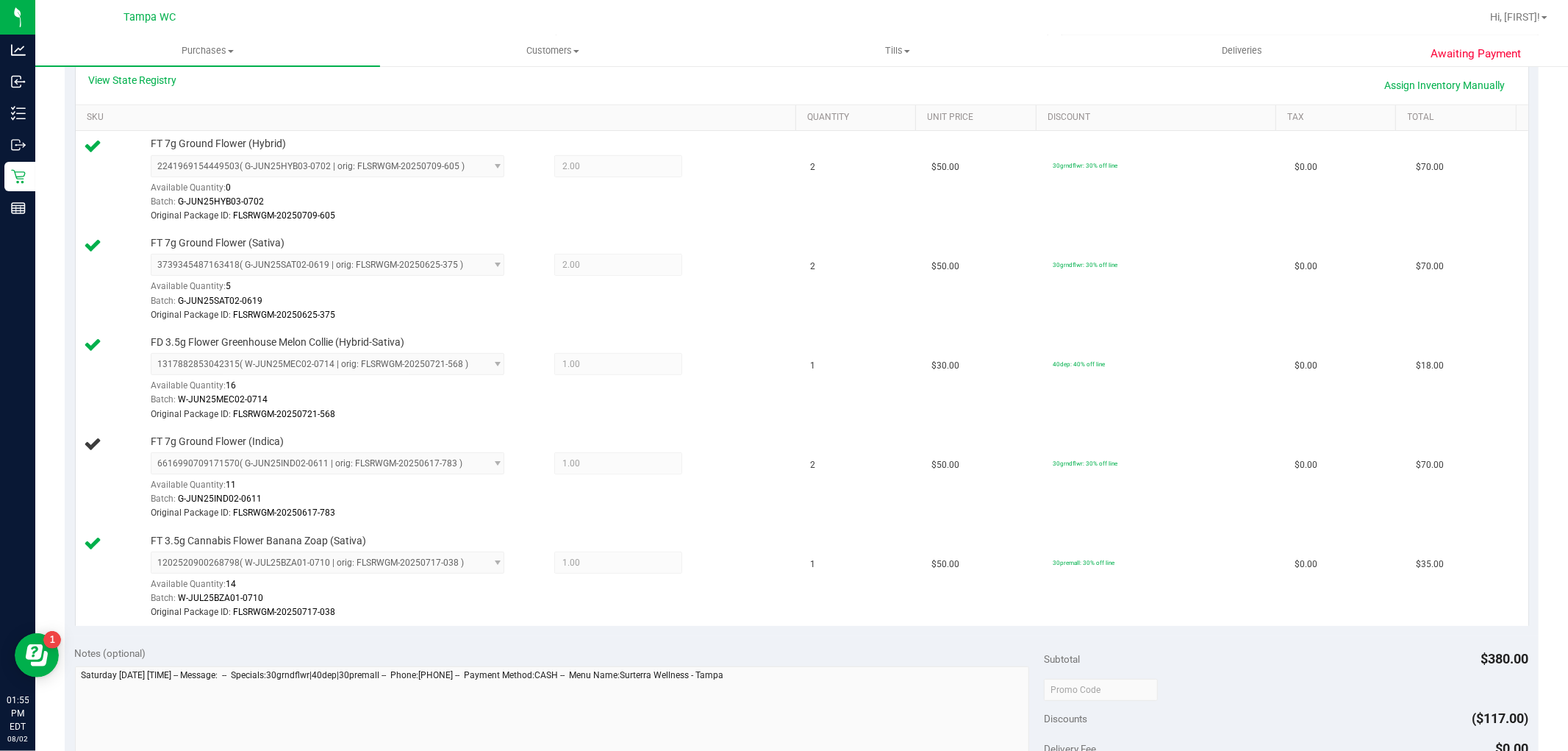scroll, scrollTop: 0, scrollLeft: 0, axis: both 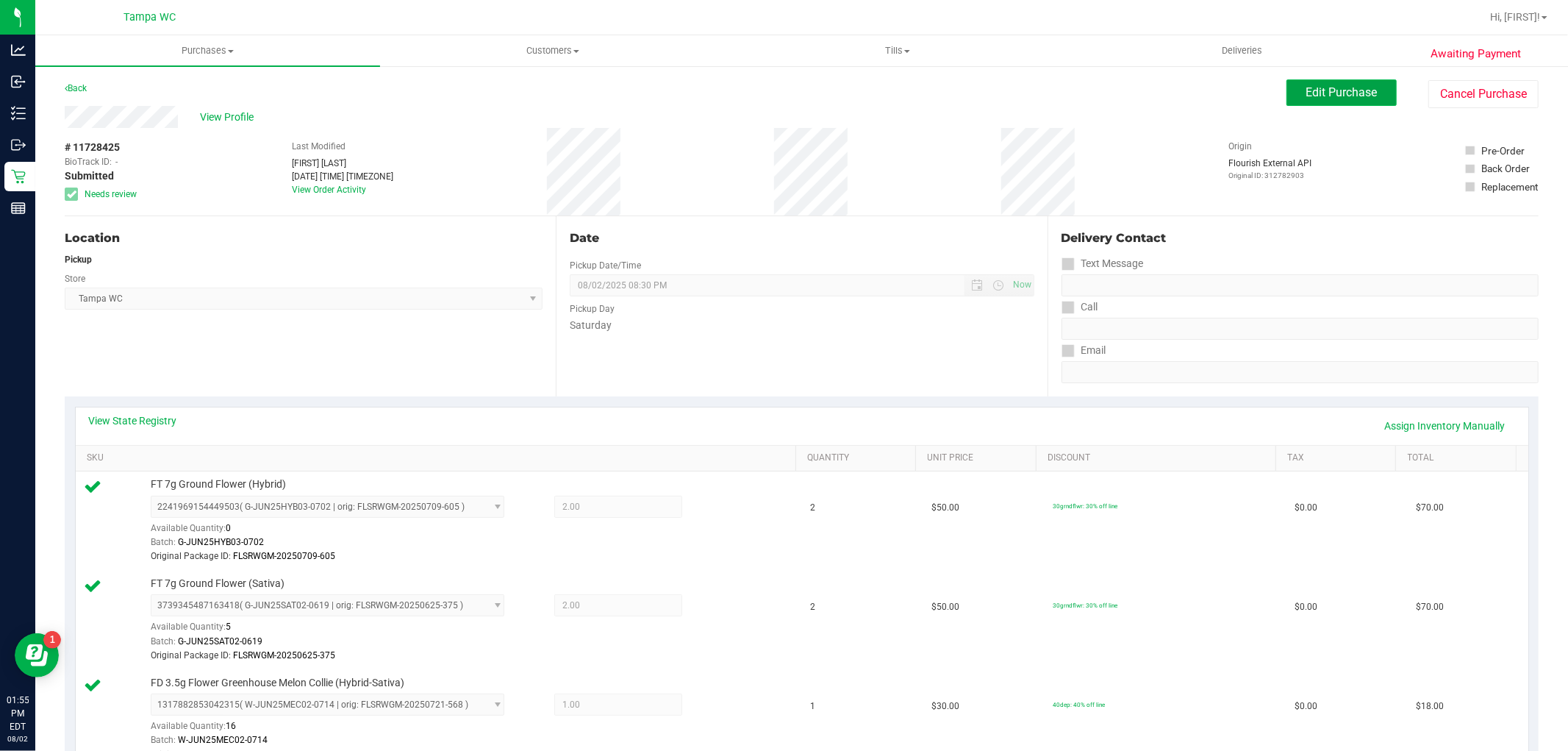 click on "Edit Purchase" at bounding box center [1342, 92] 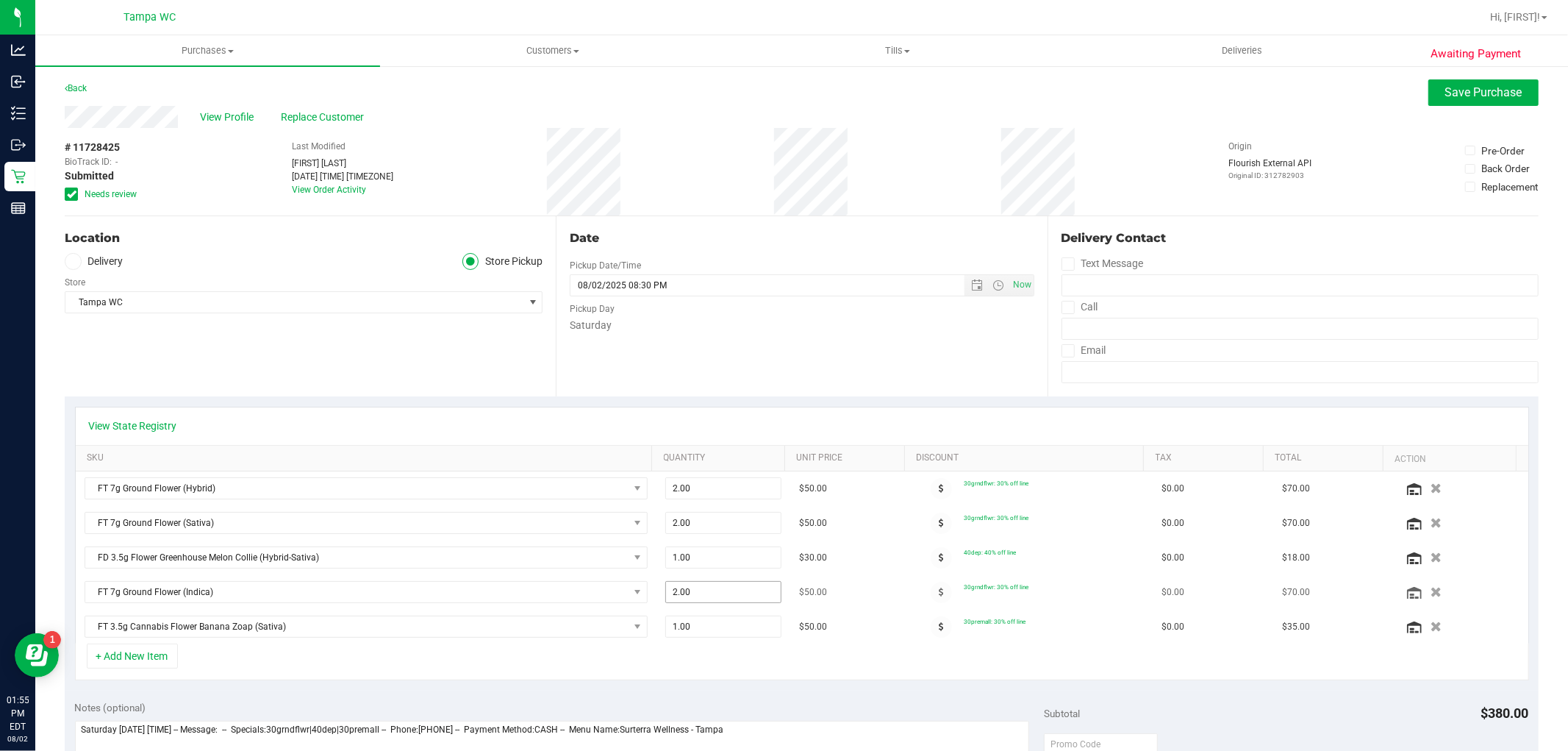 click on "2.00 2" at bounding box center (723, 592) 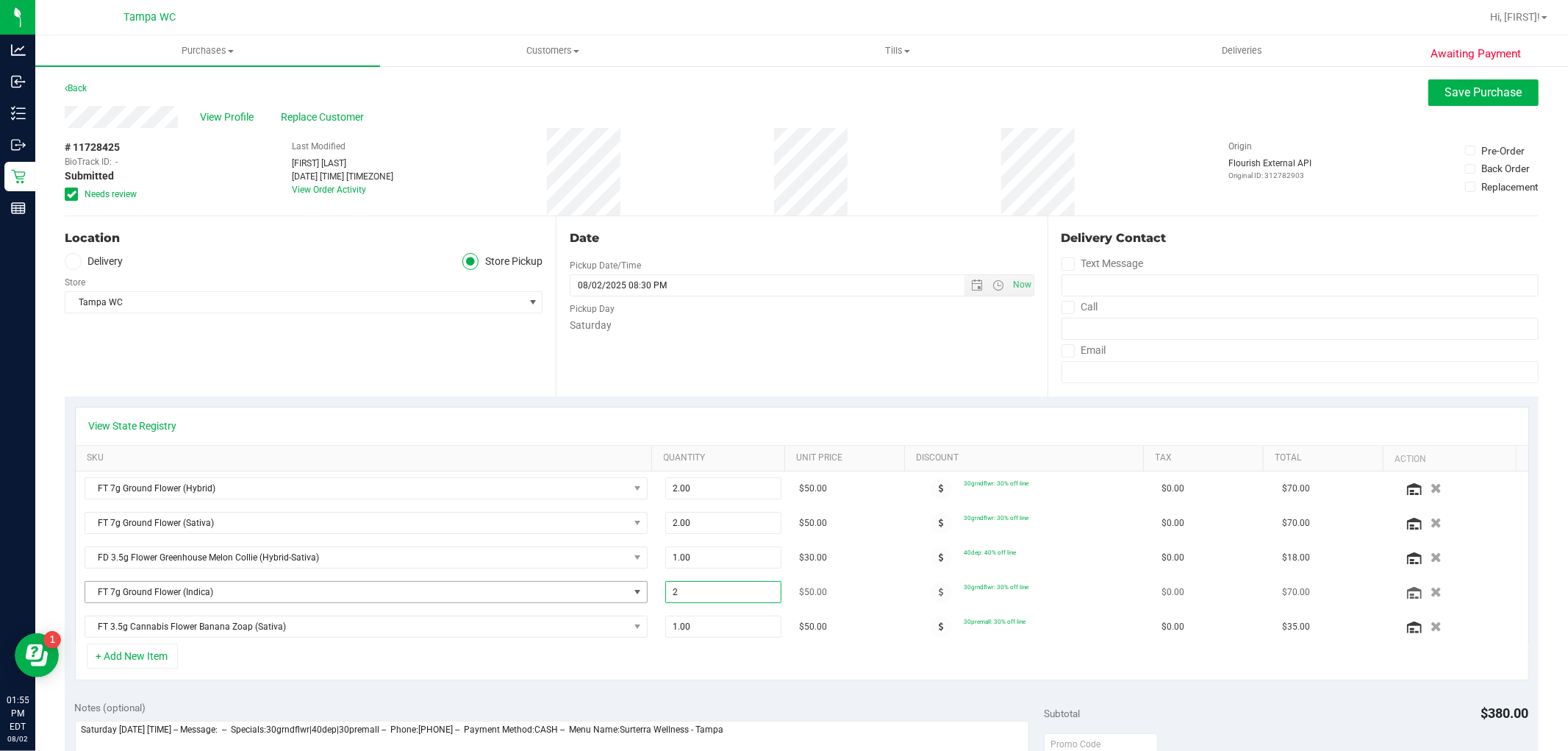 drag, startPoint x: 725, startPoint y: 593, endPoint x: 628, endPoint y: 592, distance: 97.00515 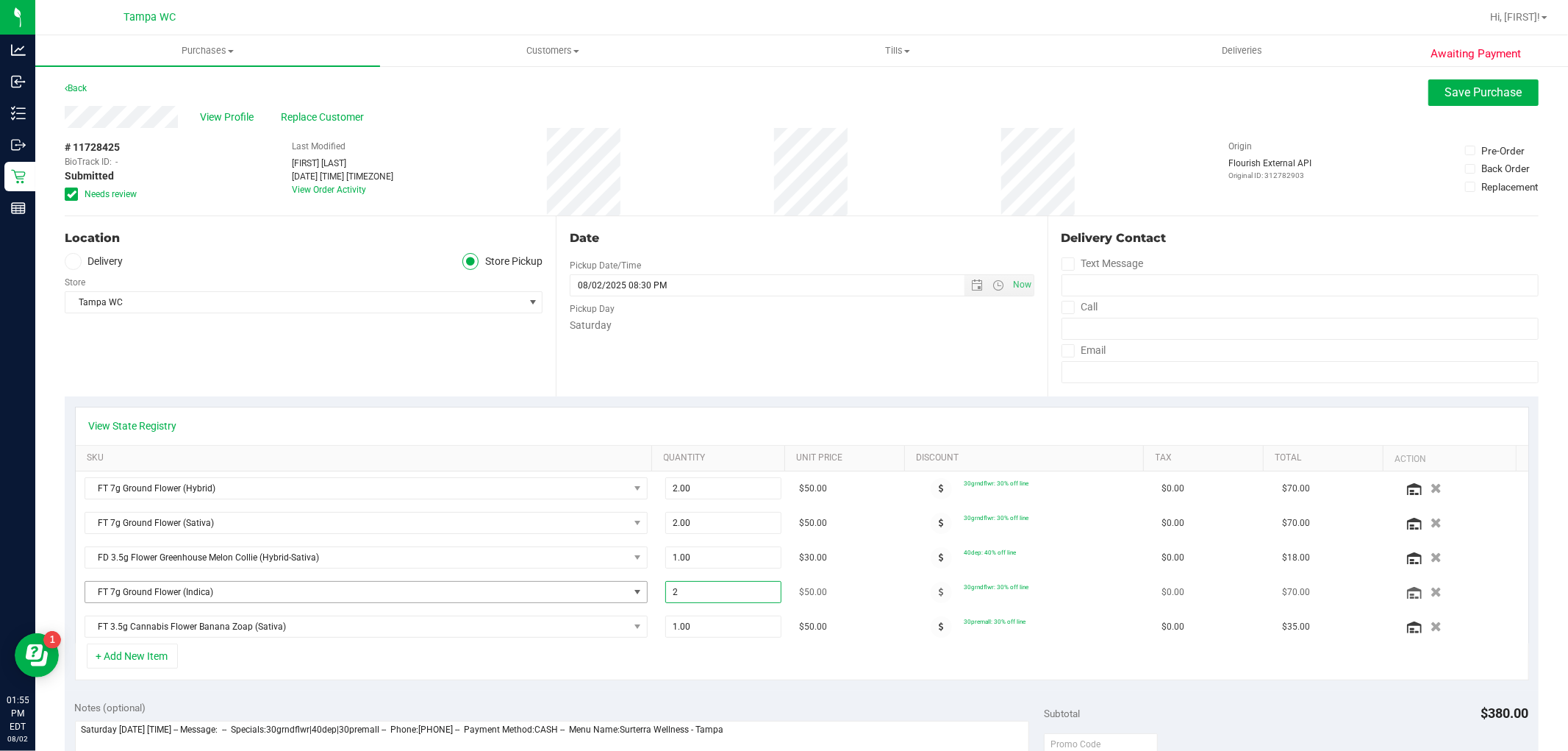 click on "FT 7g Ground Flower (Indica)
2.00 2
$50.00
30grndflwr:
30%
off
line
$0.00
$70.00" at bounding box center [802, 592] 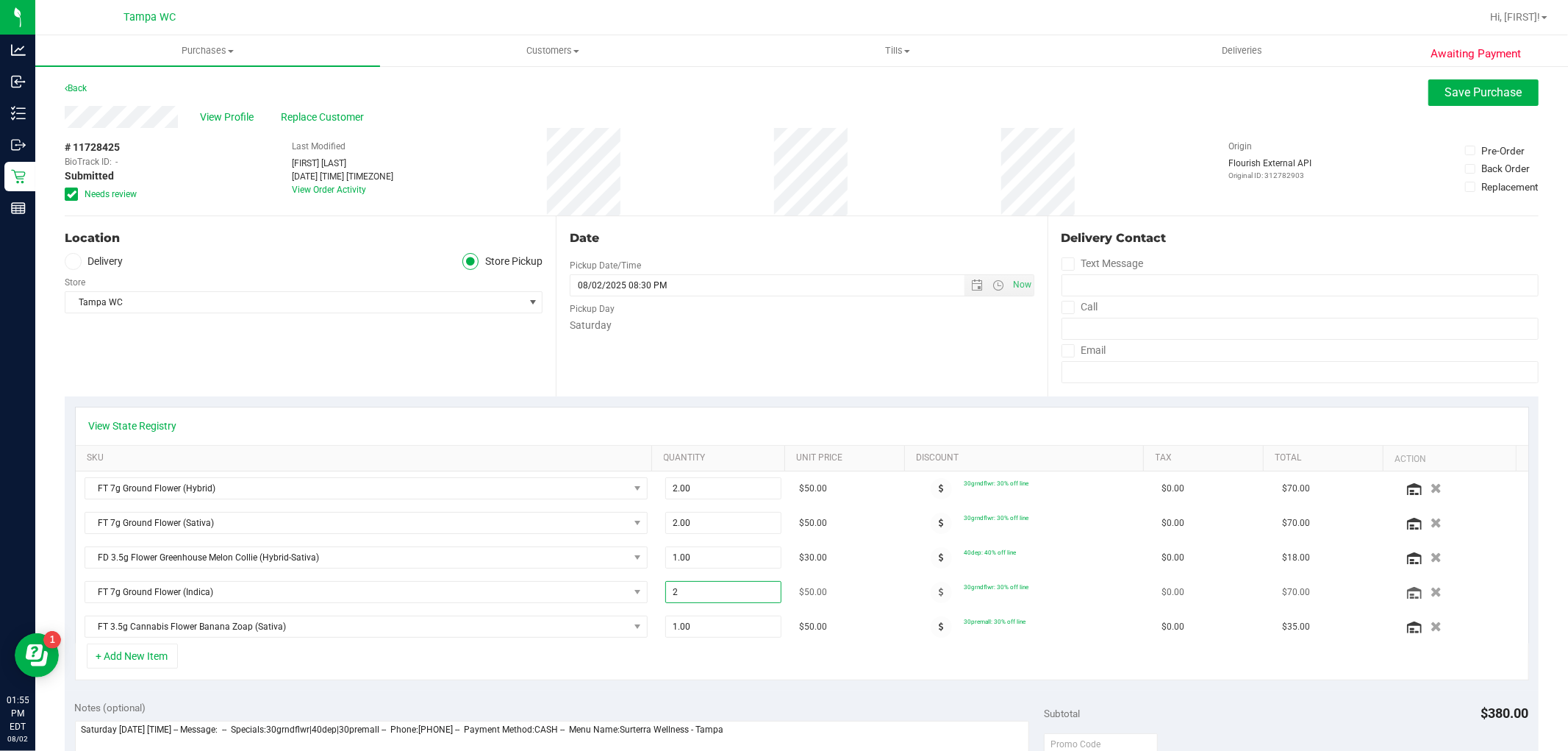 type on "1" 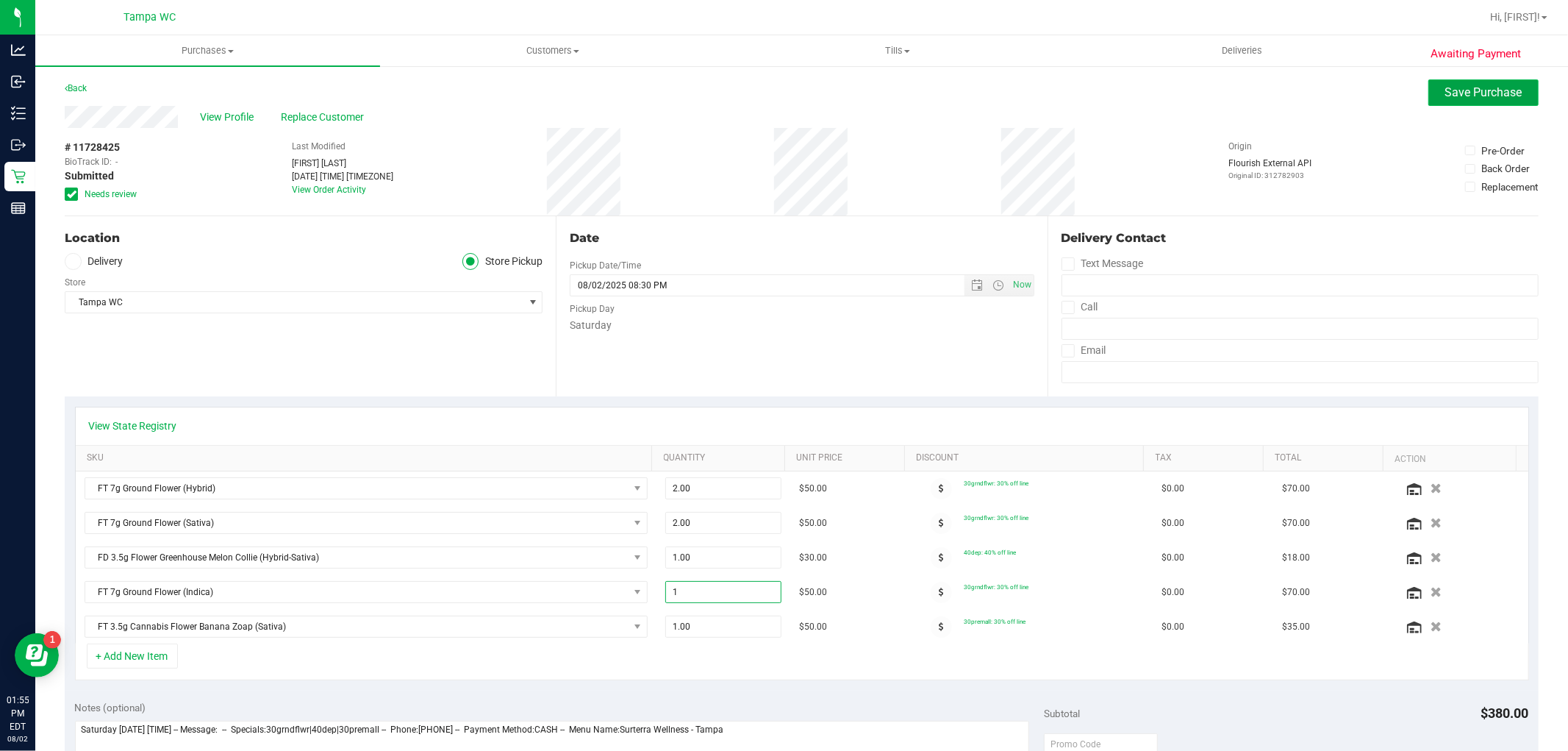 type on "1.00" 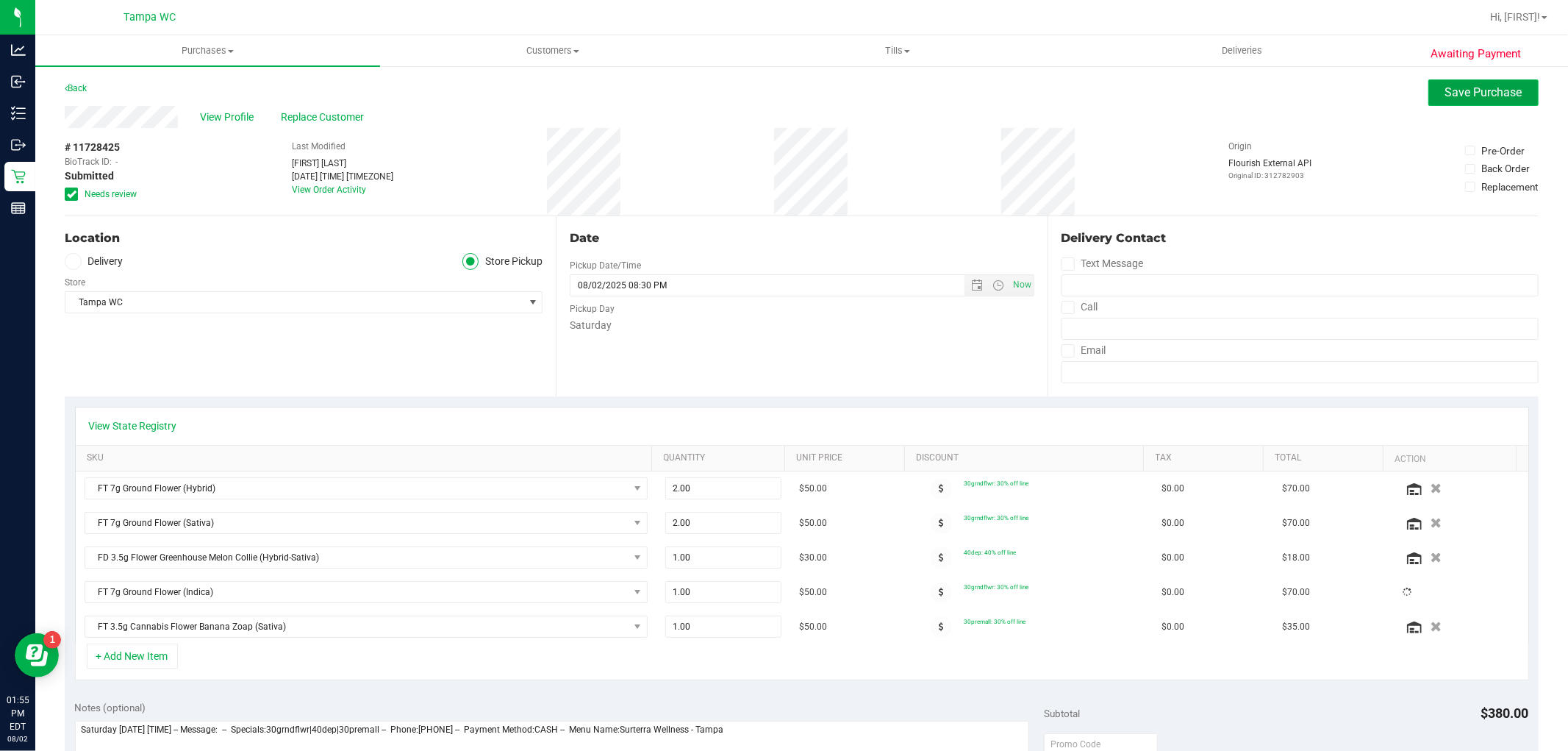 click on "Save Purchase" at bounding box center (1483, 93) 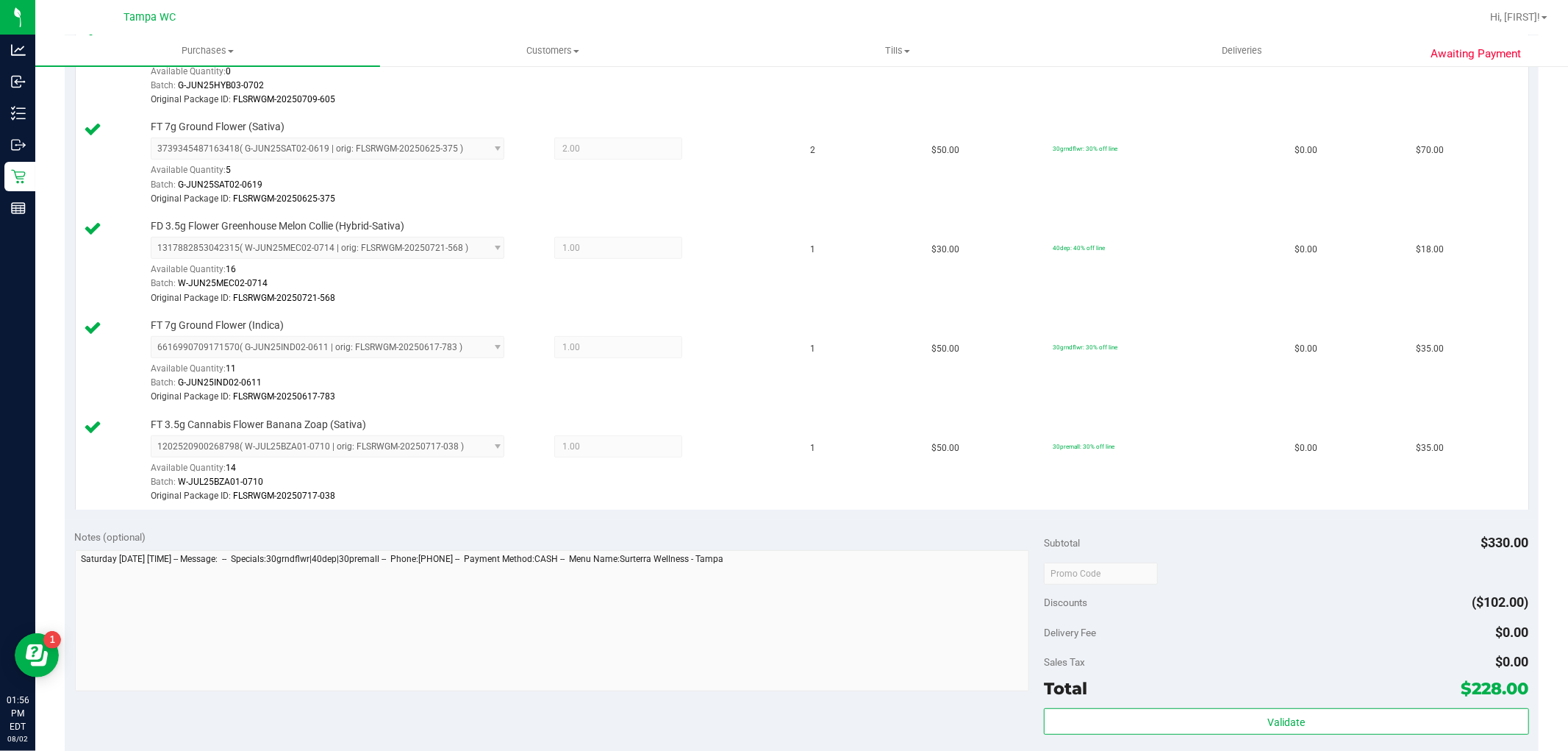 scroll, scrollTop: 736, scrollLeft: 0, axis: vertical 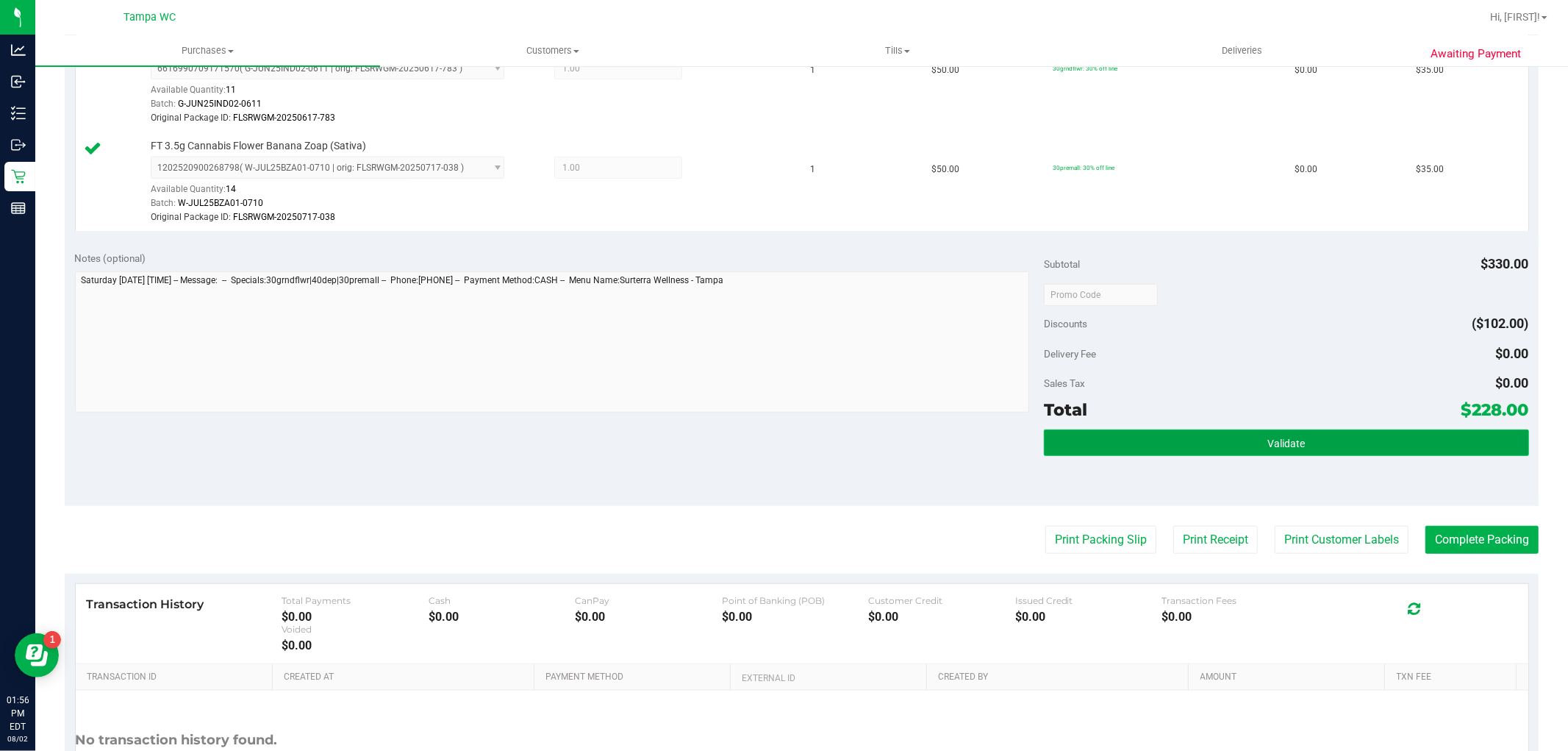 click on "Validate" at bounding box center (1286, 443) 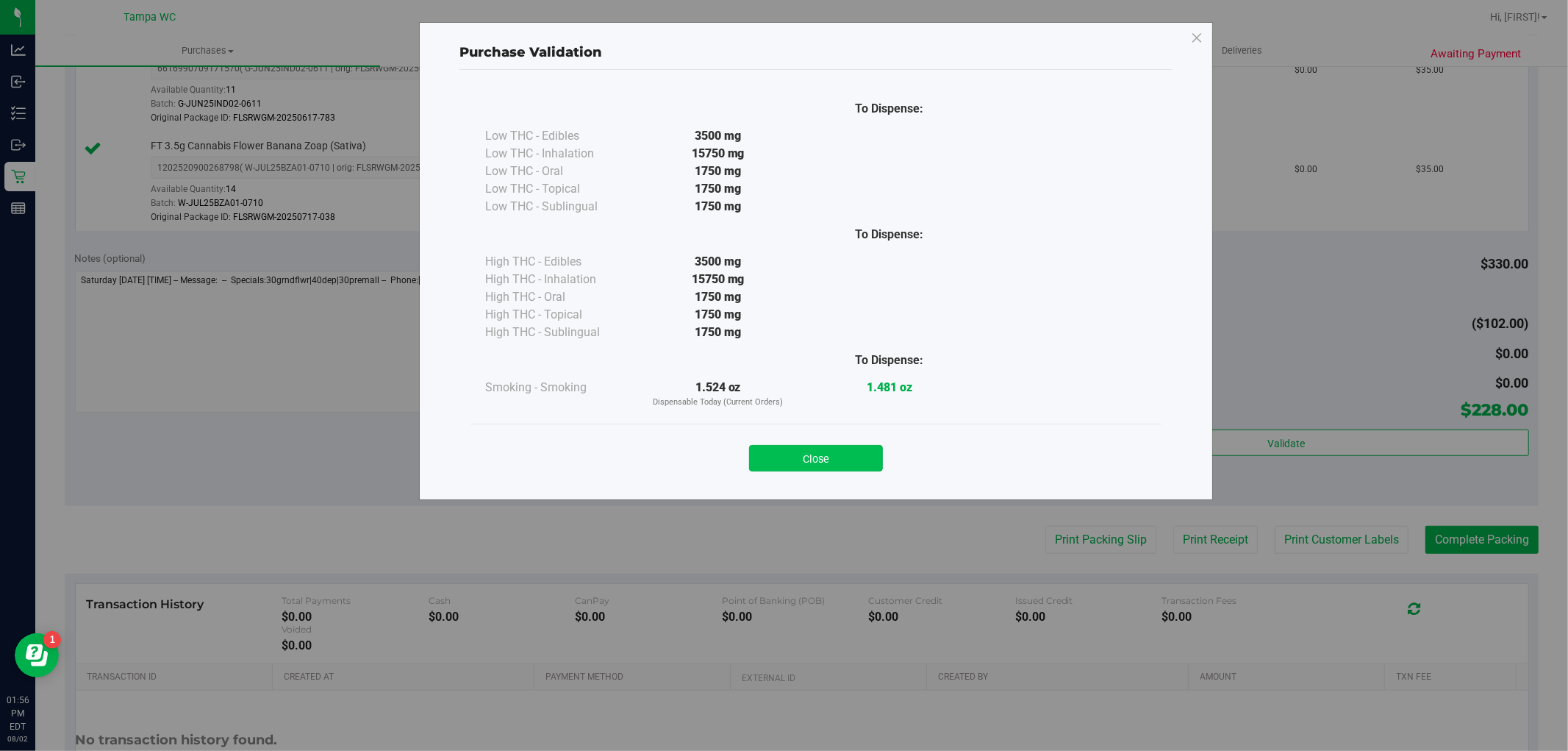 click on "Close" at bounding box center (816, 458) 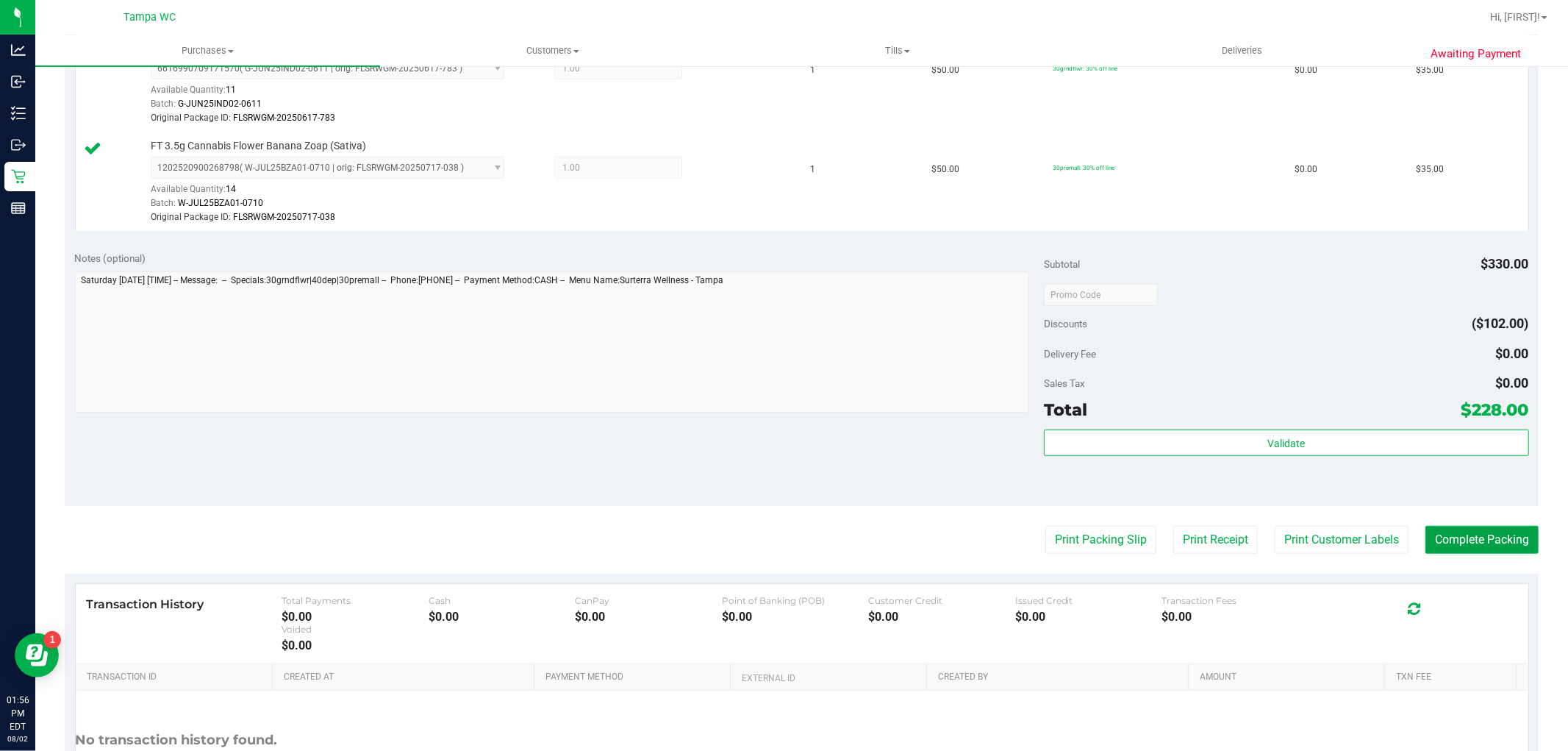 click on "Complete Packing" at bounding box center (1482, 540) 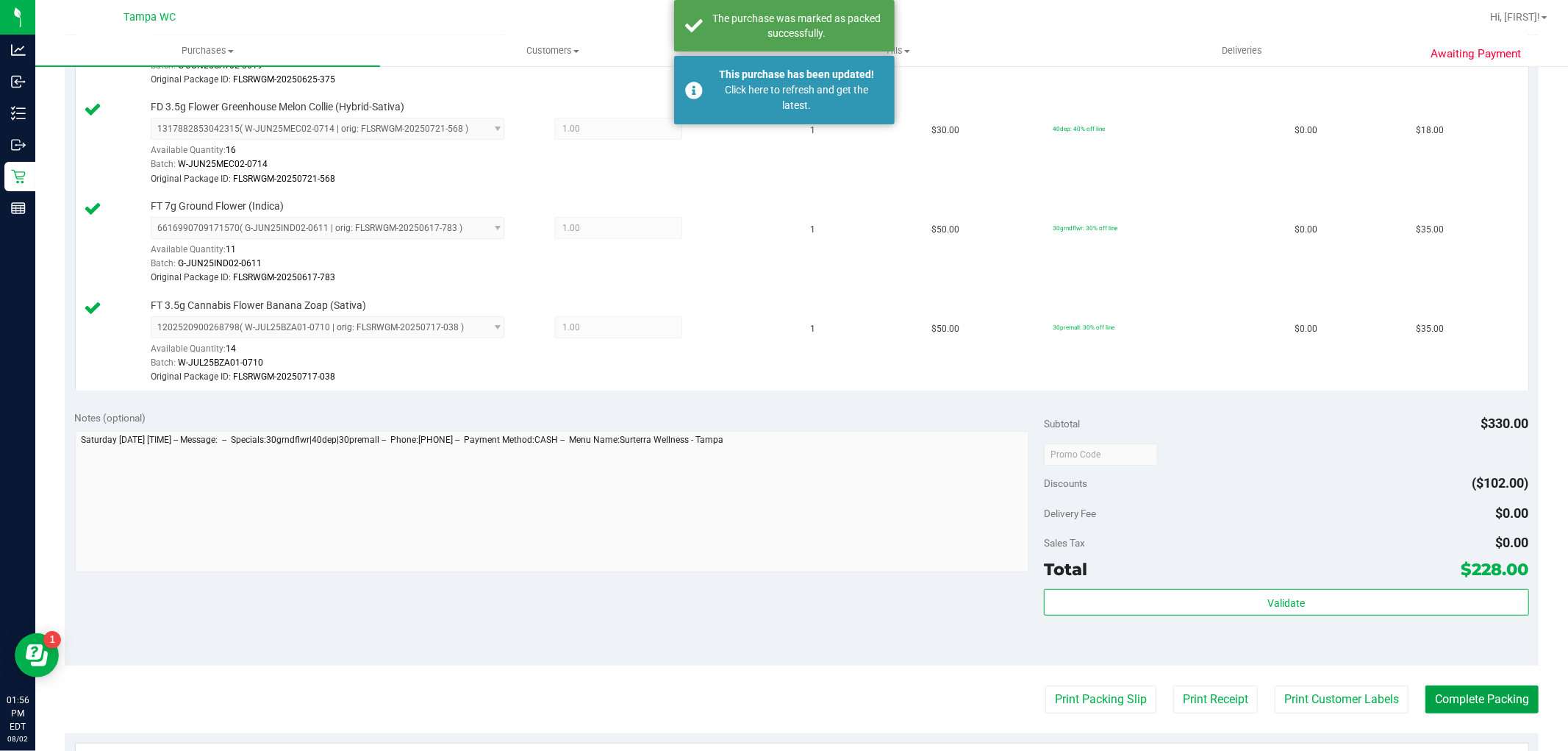 scroll, scrollTop: 245, scrollLeft: 0, axis: vertical 